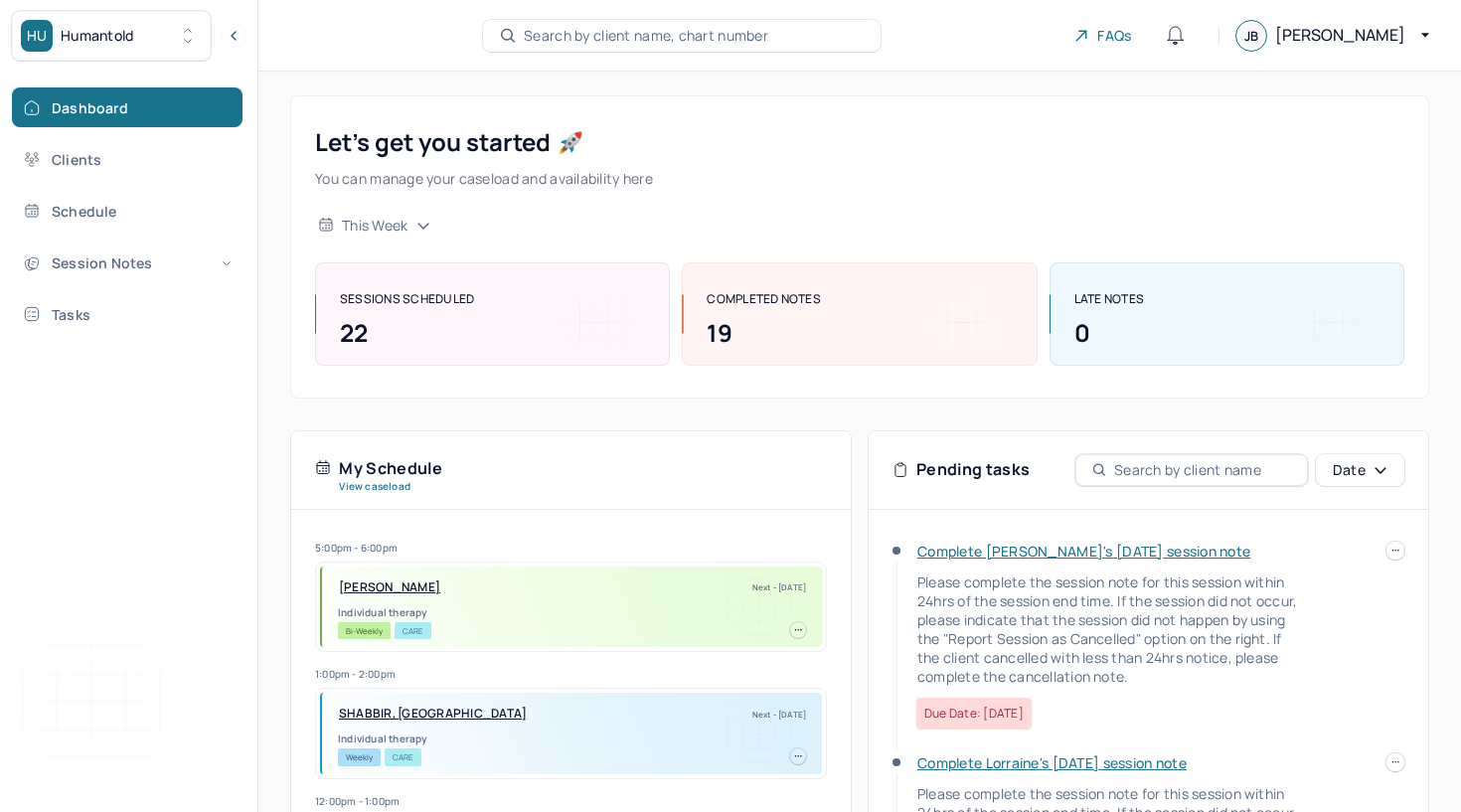 scroll, scrollTop: 345, scrollLeft: 0, axis: vertical 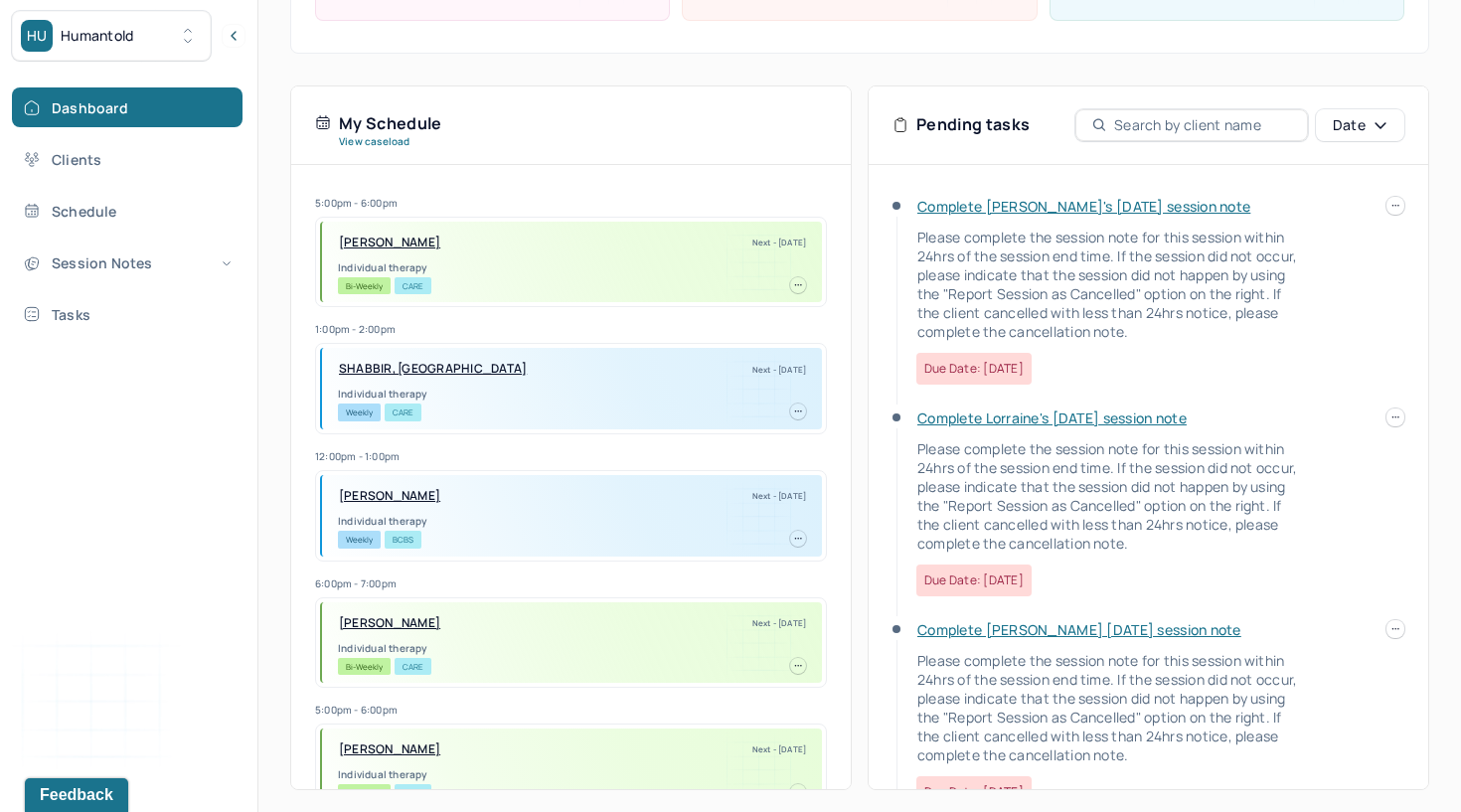 click on "Complete [PERSON_NAME]'s [DATE] session note" at bounding box center [1083, 206] 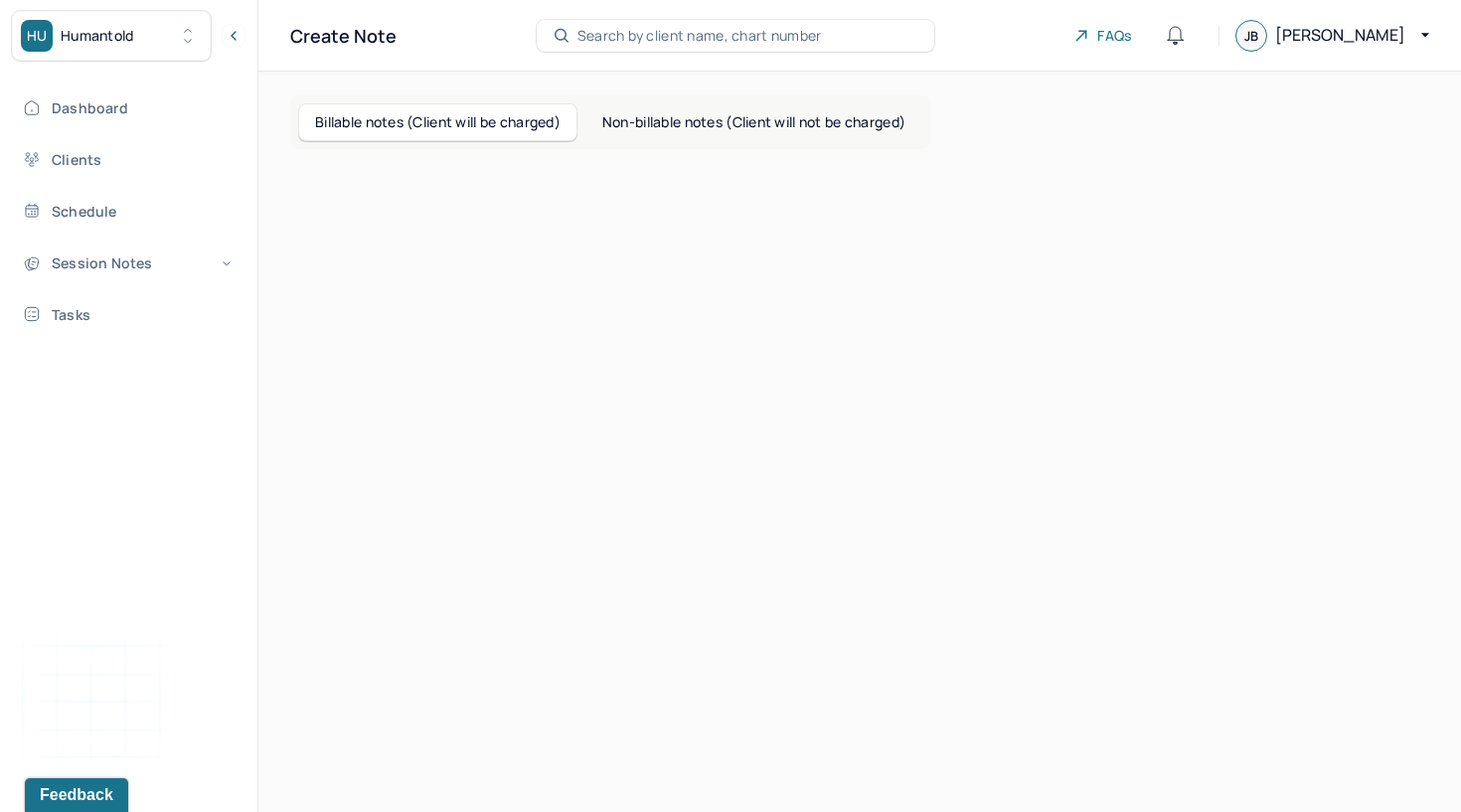 scroll, scrollTop: 0, scrollLeft: 0, axis: both 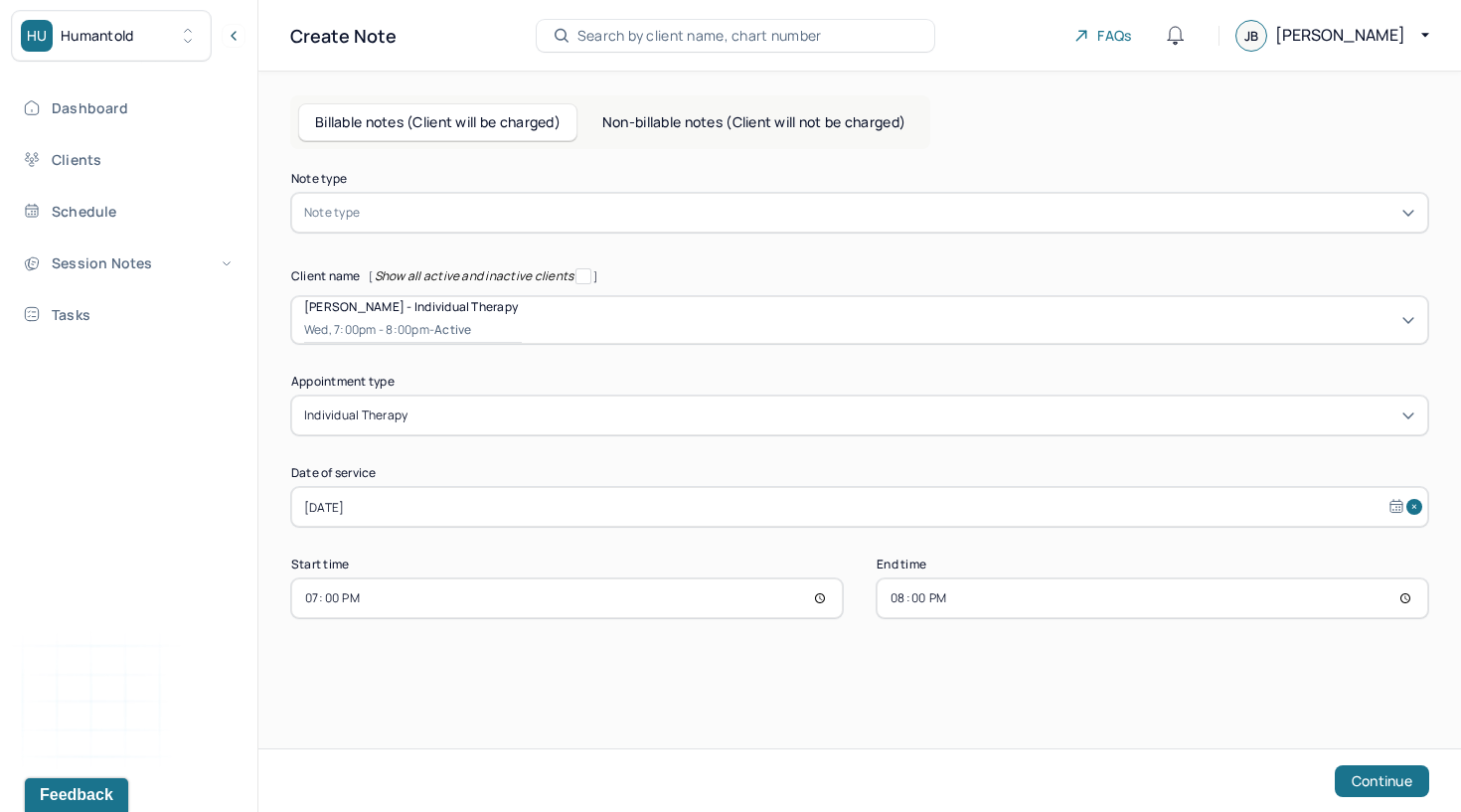 click at bounding box center (890, 213) 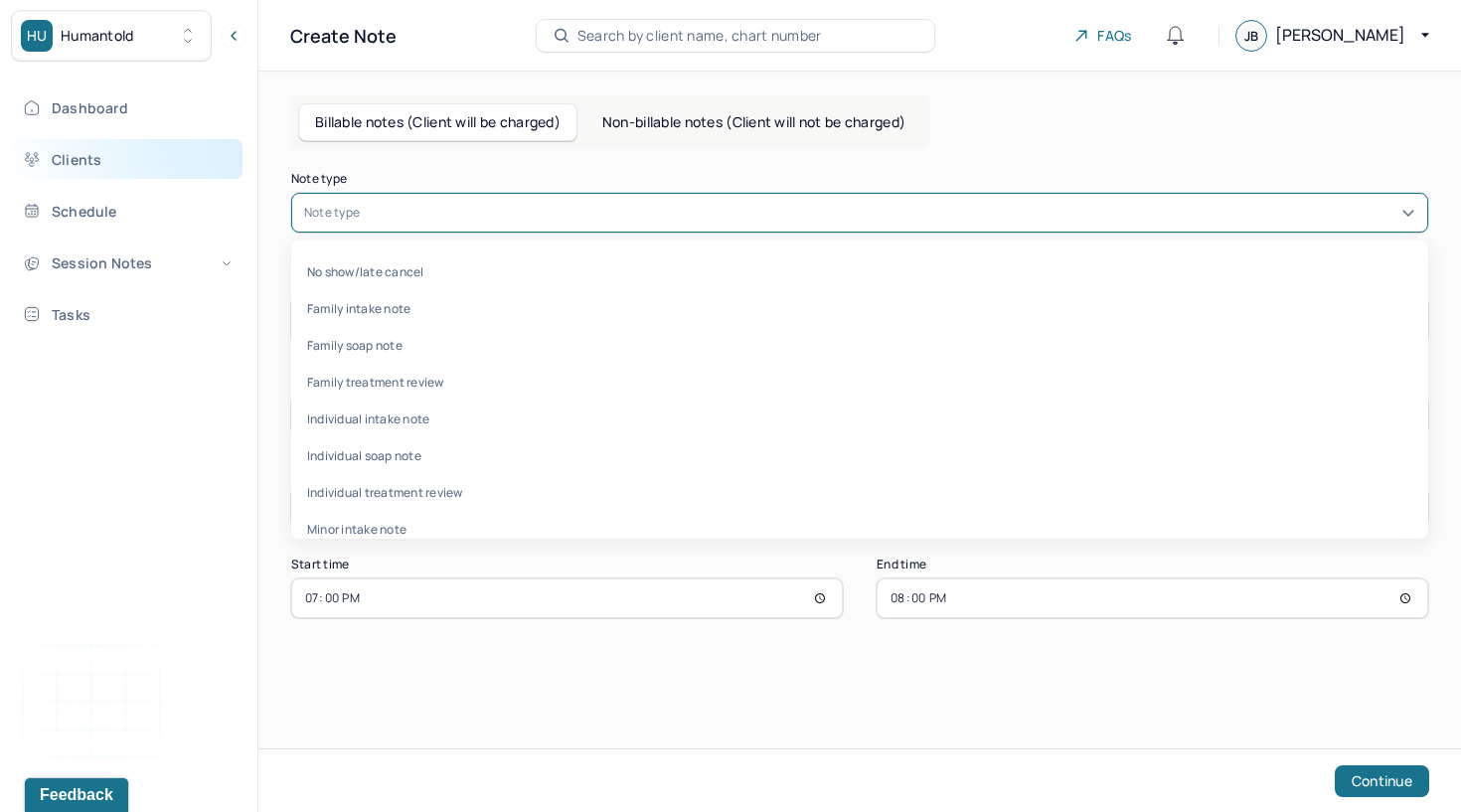 click on "Clients" at bounding box center (127, 159) 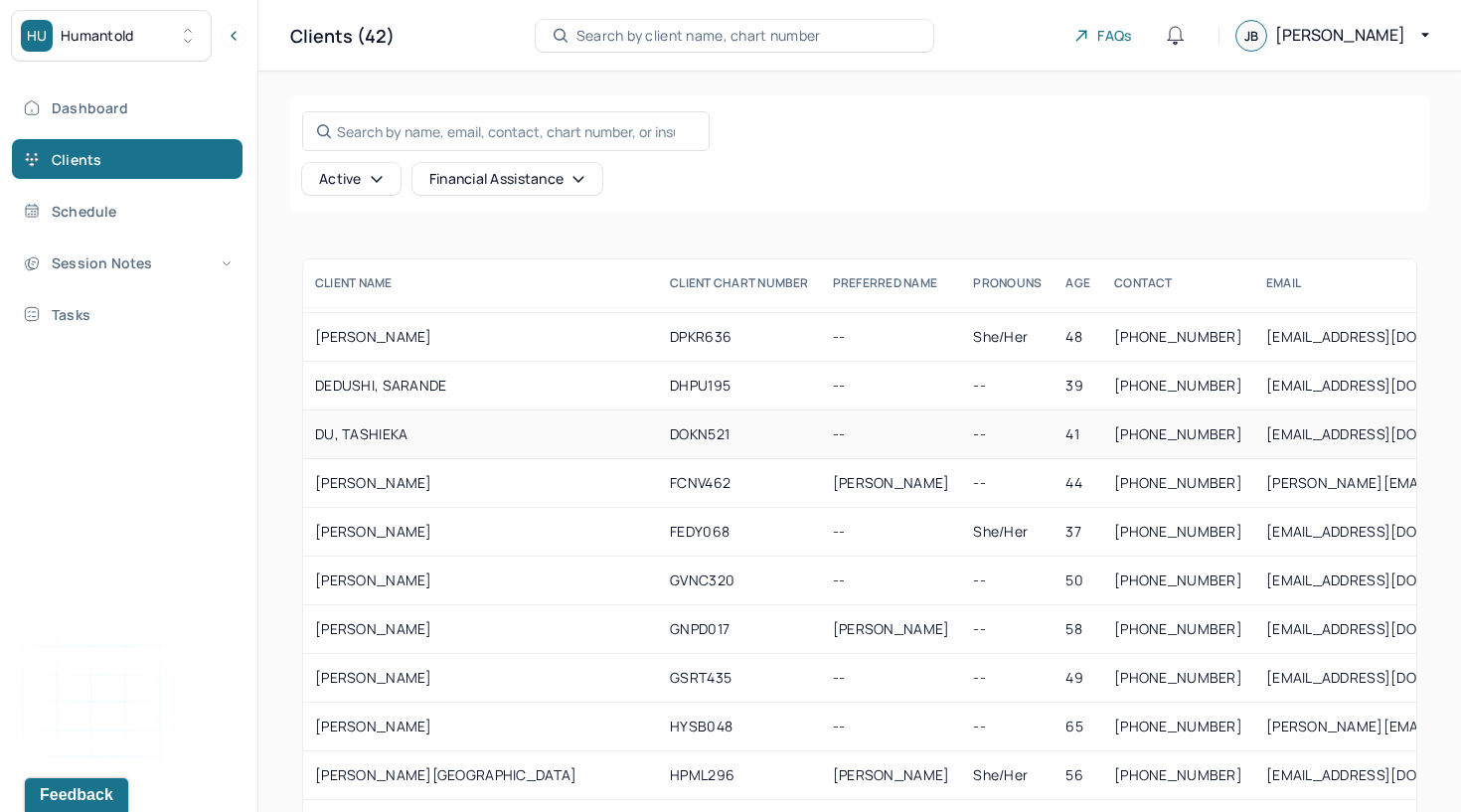 scroll, scrollTop: 322, scrollLeft: 0, axis: vertical 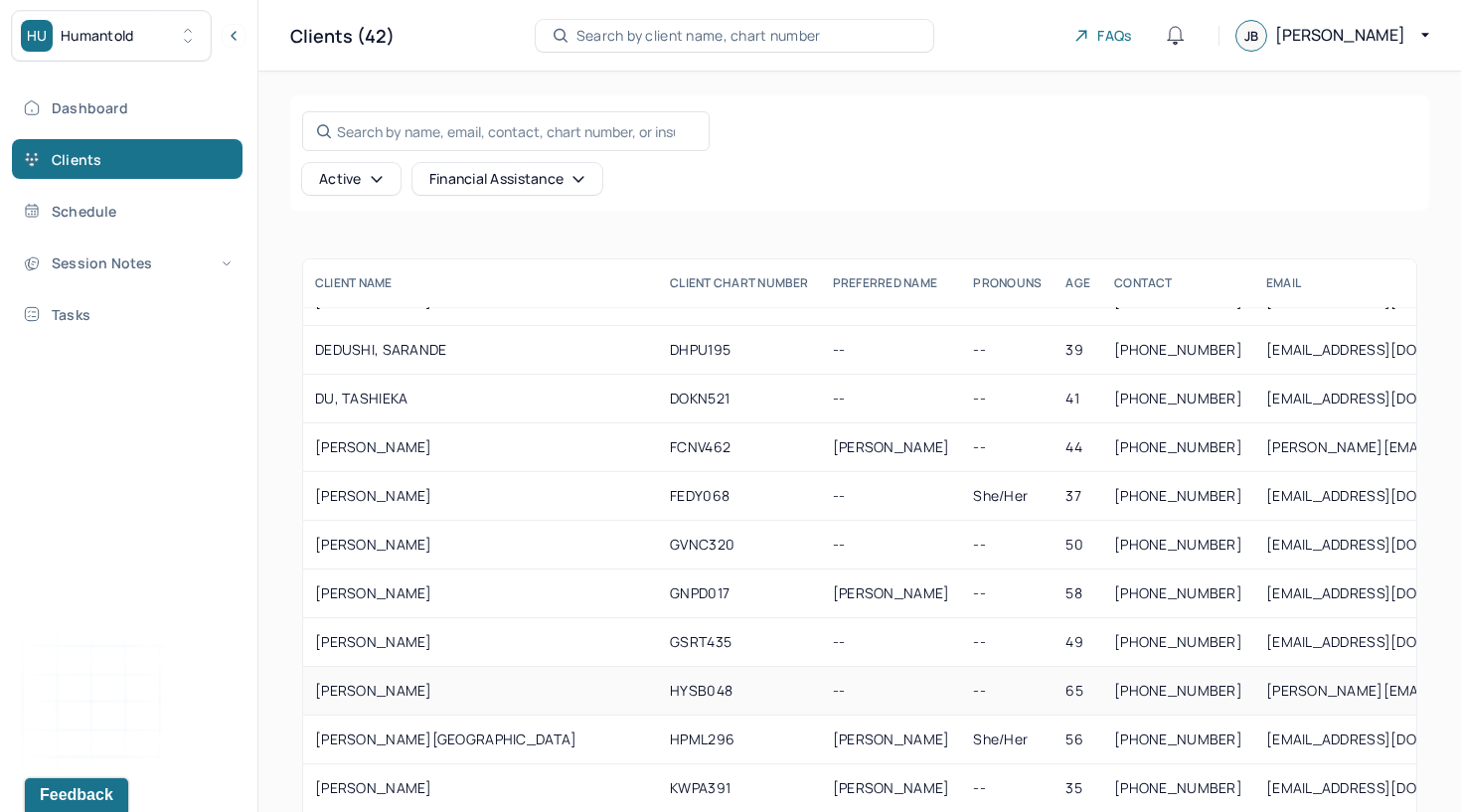 click on "[PERSON_NAME]" at bounding box center (480, 691) 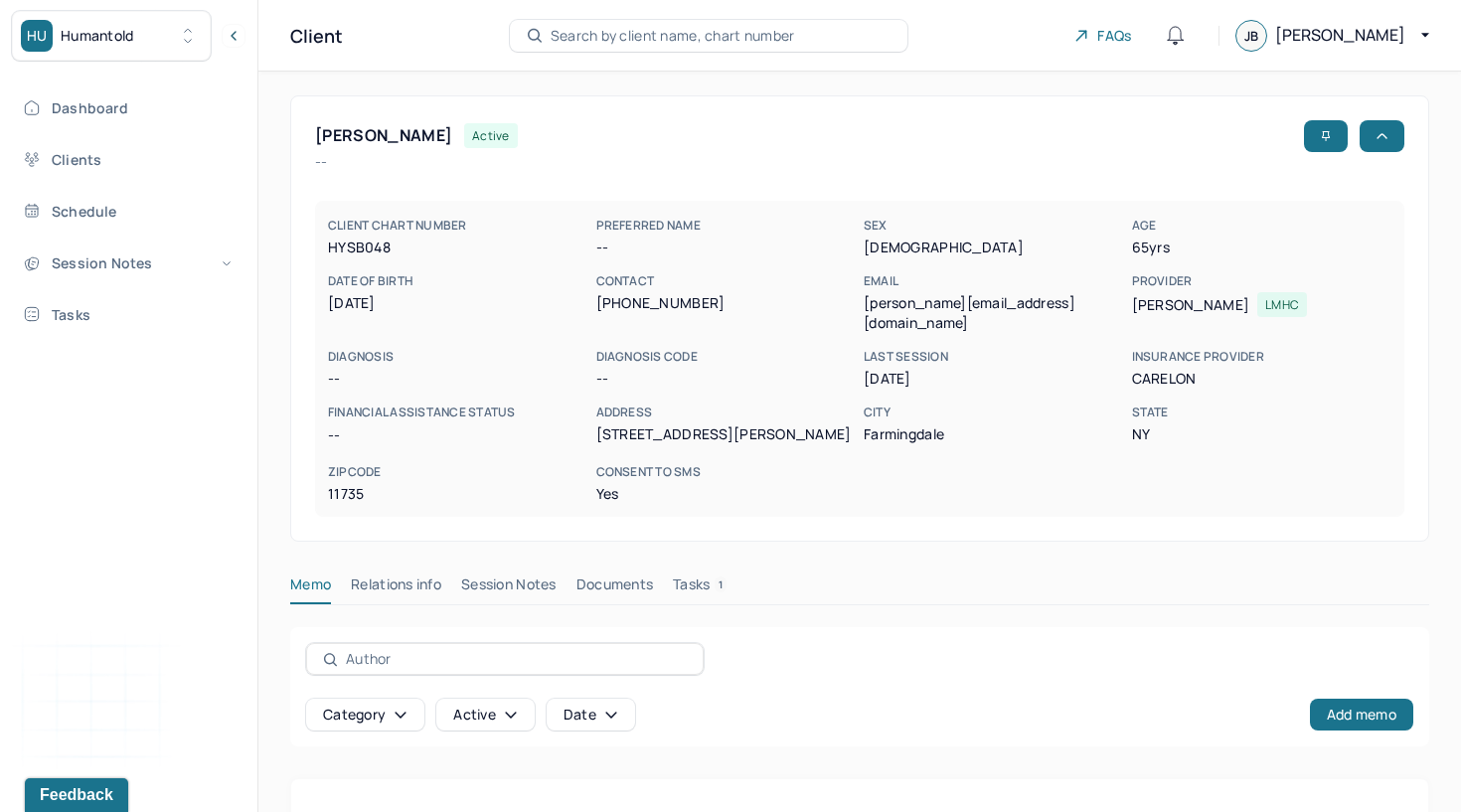 click on "Session Notes" at bounding box center (509, 588) 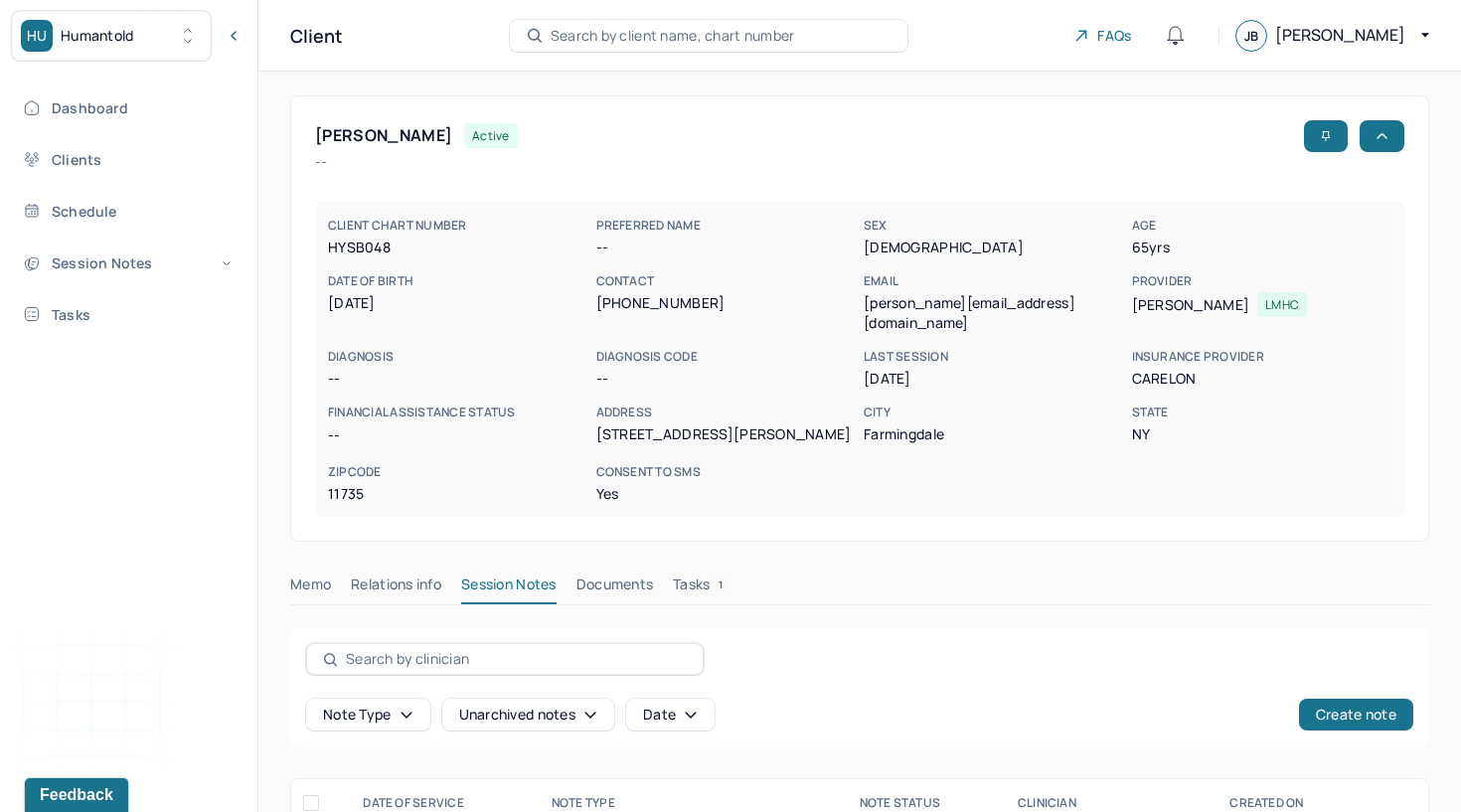 scroll, scrollTop: 0, scrollLeft: 0, axis: both 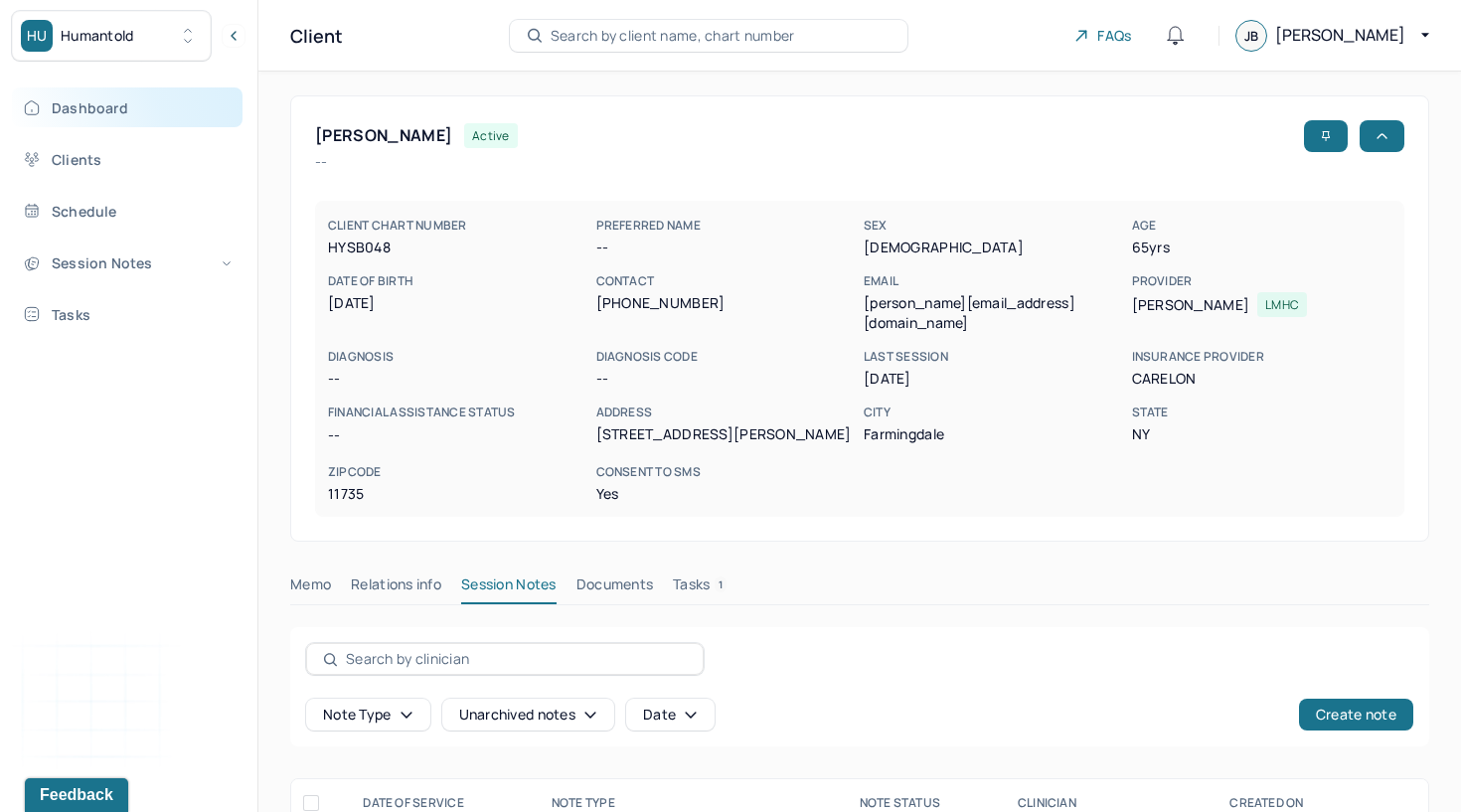 click on "Dashboard" at bounding box center (127, 107) 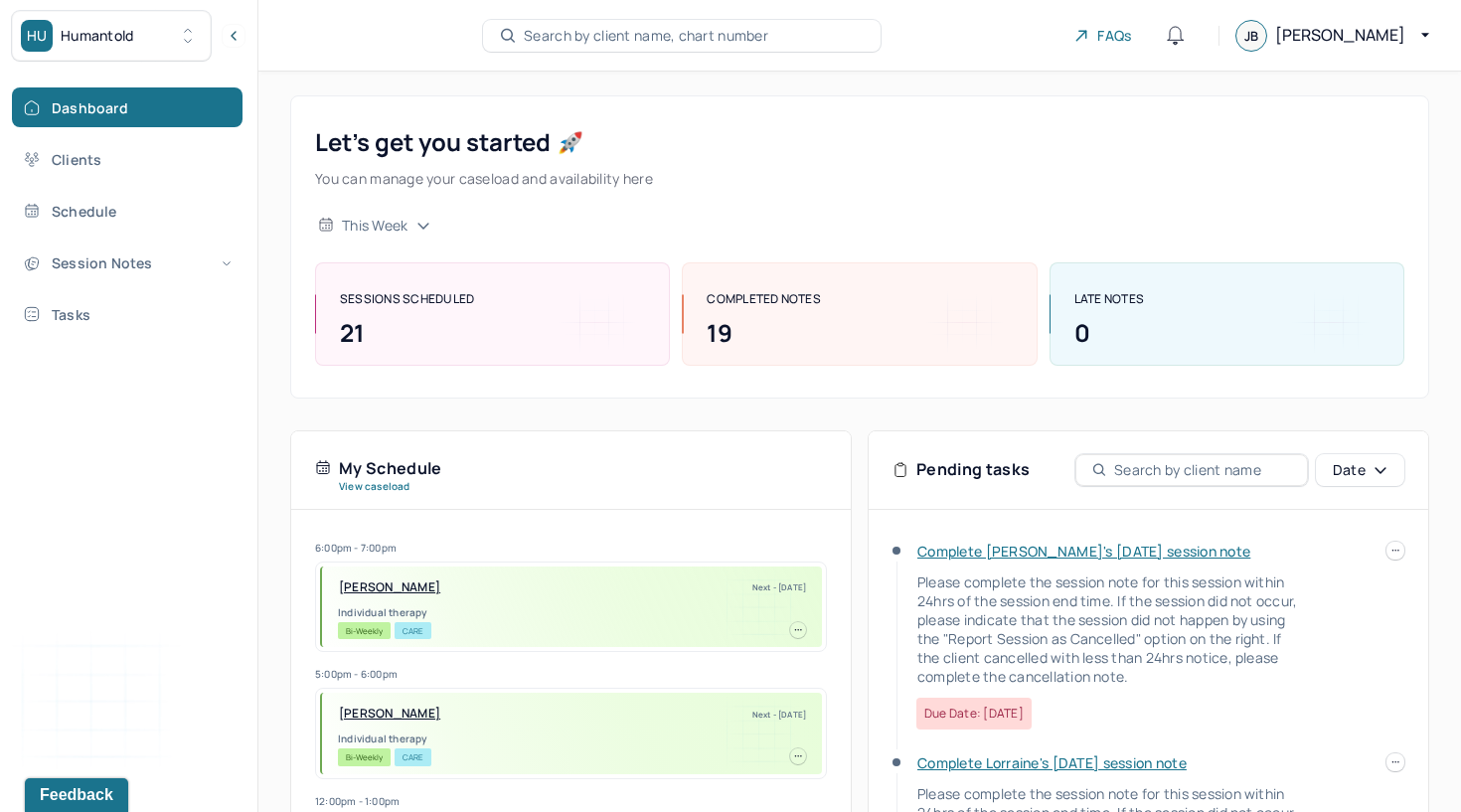 click on "Complete [PERSON_NAME]'s [DATE] session note" at bounding box center [1083, 551] 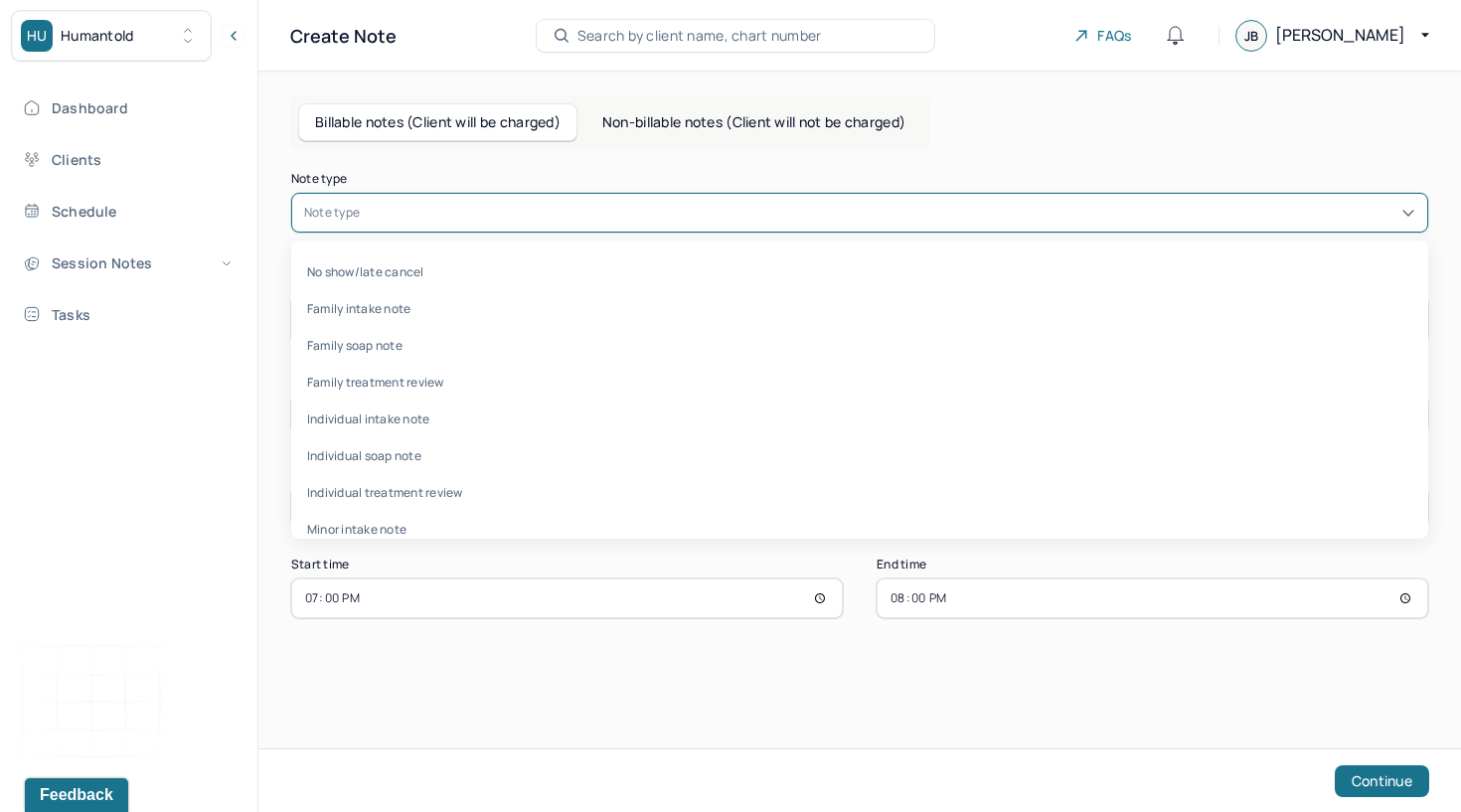 click at bounding box center [890, 213] 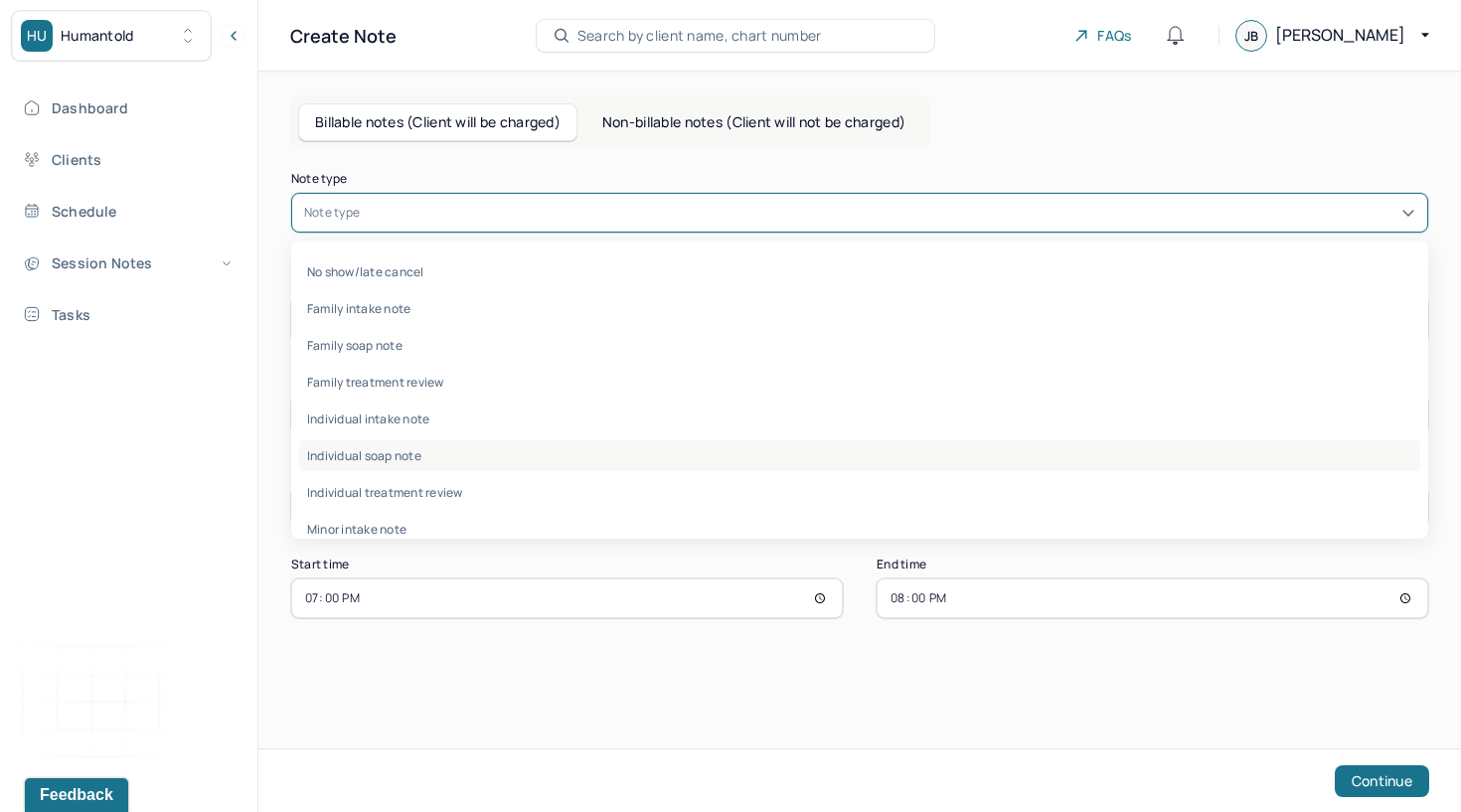 click on "Individual soap note" at bounding box center [860, 455] 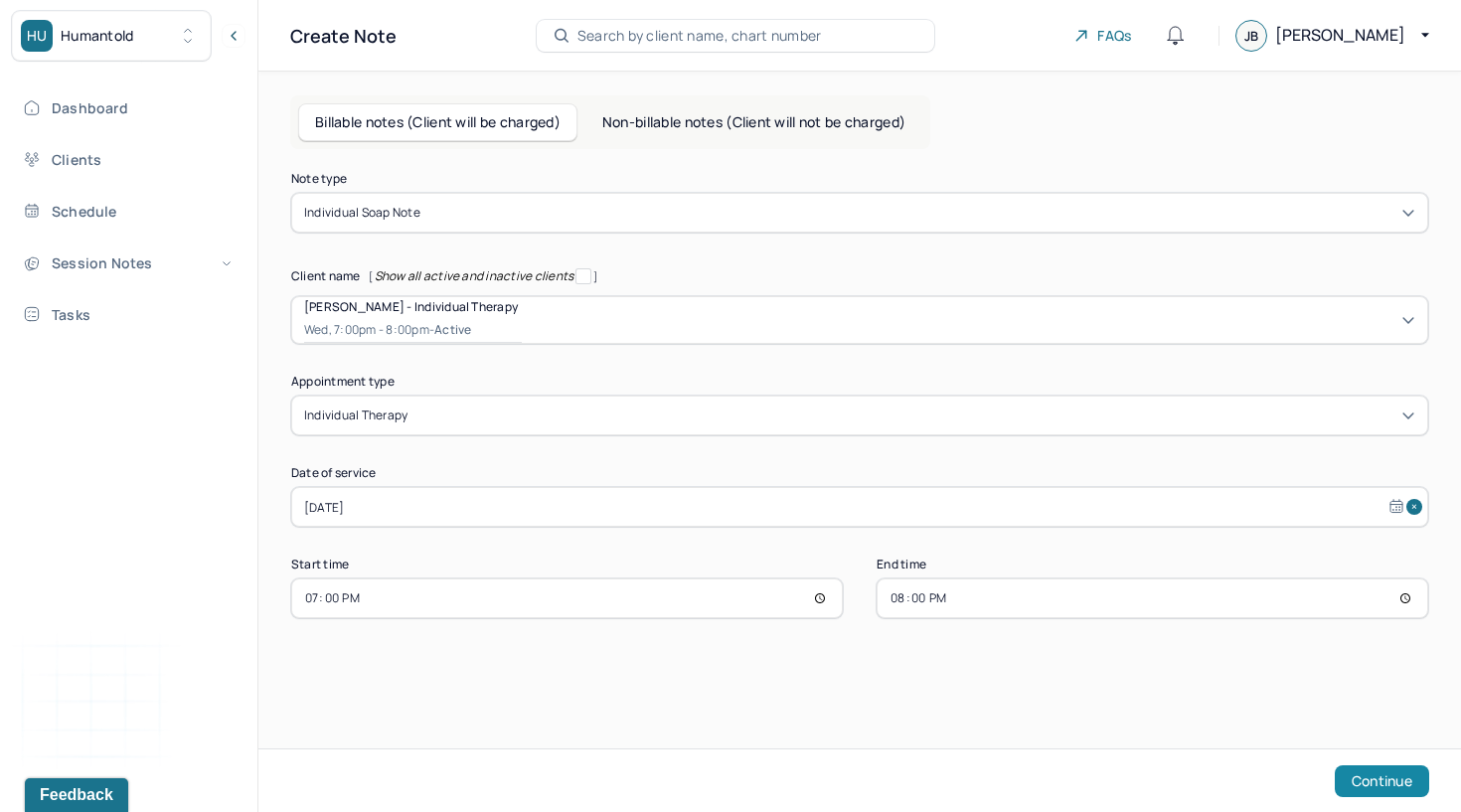 click on "Continue" at bounding box center (1381, 781) 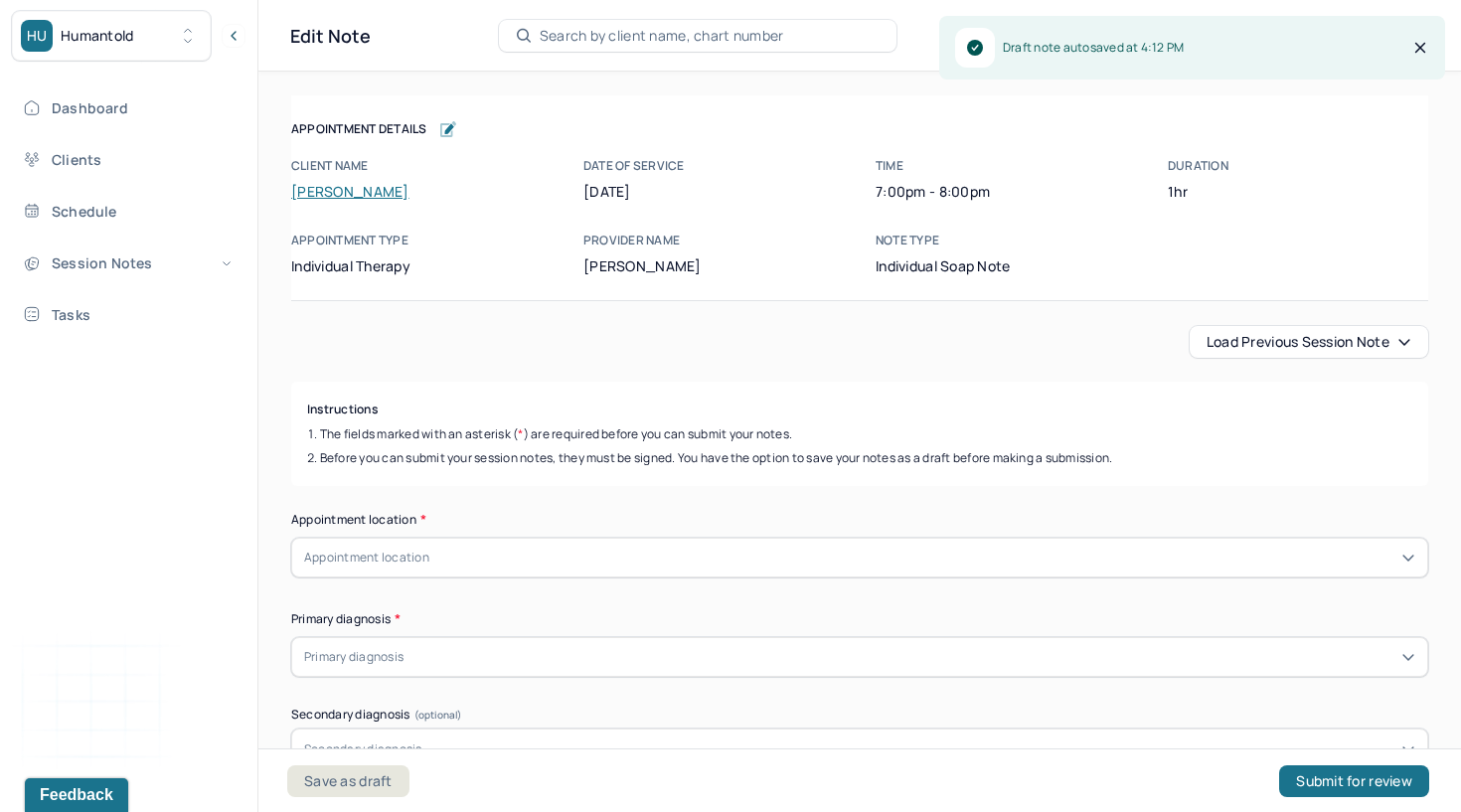 click on "Load previous session note" at bounding box center [1309, 342] 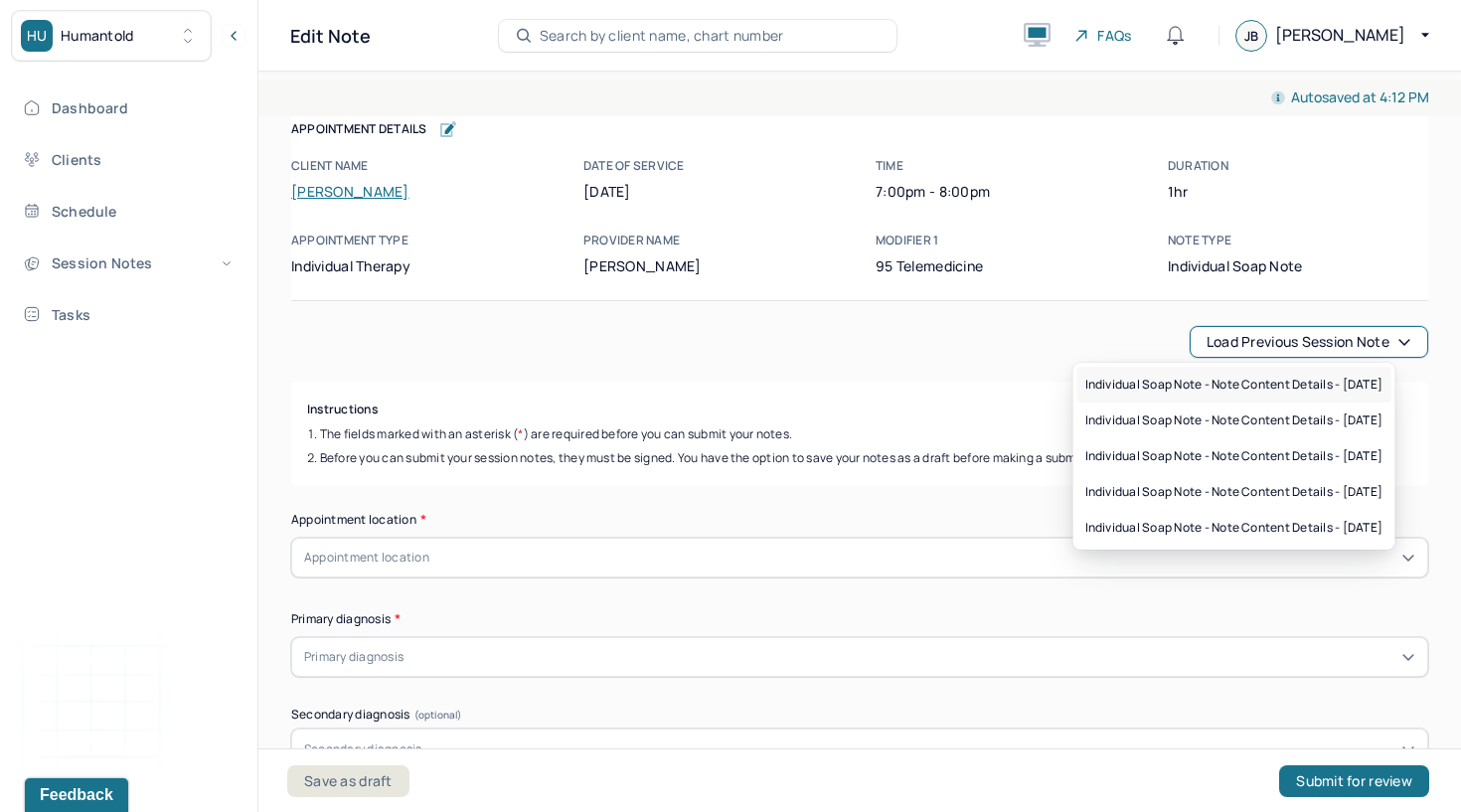 click on "Individual soap note   - Note content Details -   [DATE]" at bounding box center [1234, 385] 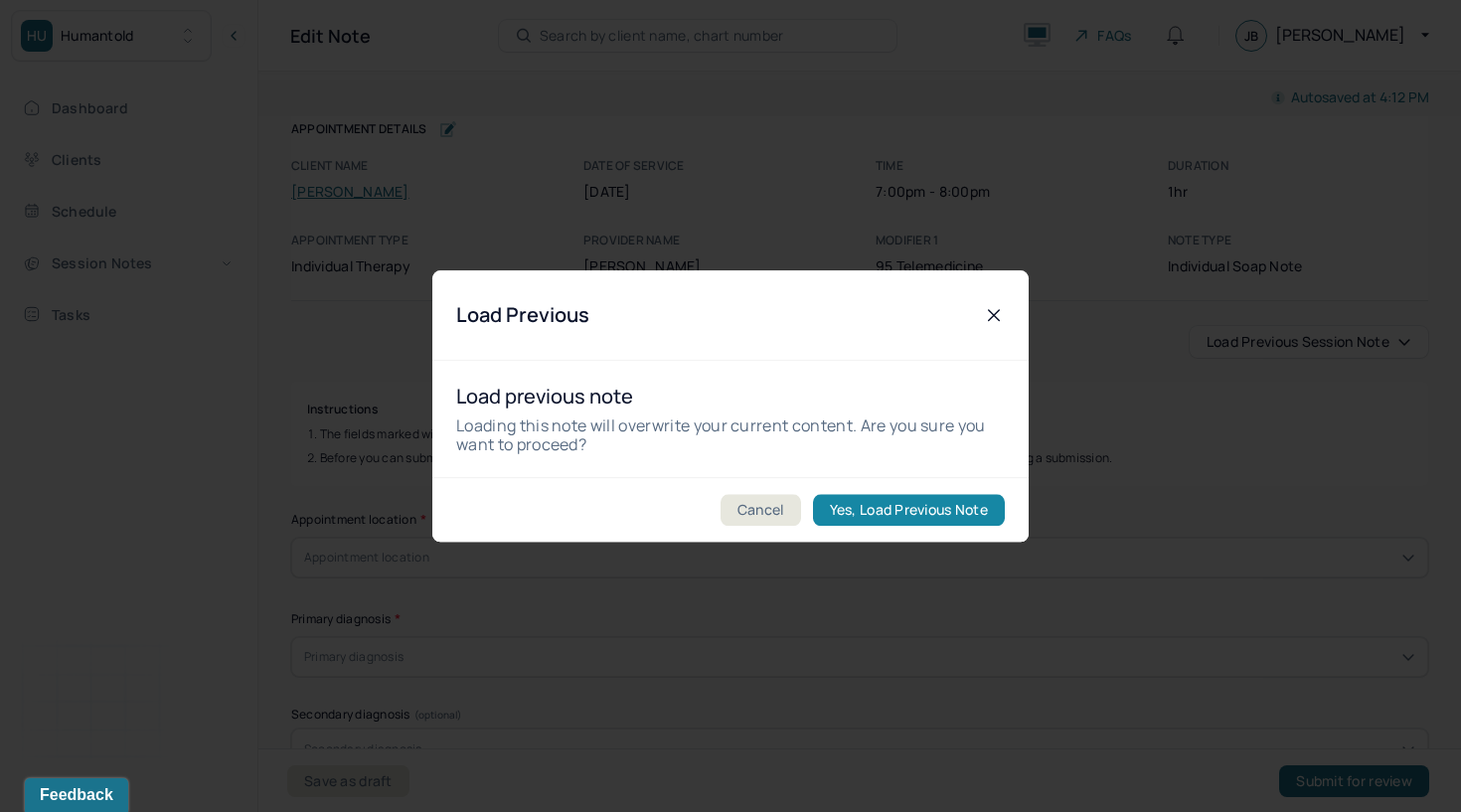 click on "Yes, Load Previous Note" at bounding box center [908, 510] 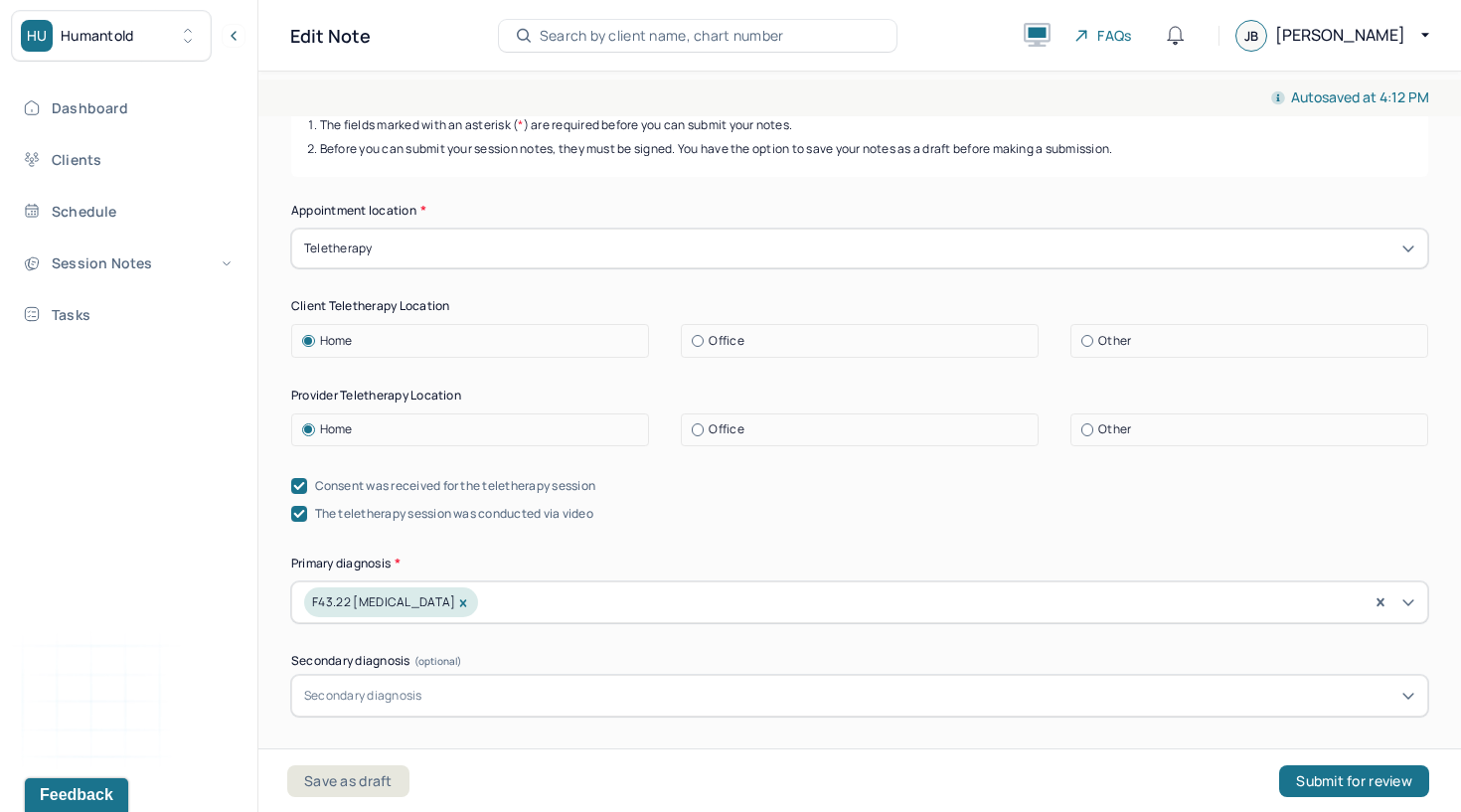 scroll, scrollTop: 243, scrollLeft: 0, axis: vertical 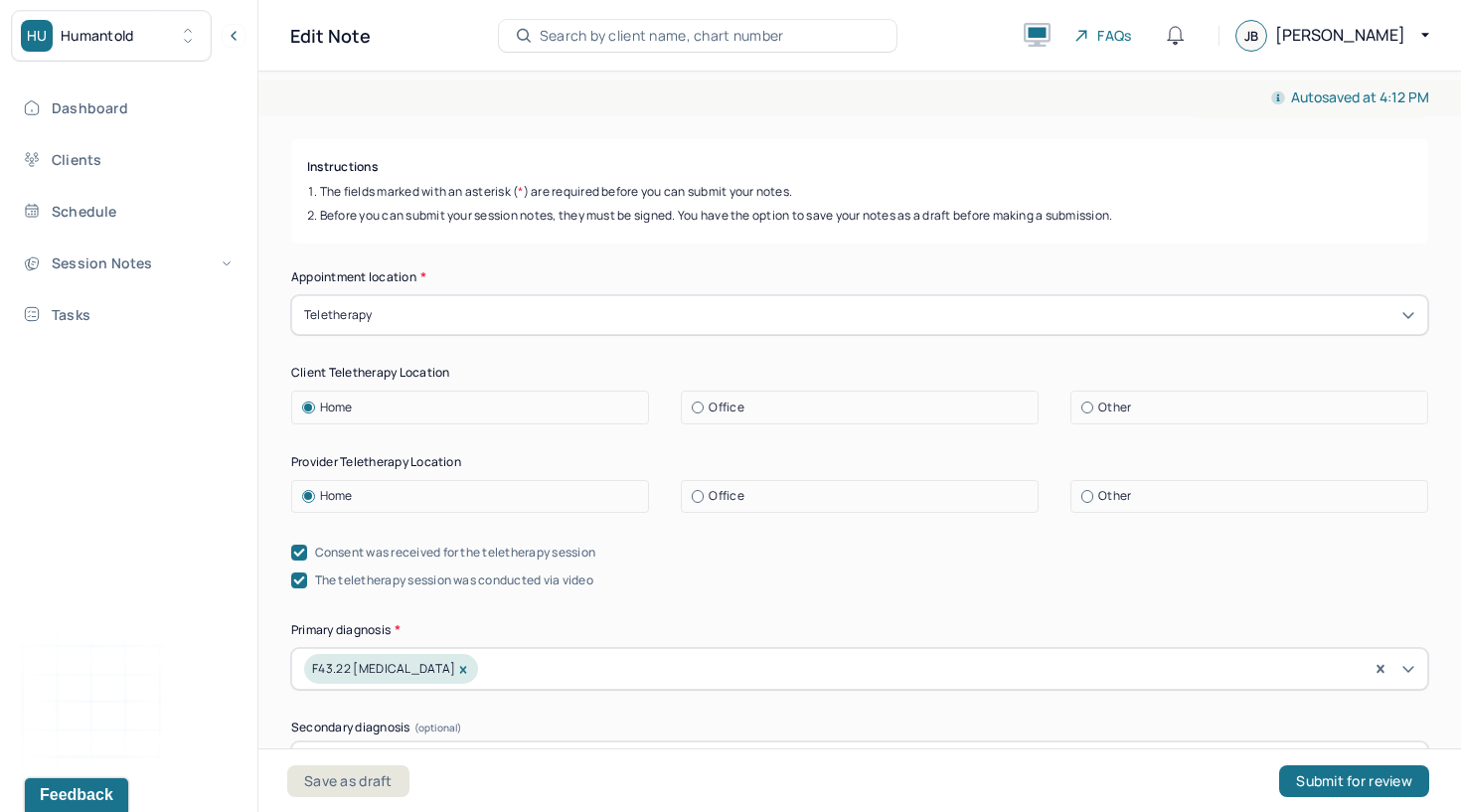 click on "Office" at bounding box center [865, 496] 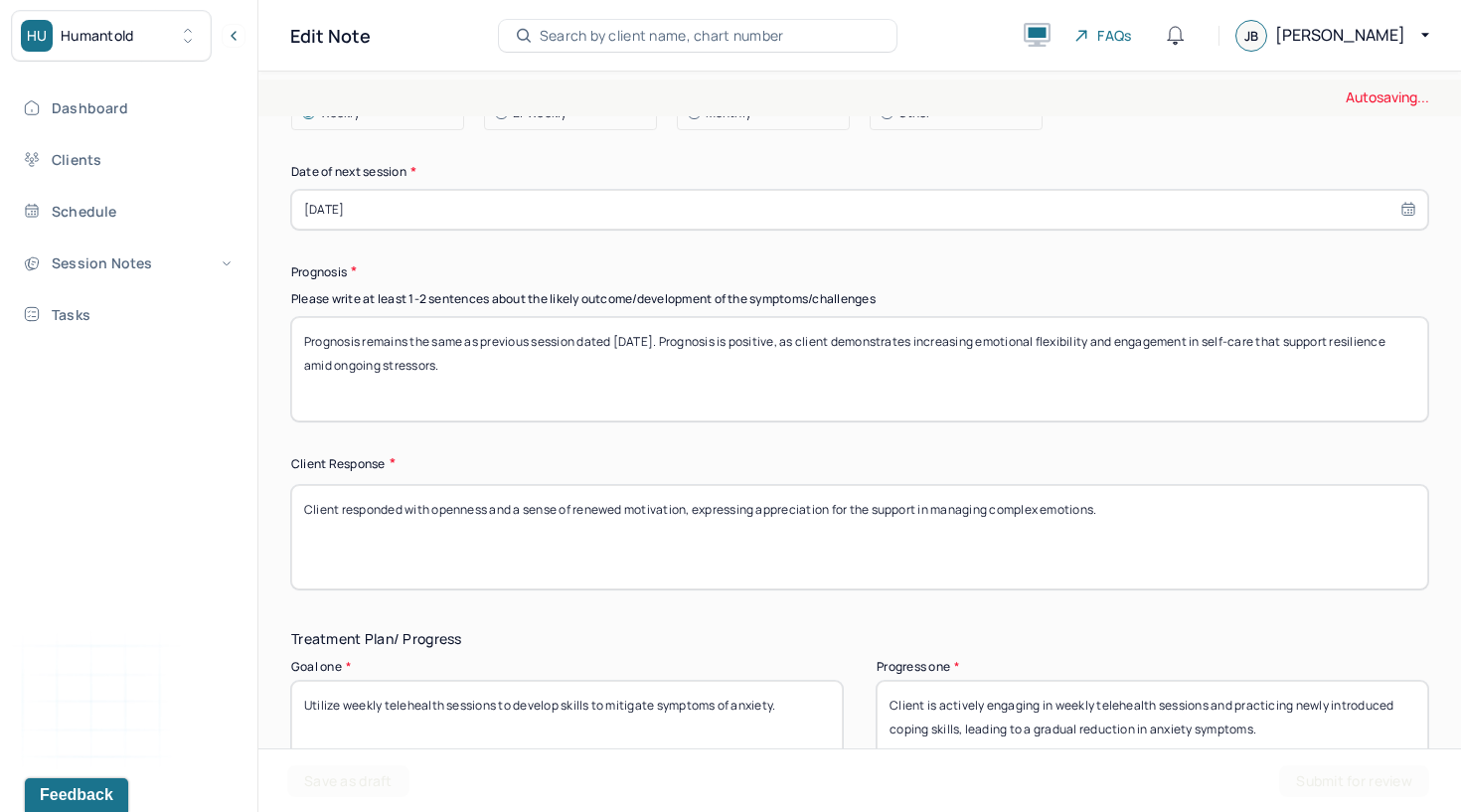 scroll, scrollTop: 3049, scrollLeft: 0, axis: vertical 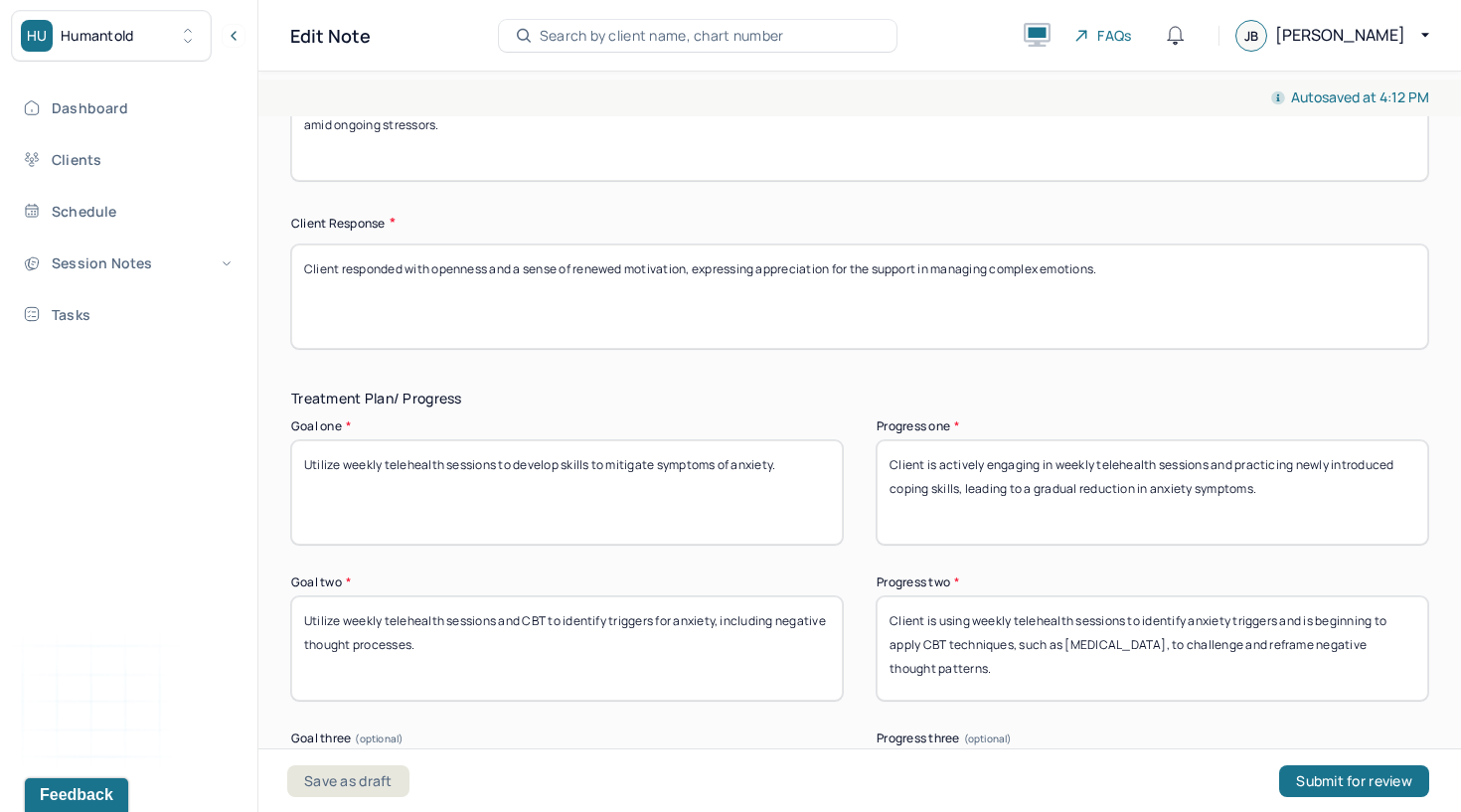 click on "Client responded with openness and a sense of renewed motivation, expressing appreciation for the support in managing complex emotions." at bounding box center (860, 296) 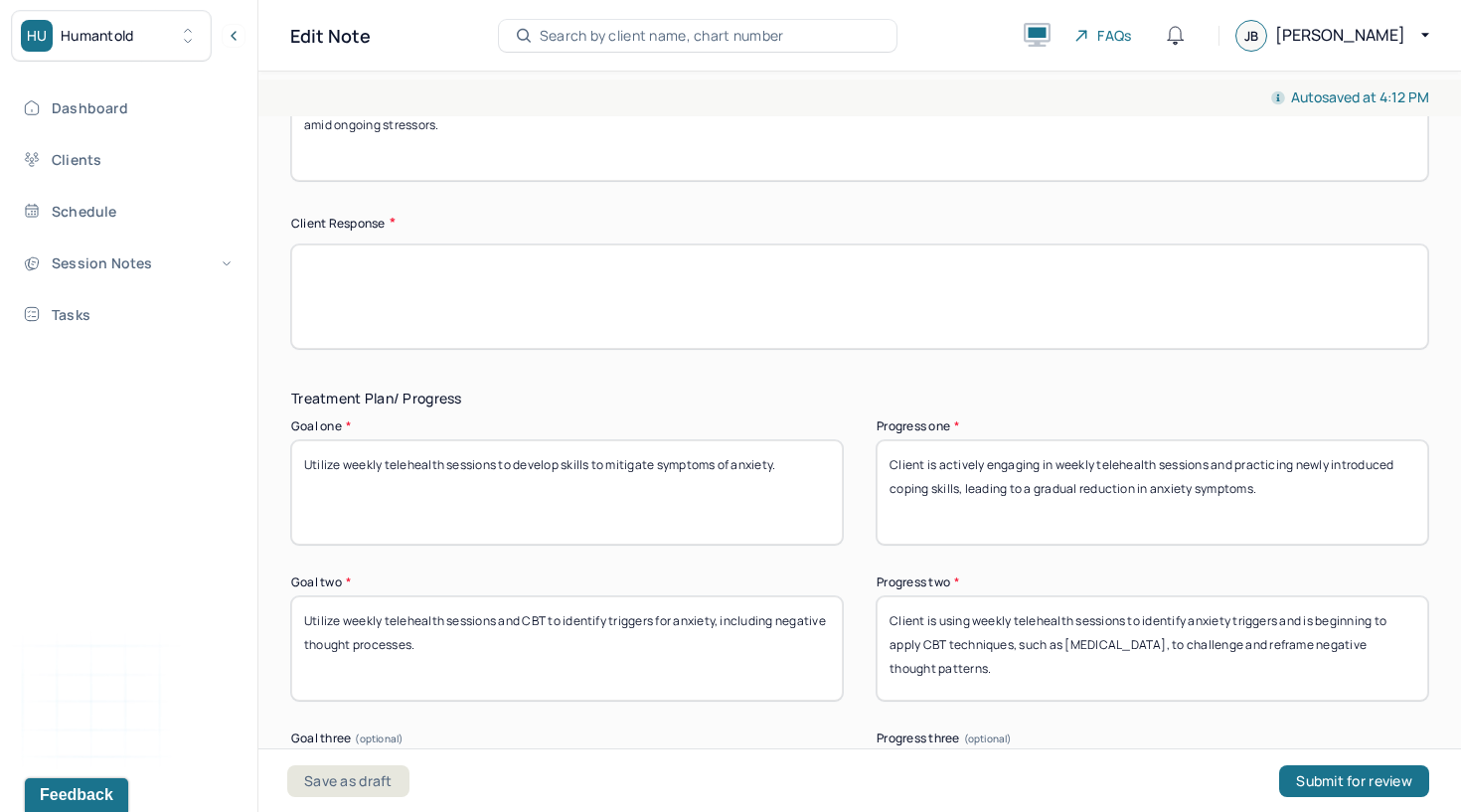 scroll, scrollTop: 2727, scrollLeft: 0, axis: vertical 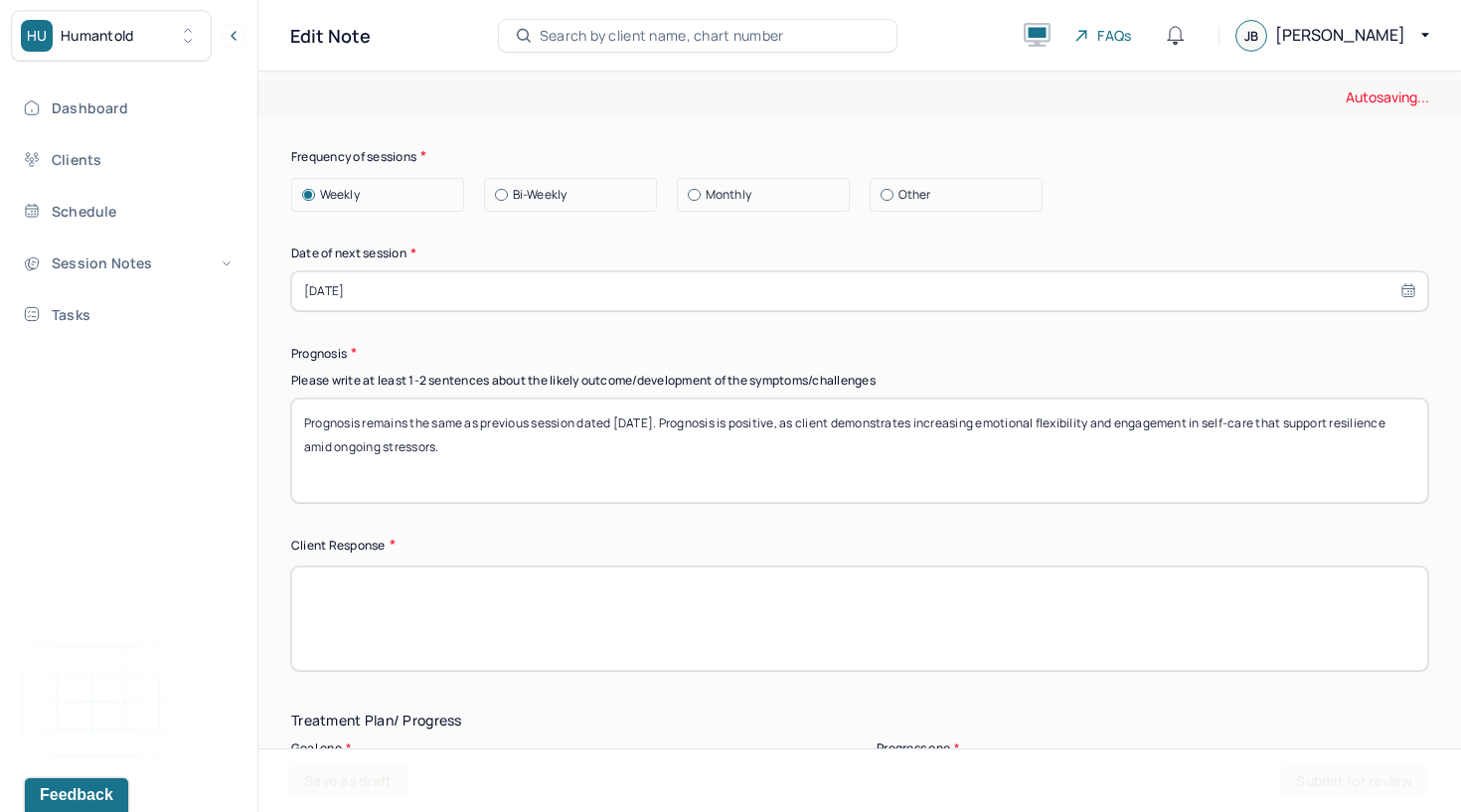 type 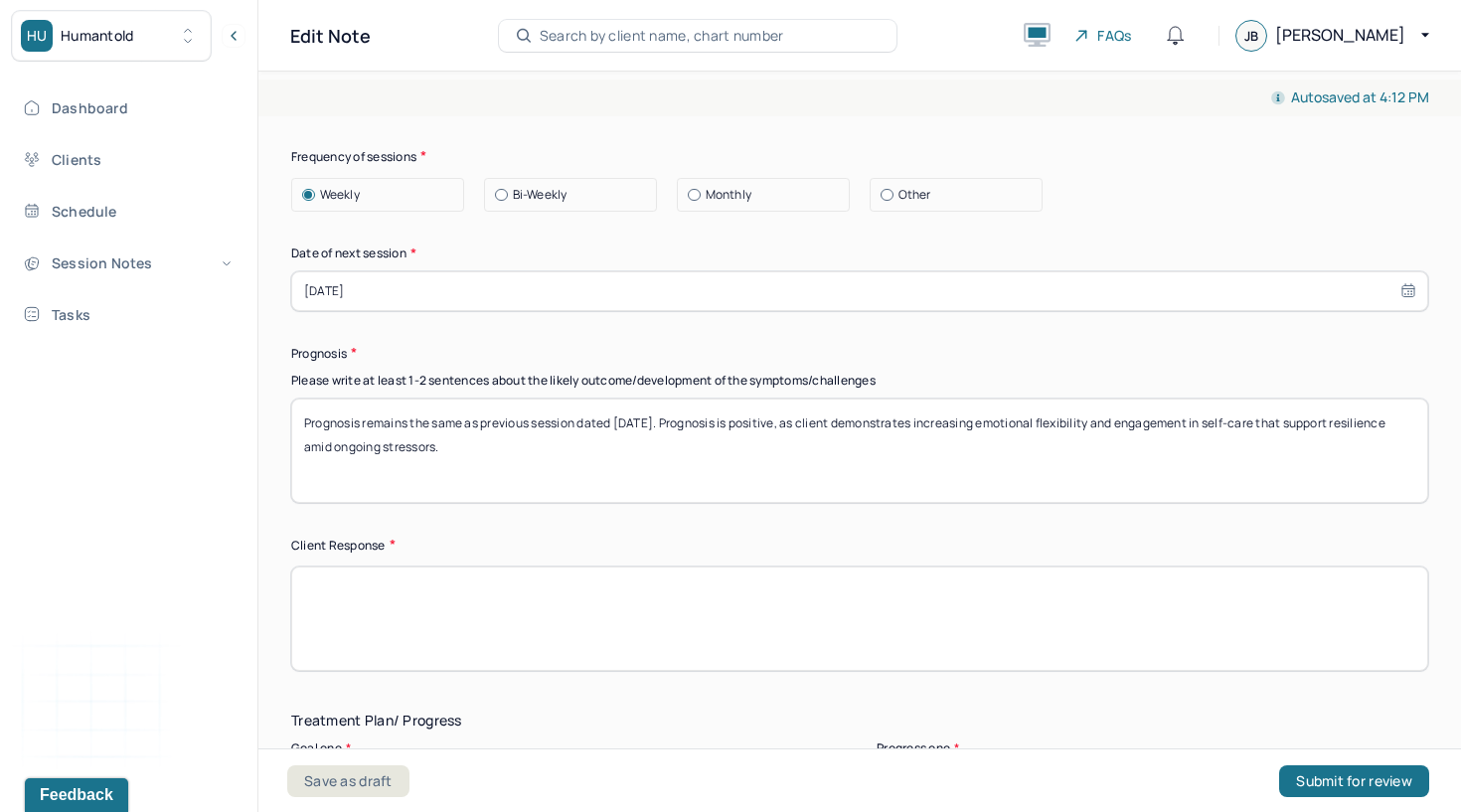 type on "Prognosis remains the same as previous session dated [DATE]. Prognosis is positive, as client demonstrates increasing emotional flexibility and engagement in self-care that support resilience amid ongoing stressors." 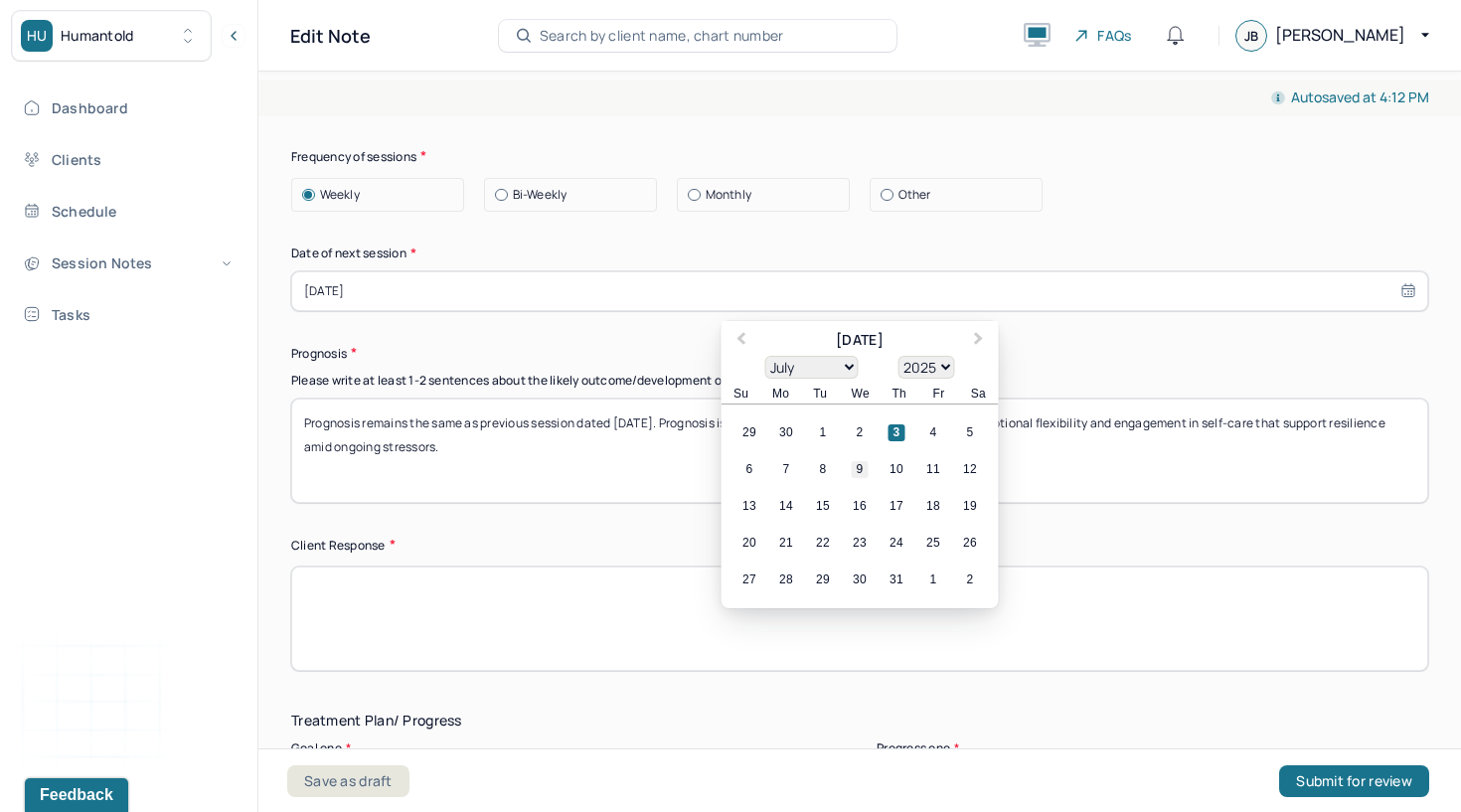 click on "9" at bounding box center (860, 469) 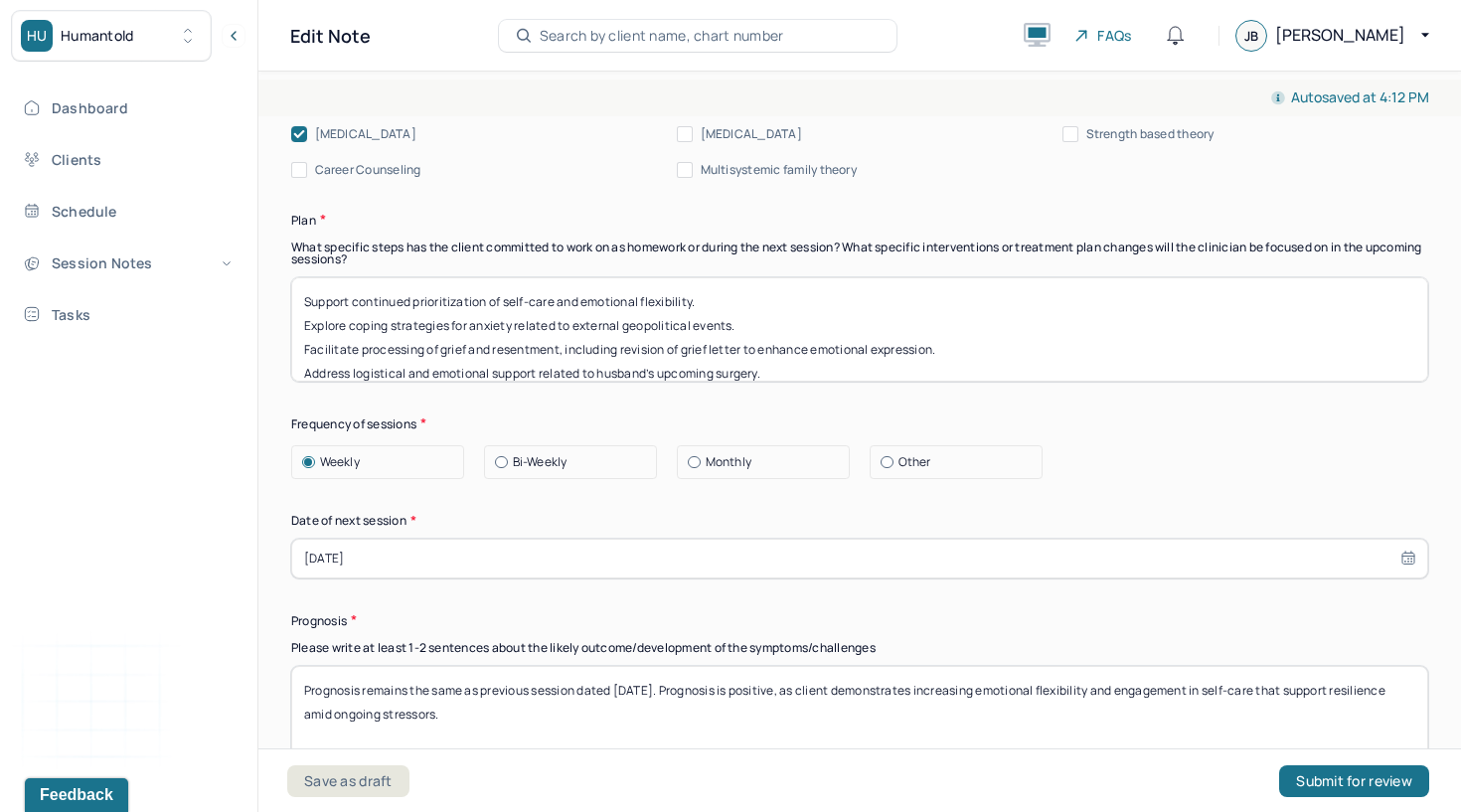 scroll, scrollTop: 2443, scrollLeft: 0, axis: vertical 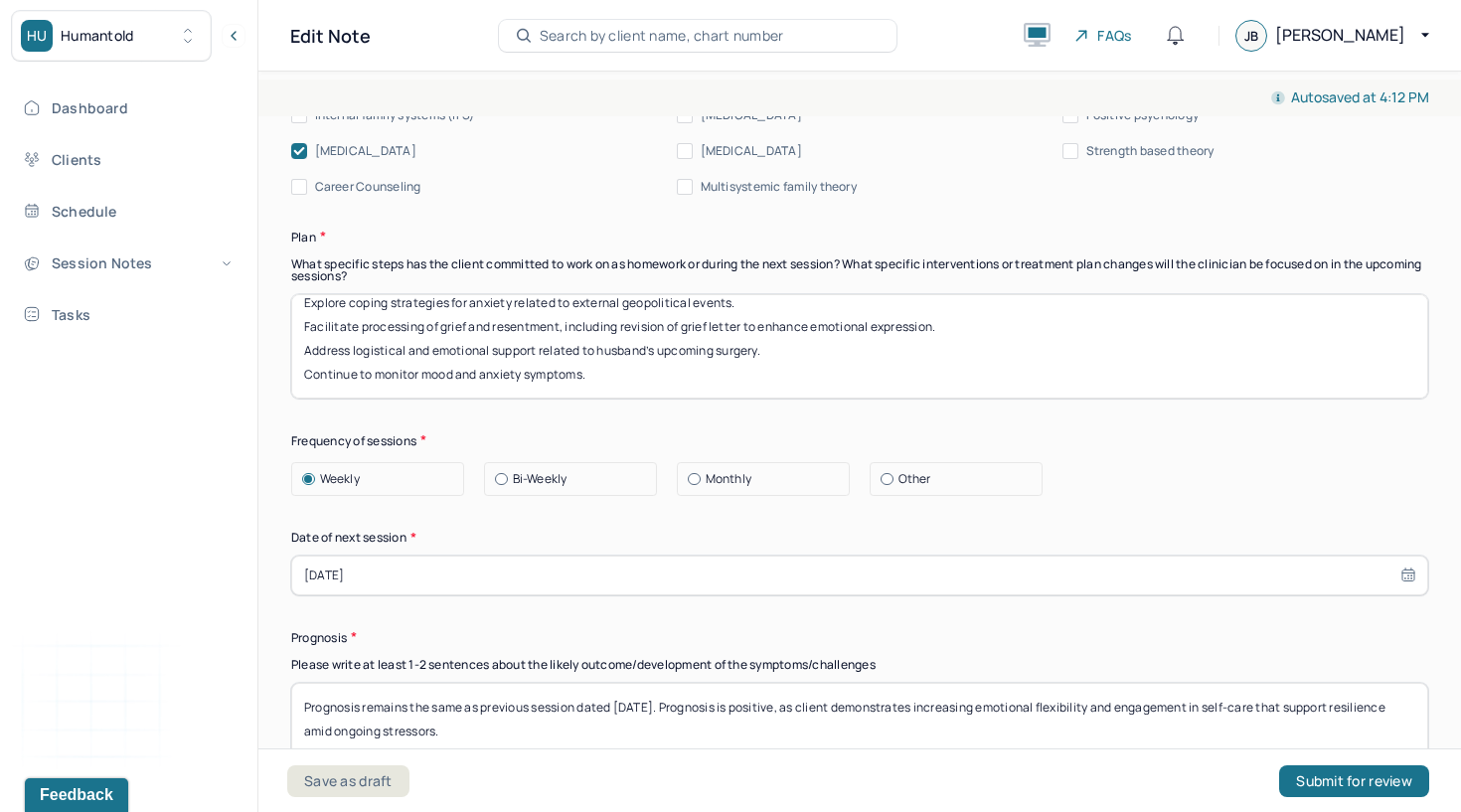 drag, startPoint x: 307, startPoint y: 322, endPoint x: 321, endPoint y: 512, distance: 190.5151 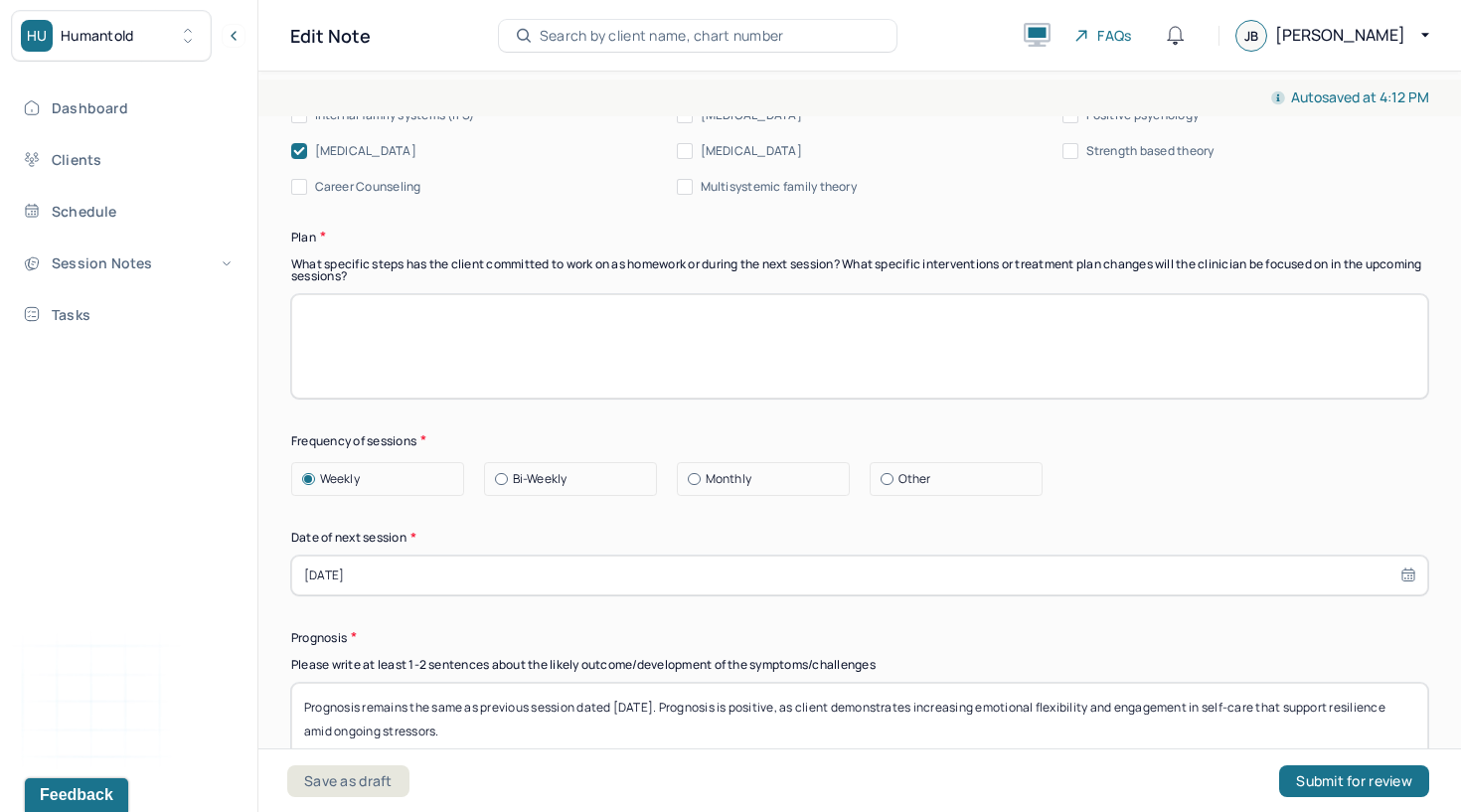 scroll, scrollTop: 0, scrollLeft: 0, axis: both 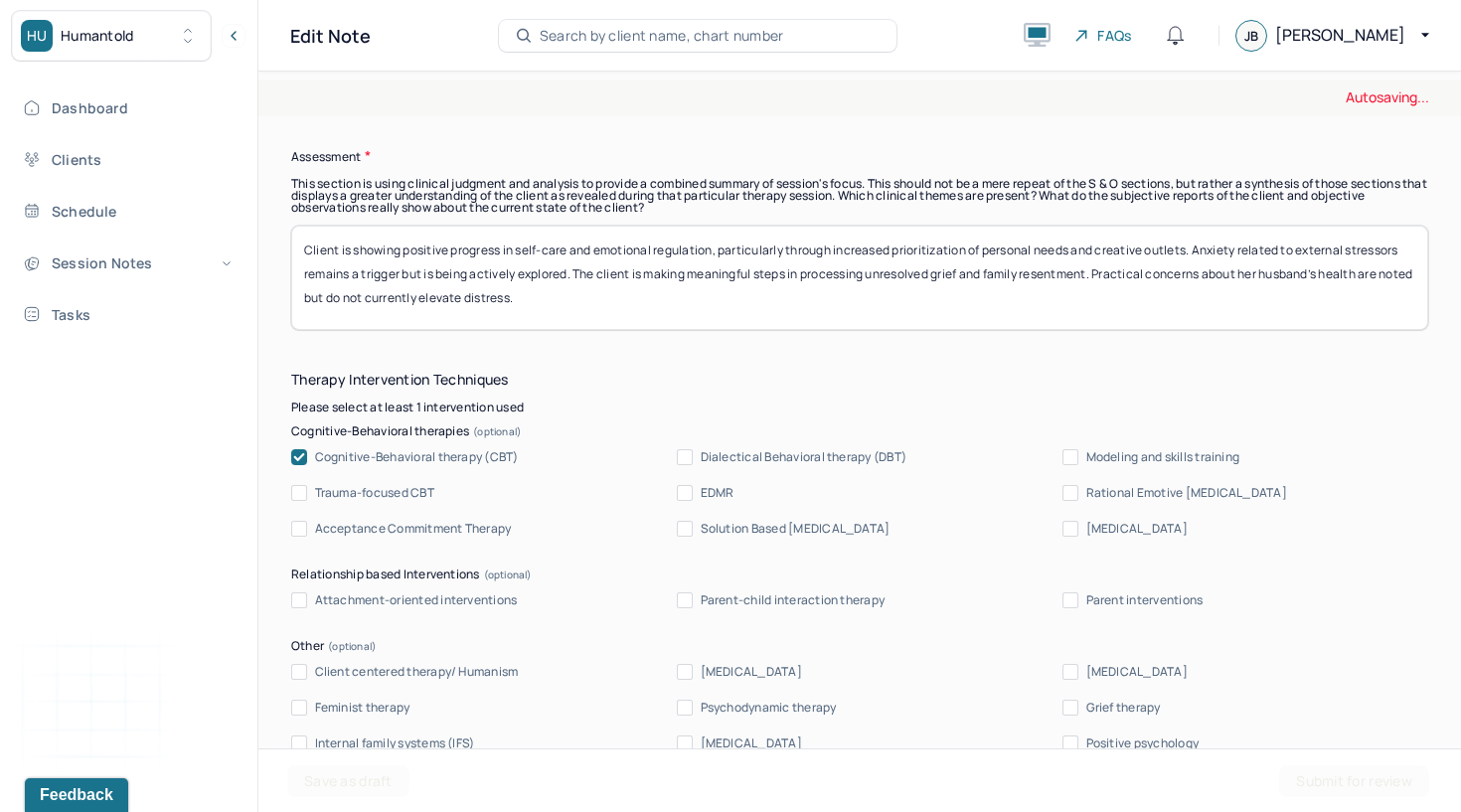type 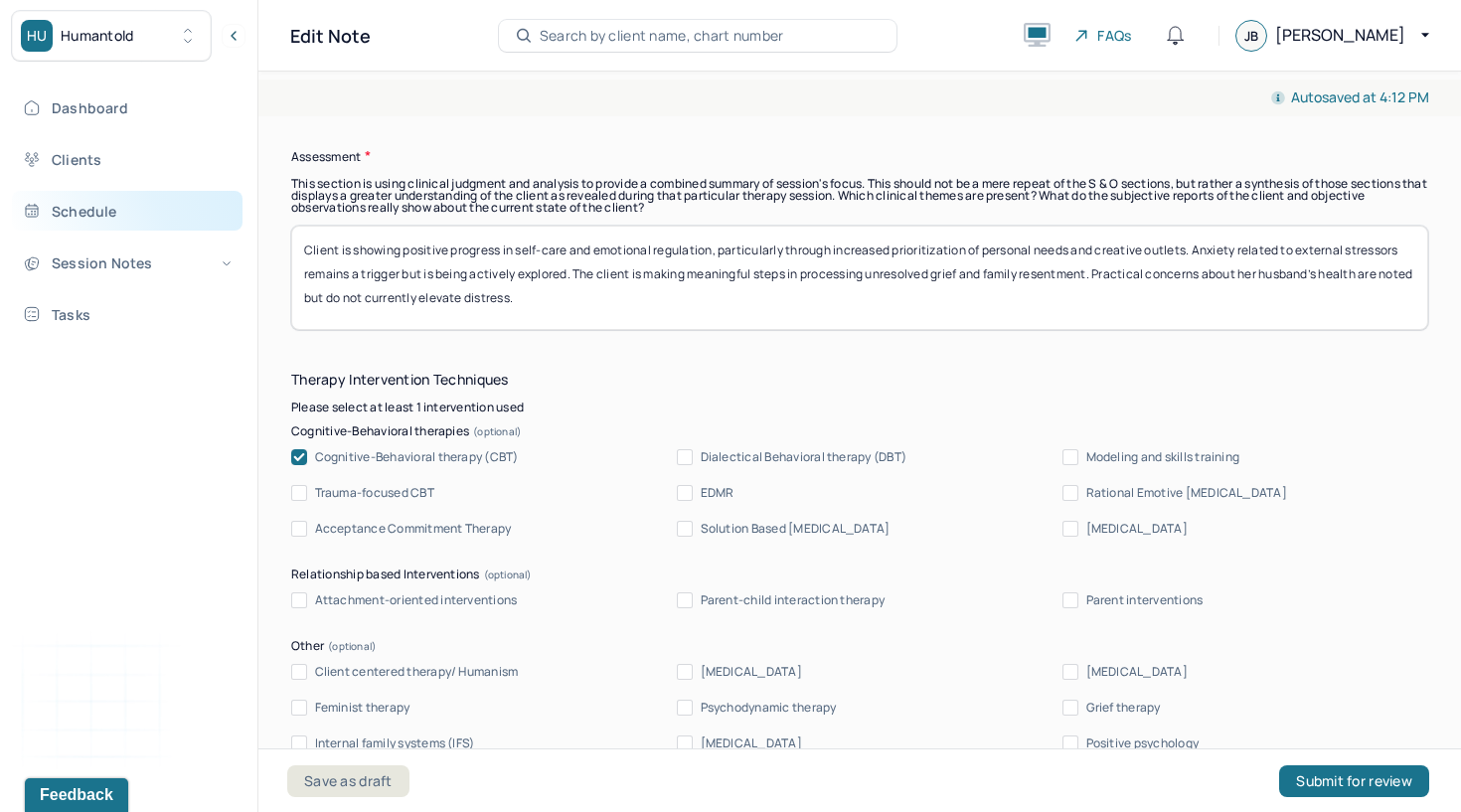 drag, startPoint x: 564, startPoint y: 317, endPoint x: 218, endPoint y: 216, distance: 360.44001 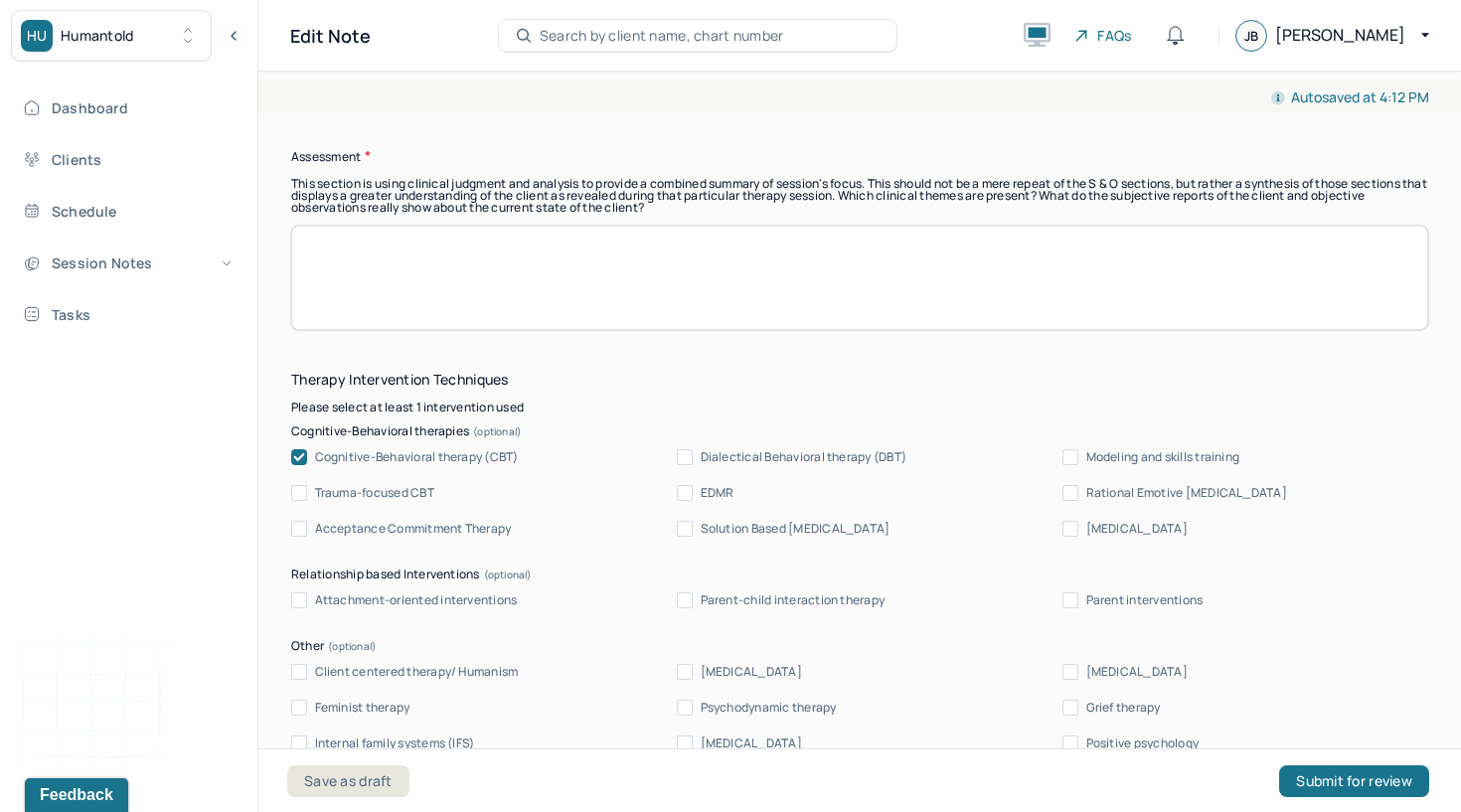 scroll, scrollTop: 1538, scrollLeft: 0, axis: vertical 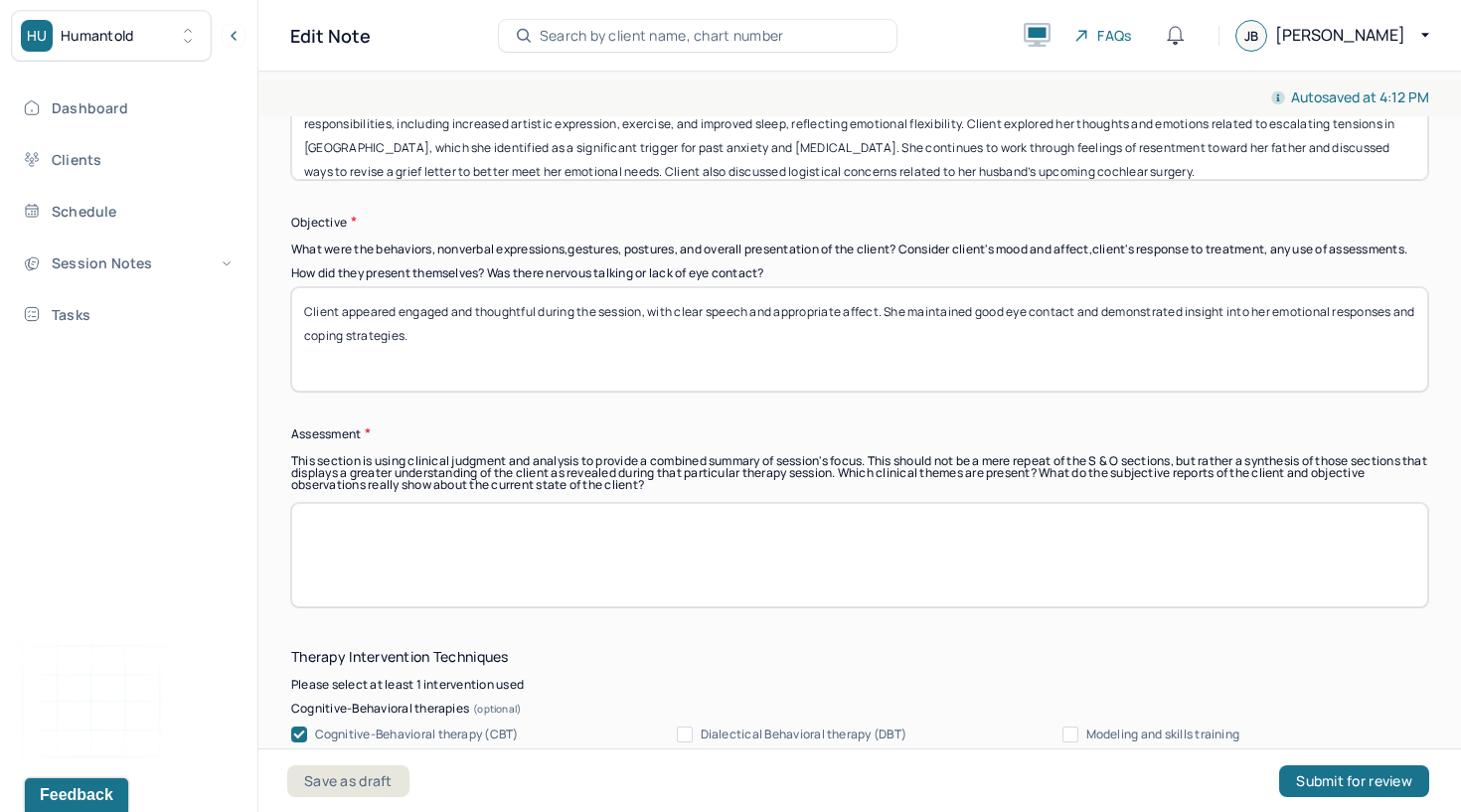type 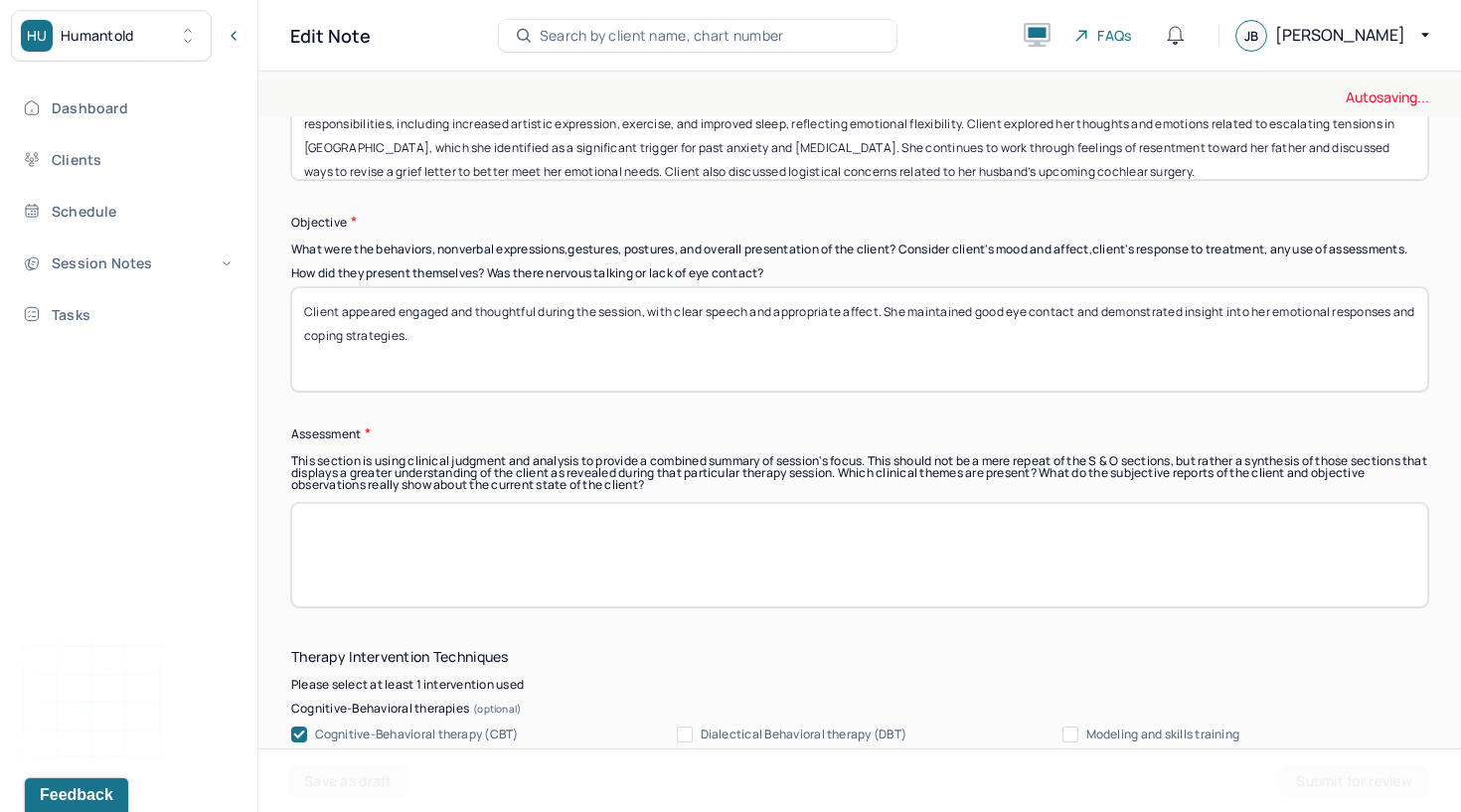 drag, startPoint x: 424, startPoint y: 341, endPoint x: 267, endPoint y: 304, distance: 161.30096 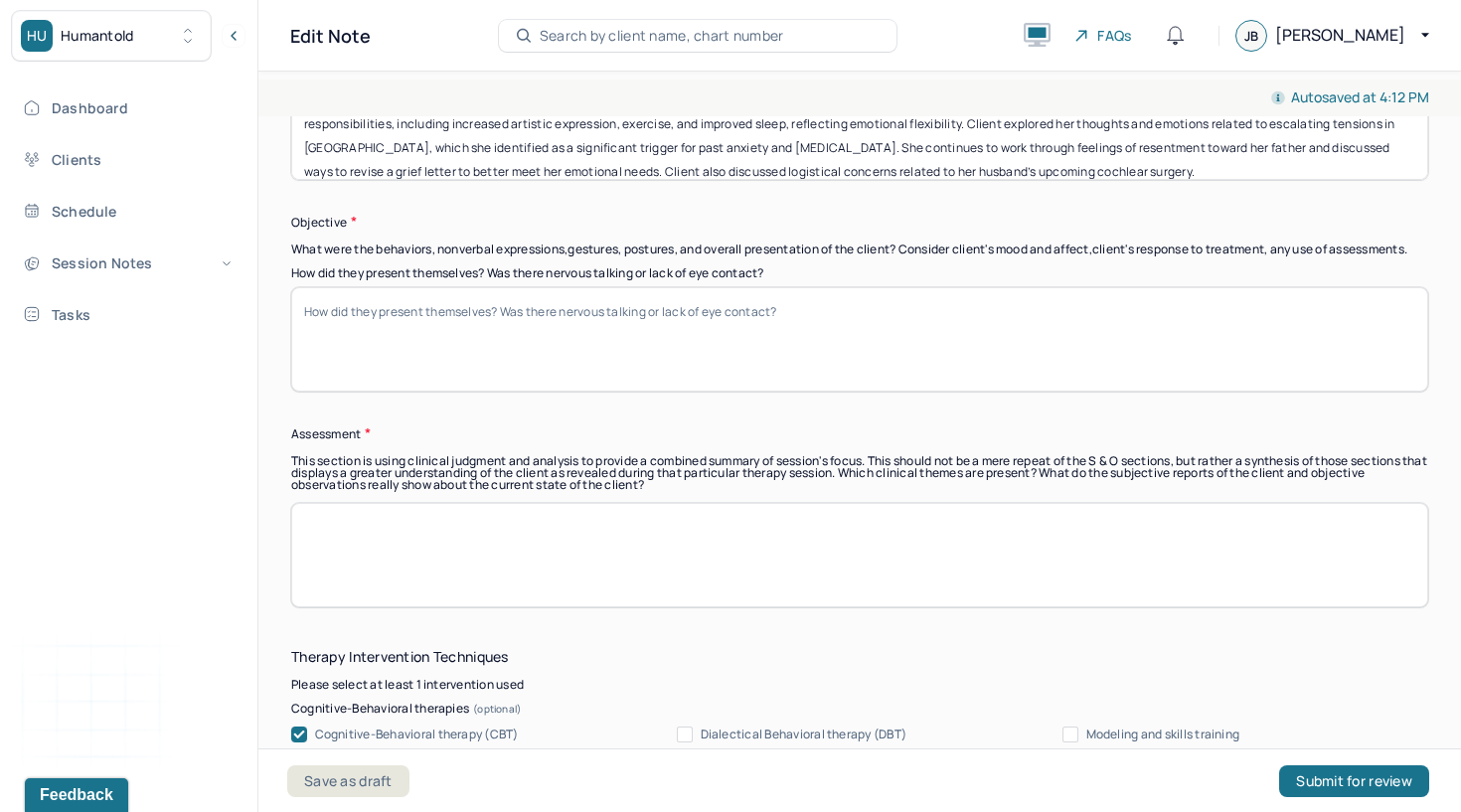 scroll, scrollTop: 0, scrollLeft: 0, axis: both 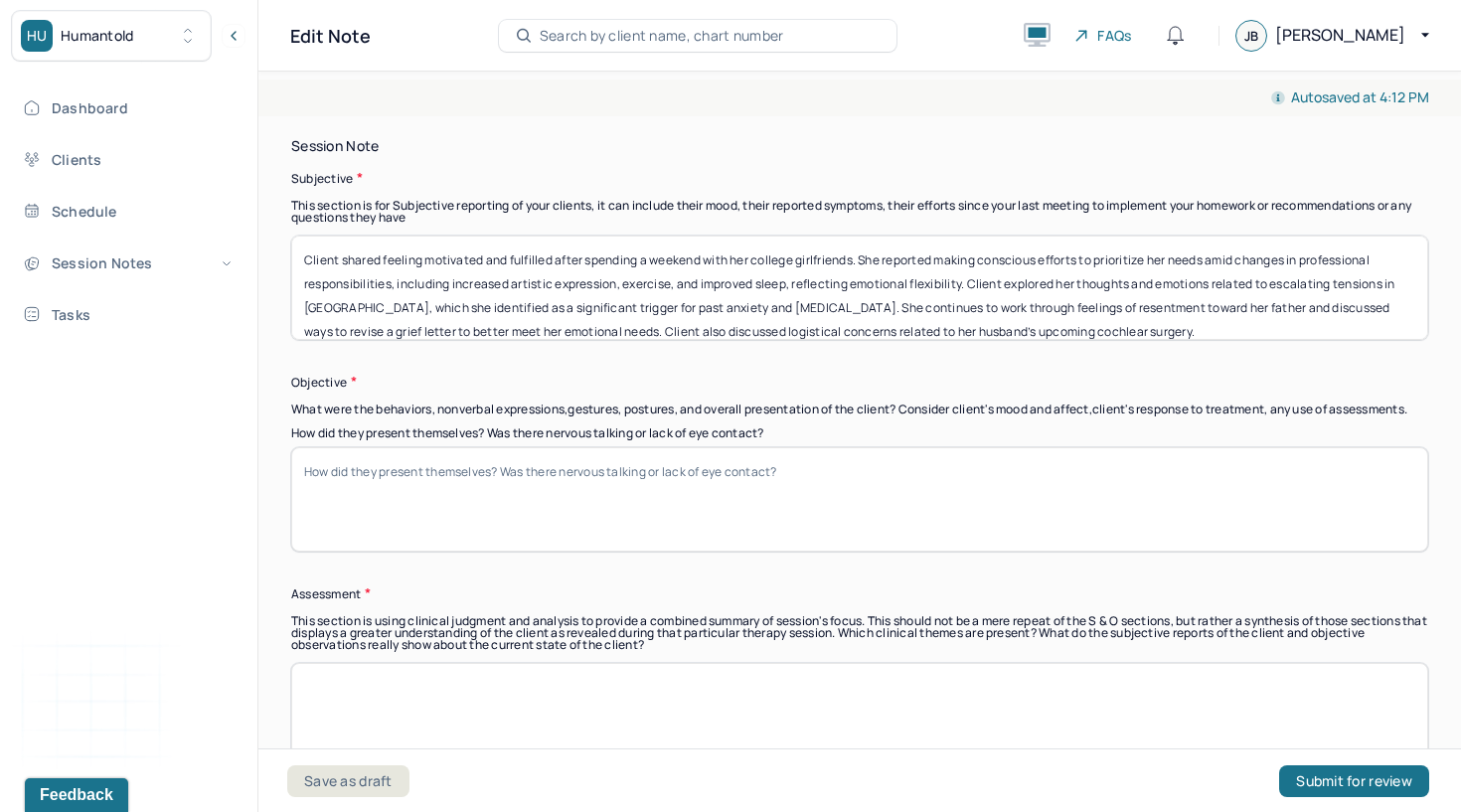 type 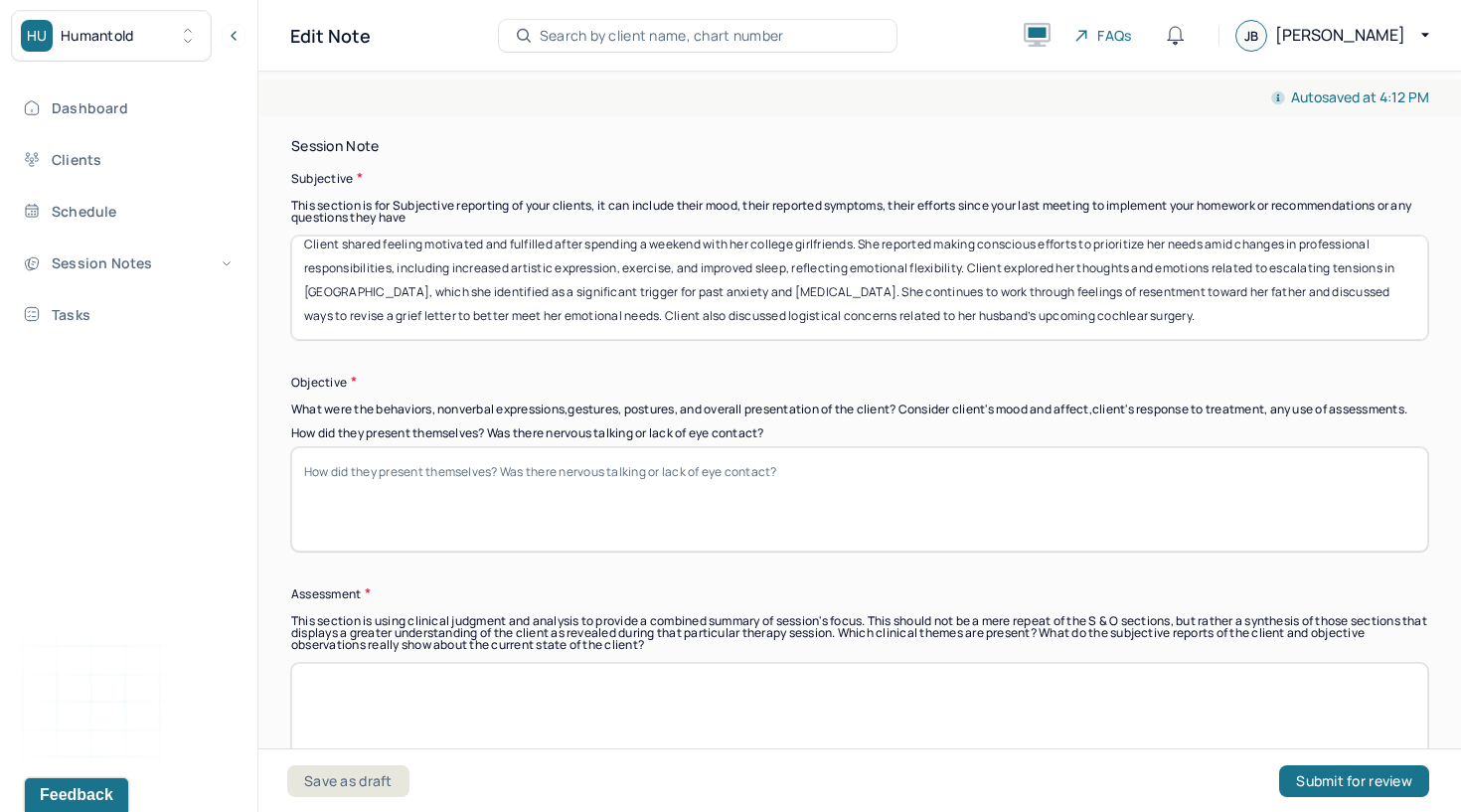 drag, startPoint x: 301, startPoint y: 279, endPoint x: 316, endPoint y: 390, distance: 112.00893 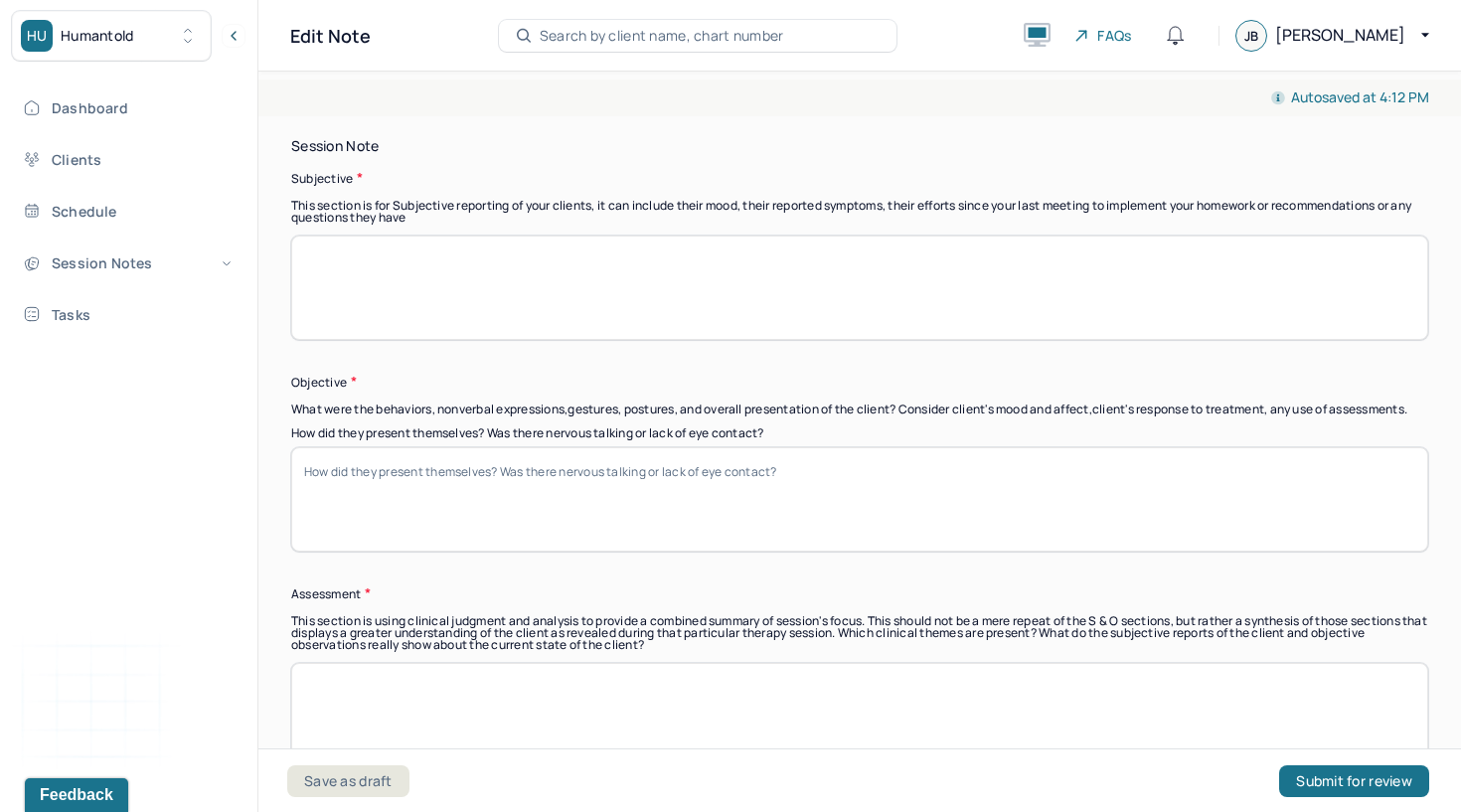scroll, scrollTop: 0, scrollLeft: 0, axis: both 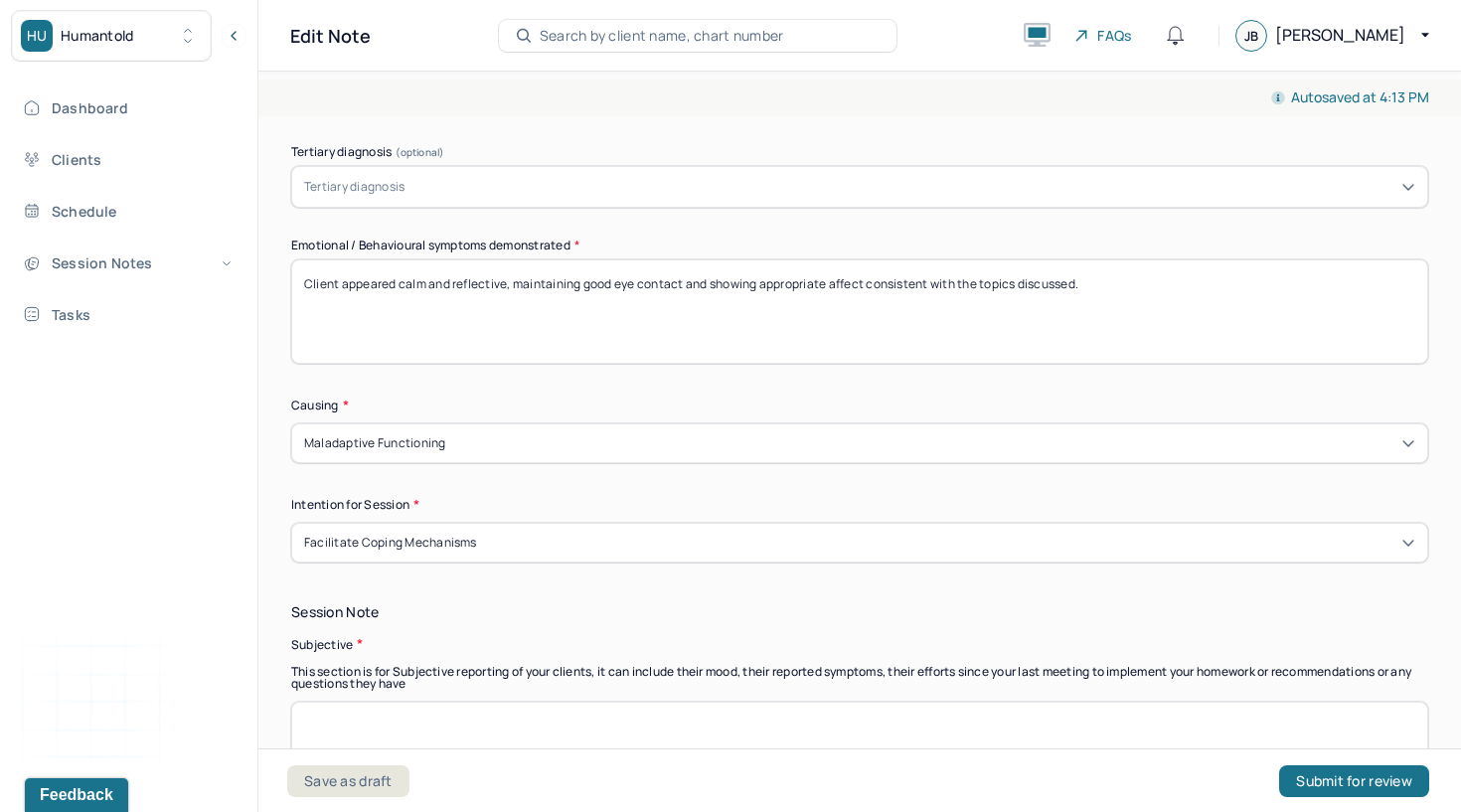 type 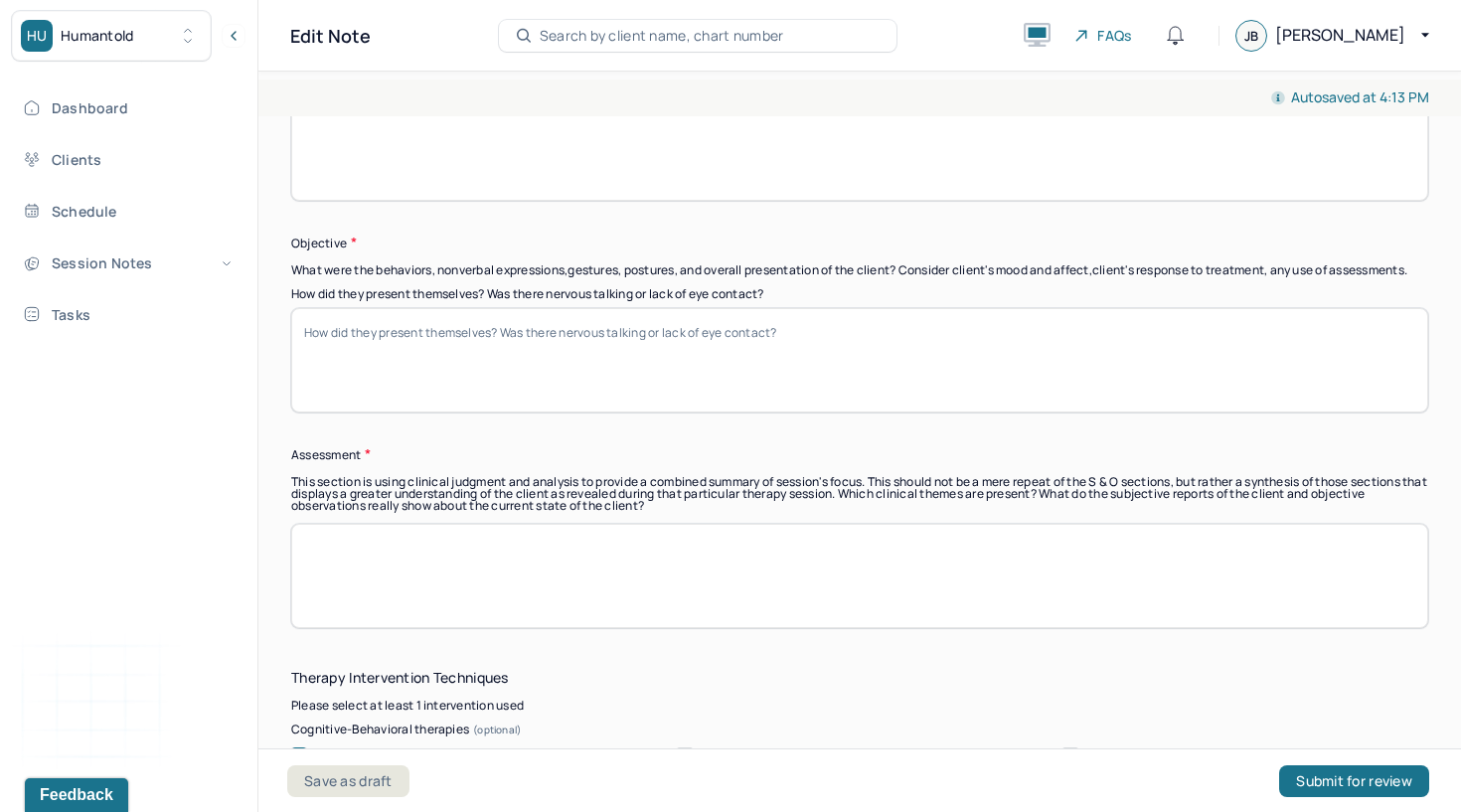 scroll, scrollTop: 1535, scrollLeft: 0, axis: vertical 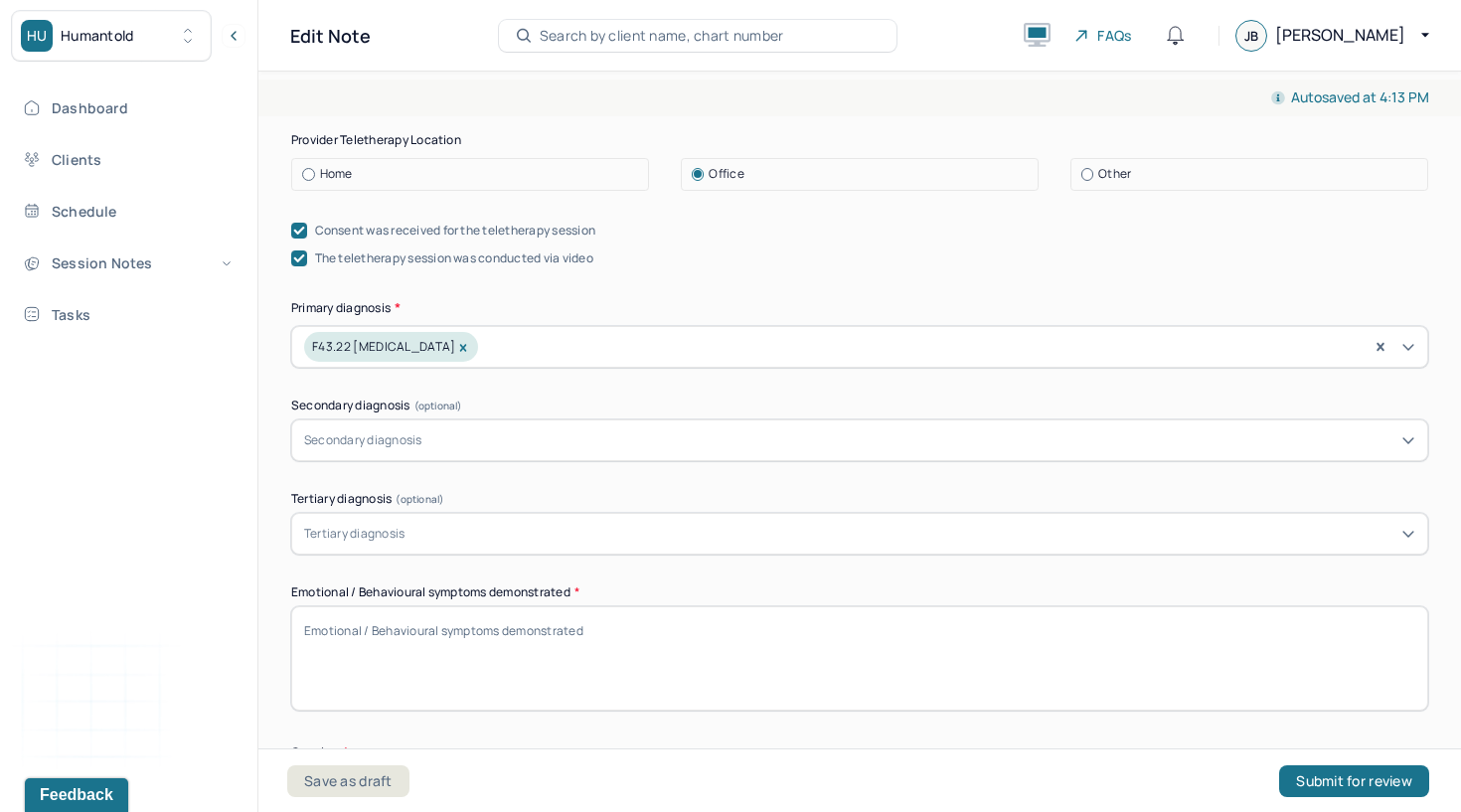 paste on "Client demonstrated heightened anxiety, emotional overwhelm, and self-awareness, while remaining reflective and engaged throughout the session." 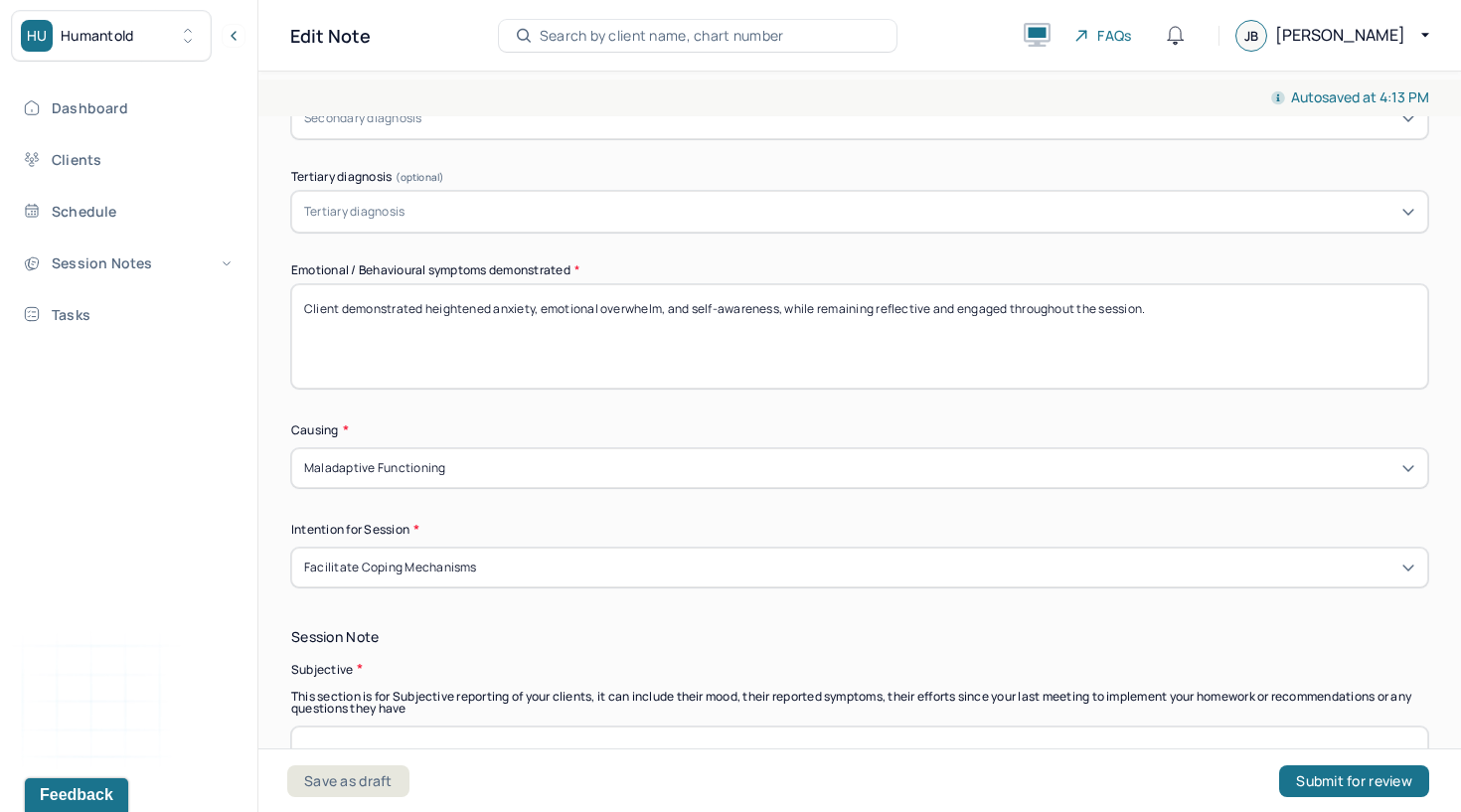 scroll, scrollTop: 889, scrollLeft: 0, axis: vertical 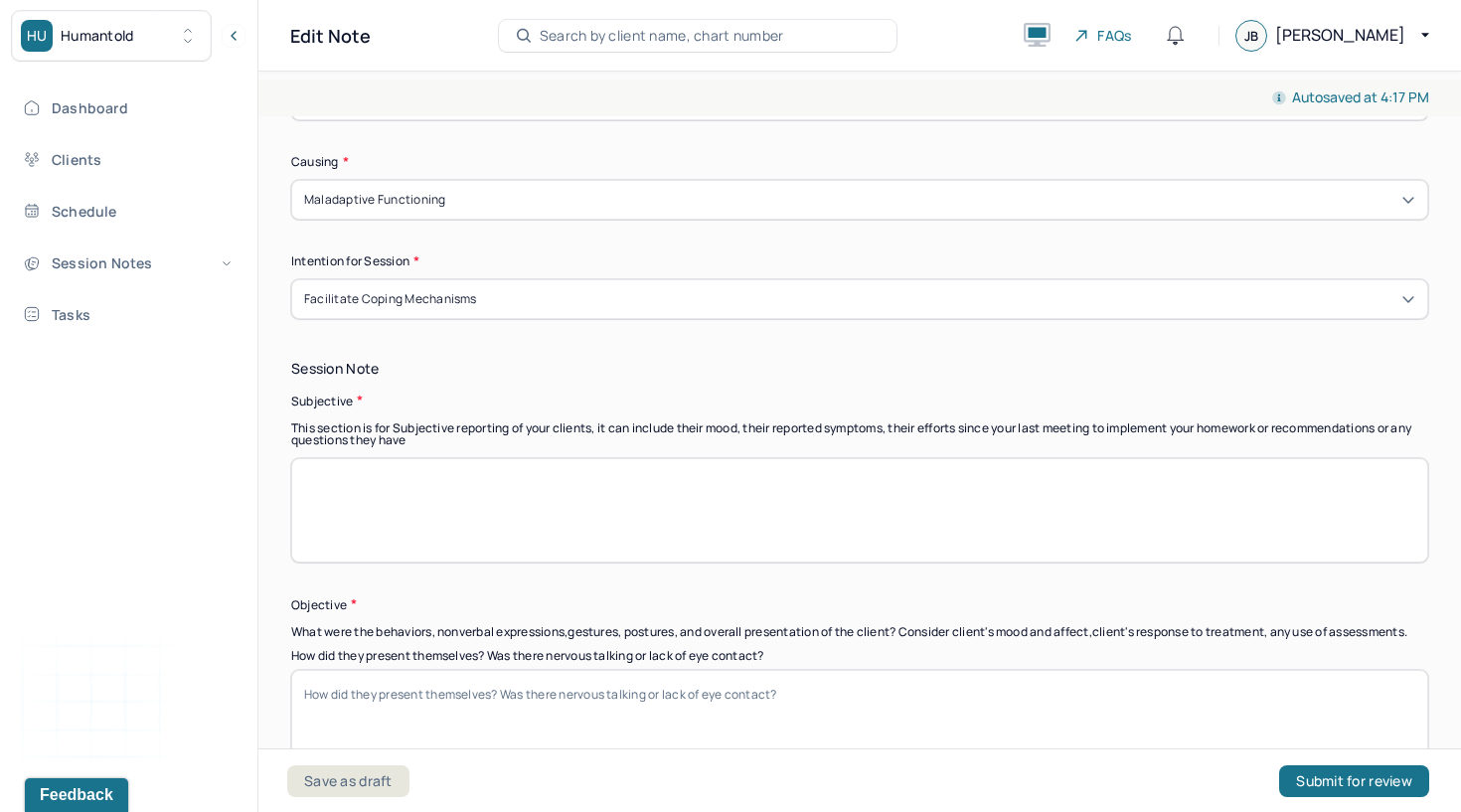type on "Client demonstrated heightened anxiety, emotional overwhelm, and self-awareness, while remaining reflective and engaged throughout the session." 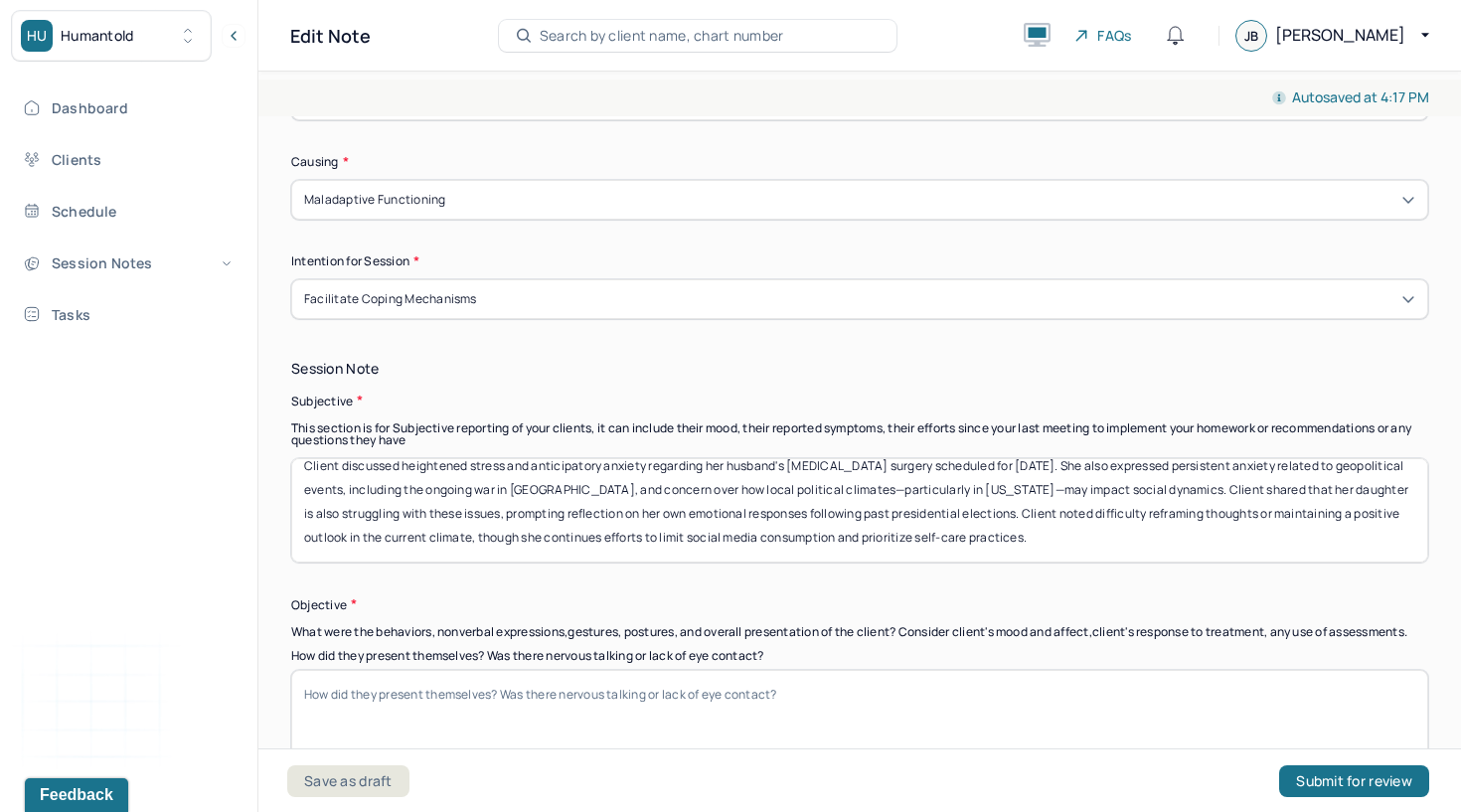 scroll, scrollTop: 16, scrollLeft: 0, axis: vertical 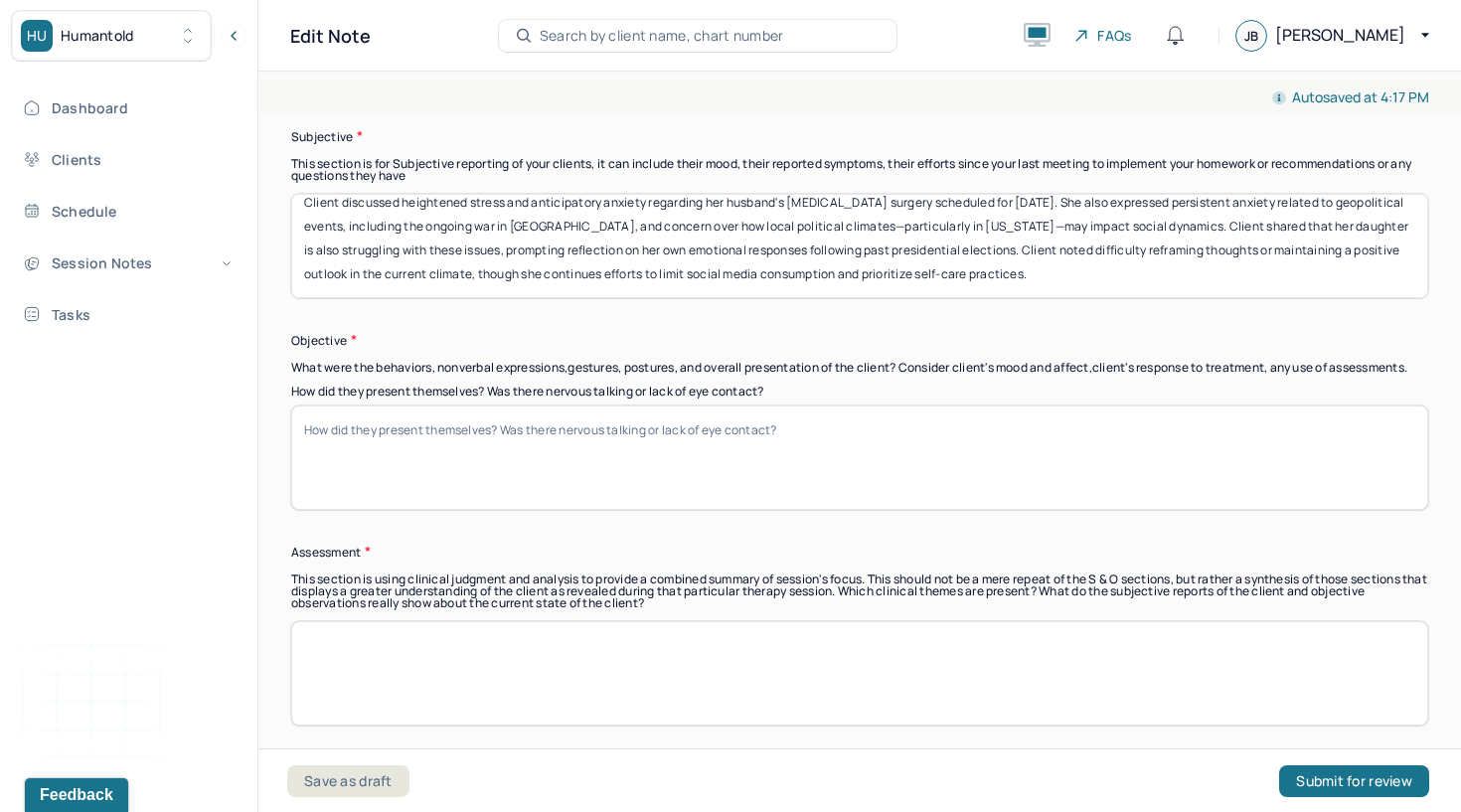 type on "Client discussed heightened stress and anticipatory anxiety regarding her husband's [MEDICAL_DATA] surgery scheduled for [DATE]. She also expressed persistent anxiety related to geopolitical events, including the ongoing war in [GEOGRAPHIC_DATA], and concern over how local political climates—particularly in [US_STATE]—may impact social dynamics. Client shared that her daughter is also struggling with these issues, prompting reflection on her own emotional responses following past presidential elections. Client noted difficulty reframing thoughts or maintaining a positive outlook in the current climate, though she continues efforts to limit social media consumption and prioritize self-care practices." 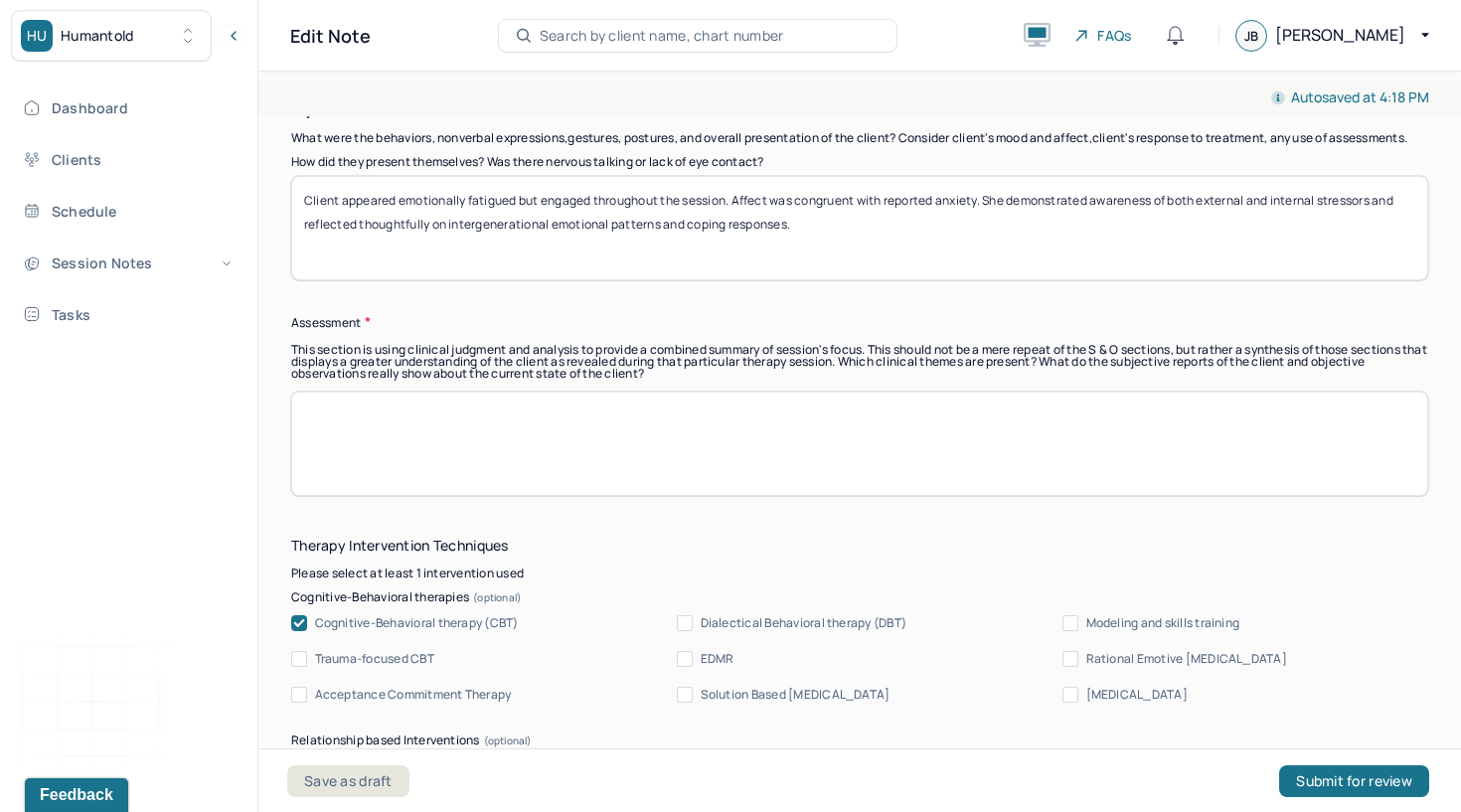 scroll, scrollTop: 1697, scrollLeft: 0, axis: vertical 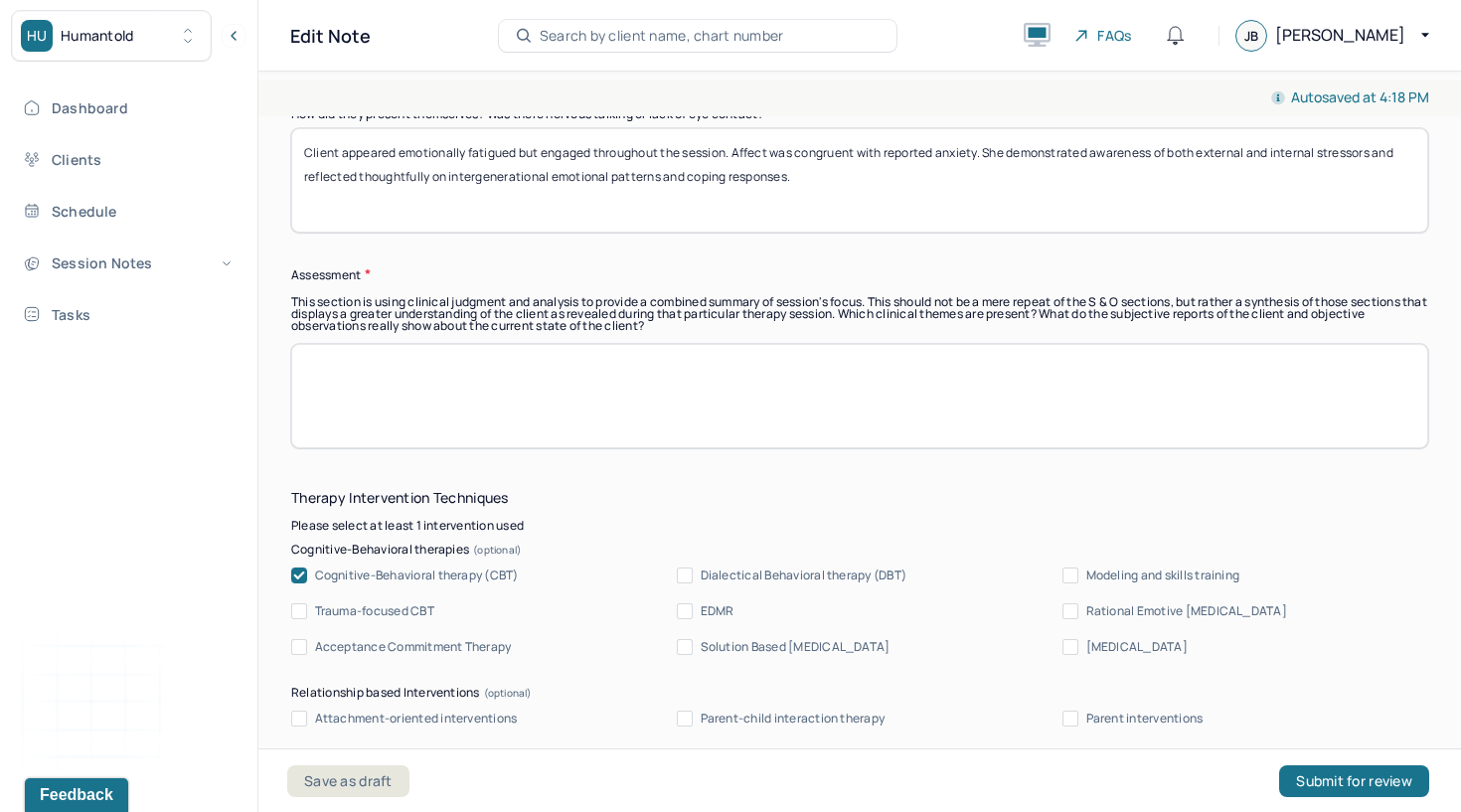 type on "Client appeared emotionally fatigued but engaged throughout the session. Affect was congruent with reported anxiety. She demonstrated awareness of both external and internal stressors and reflected thoughtfully on intergenerational emotional patterns and coping responses." 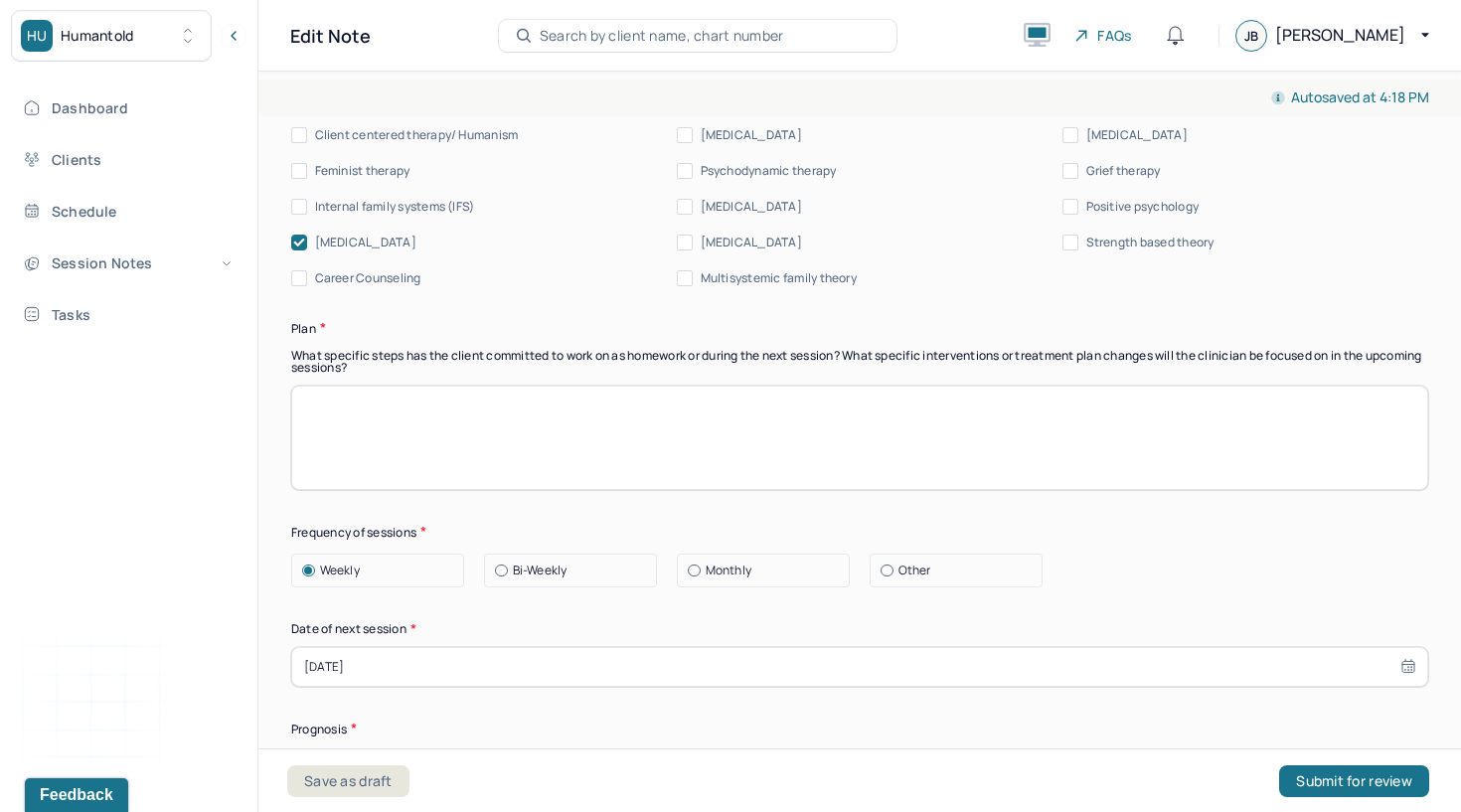 scroll, scrollTop: 2446, scrollLeft: 0, axis: vertical 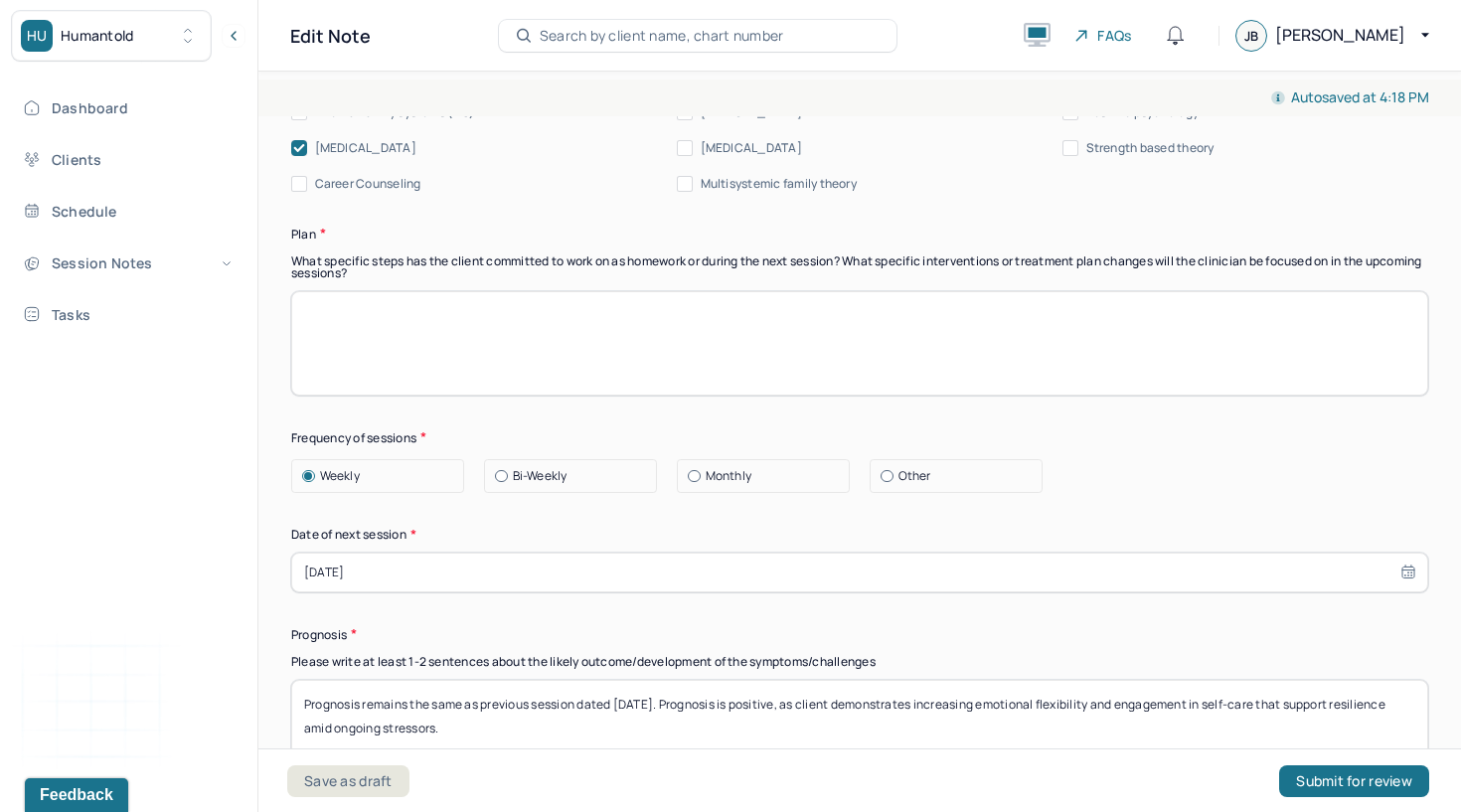 type on "Client is experiencing compounded anxiety stemming from personal, familial, and global stressors. Insight into her emotional responses and empathy toward her daughter indicate emotional attunement. Although cognitive reframing remains challenging, client continues to implement self-care strategies and reduce social media exposure, signaling motivation for emotional regulation." 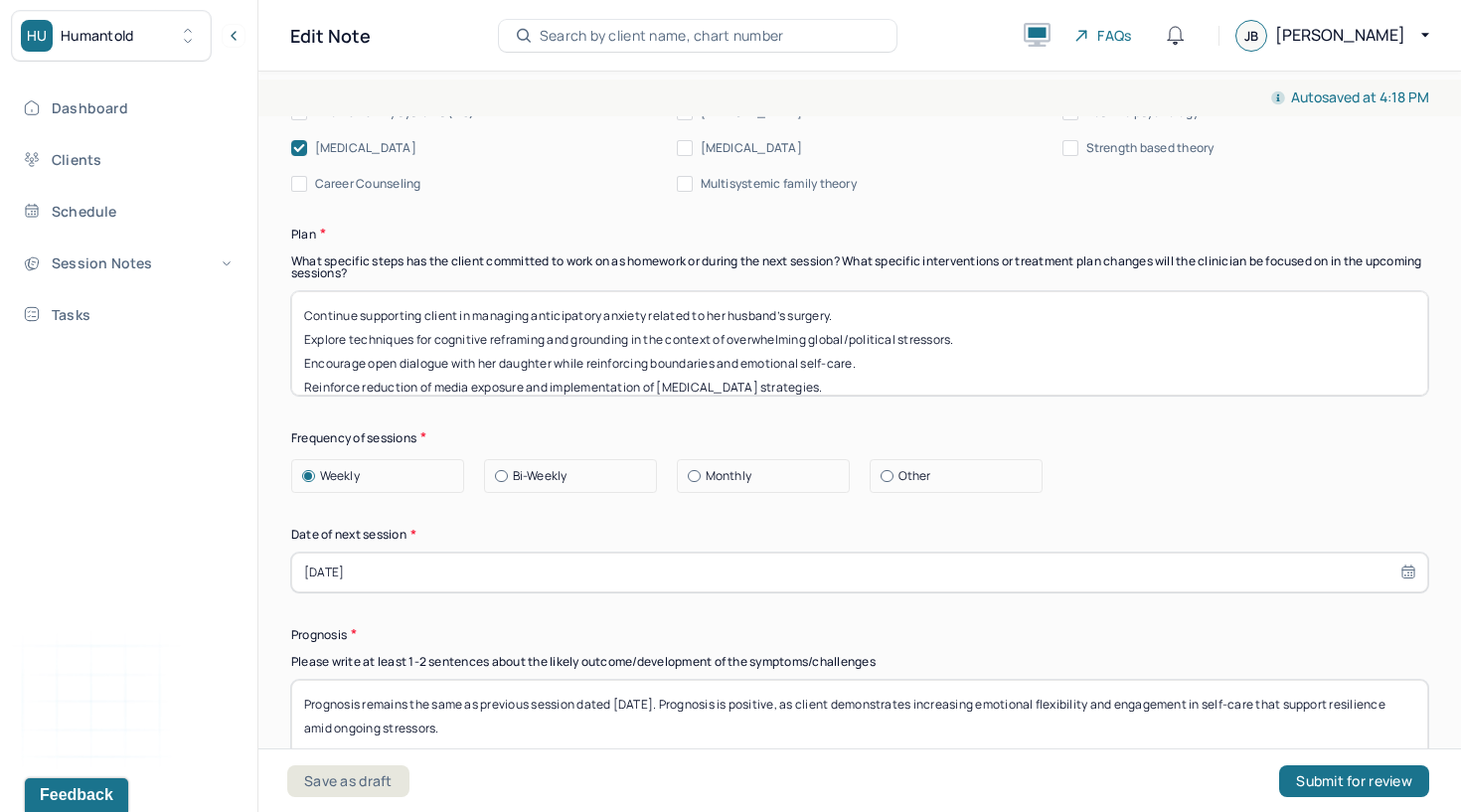 scroll, scrollTop: 64, scrollLeft: 0, axis: vertical 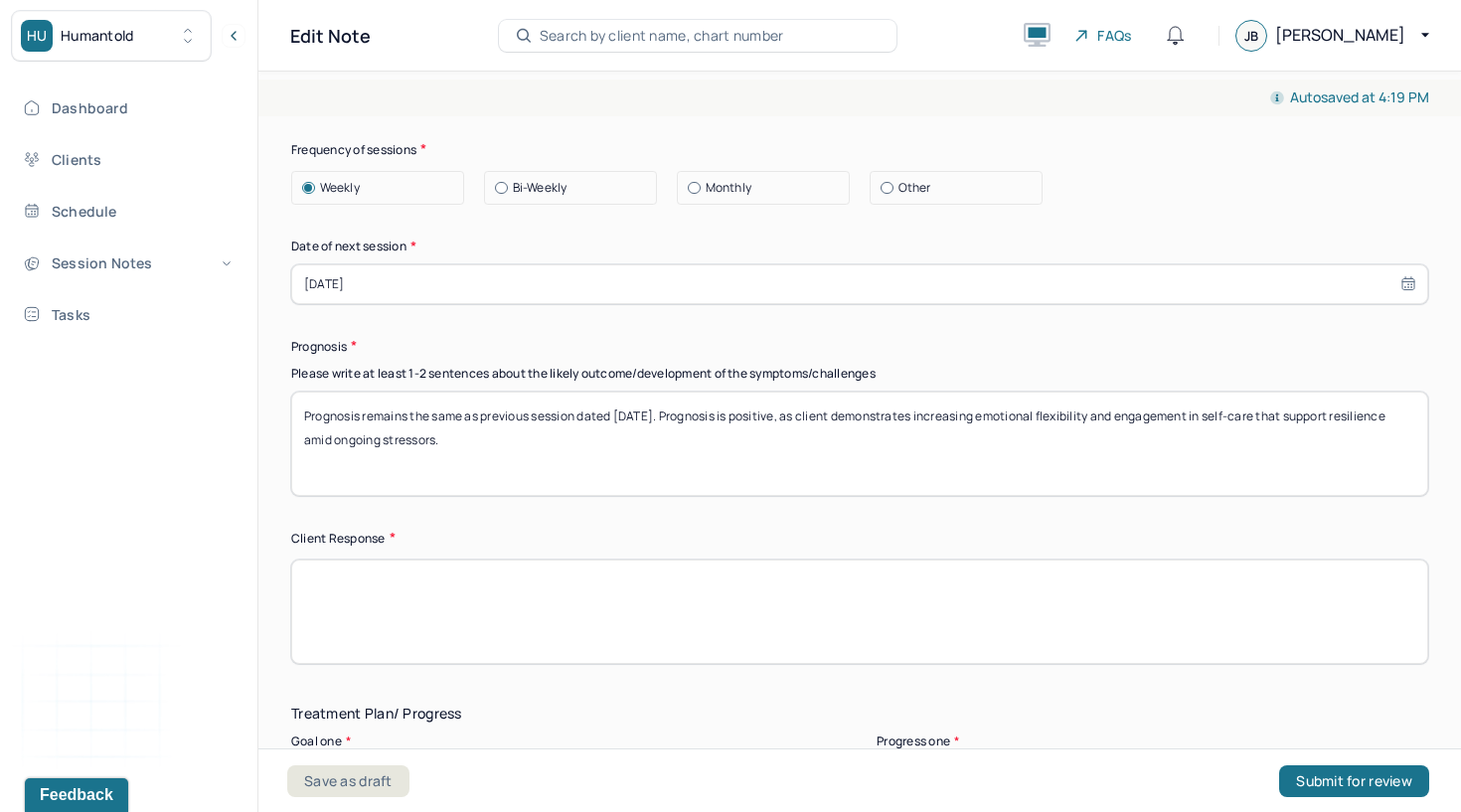 type on "Continue supporting client in managing anticipatory anxiety related to her husband’s surgery.
Explore techniques for cognitive reframing and grounding in the context of overwhelming global/political stressors.
Encourage open dialogue with her daughter while reinforcing boundaries and emotional self-care.
Reinforce reduction of media exposure and implementation of [MEDICAL_DATA] strategies.
Monitor anxiety symptoms and build upon emotion regulation strategies in upcoming sessions." 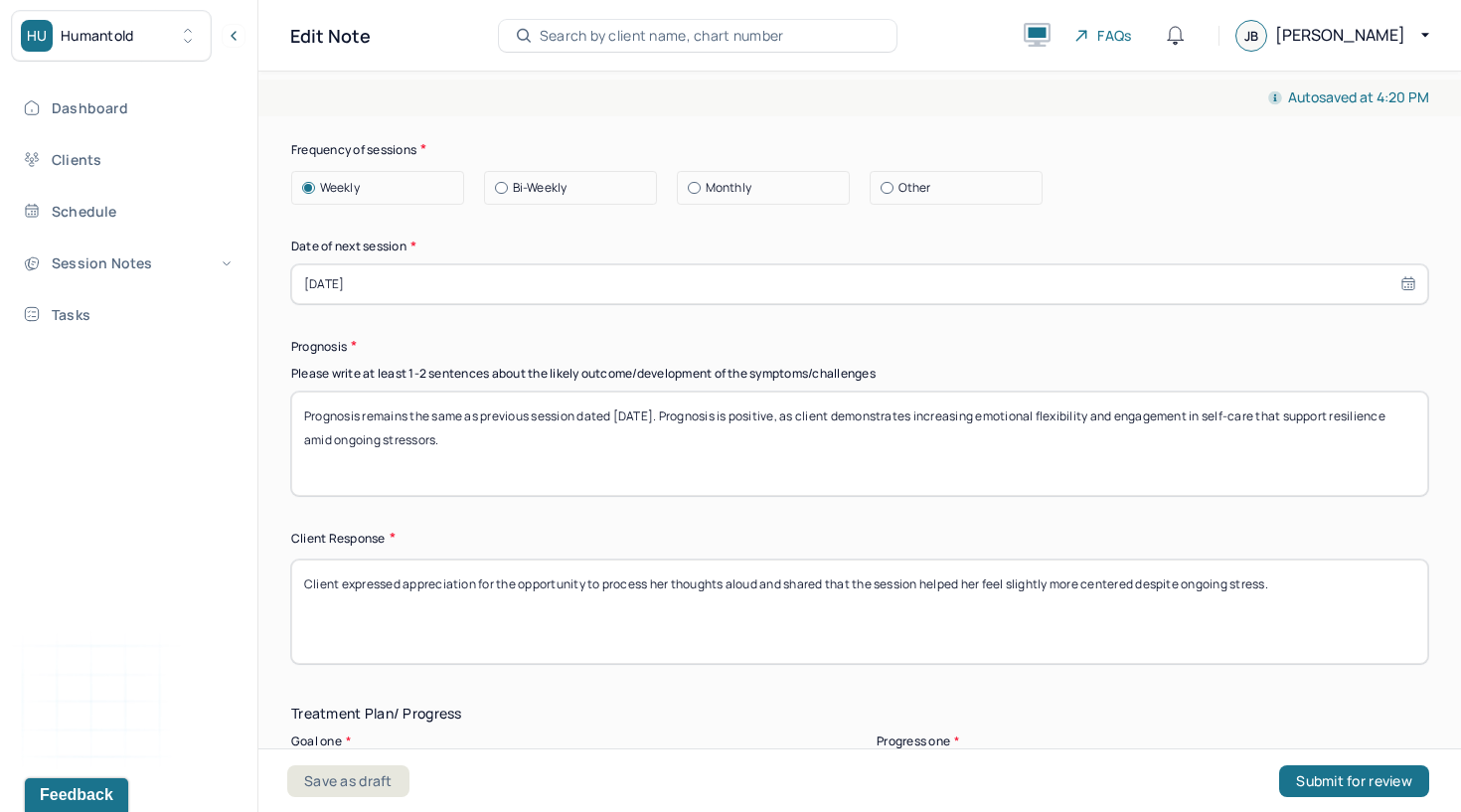 type on "Client expressed appreciation for the opportunity to process her thoughts aloud and shared that the session helped her feel slightly more centered despite ongoing stress." 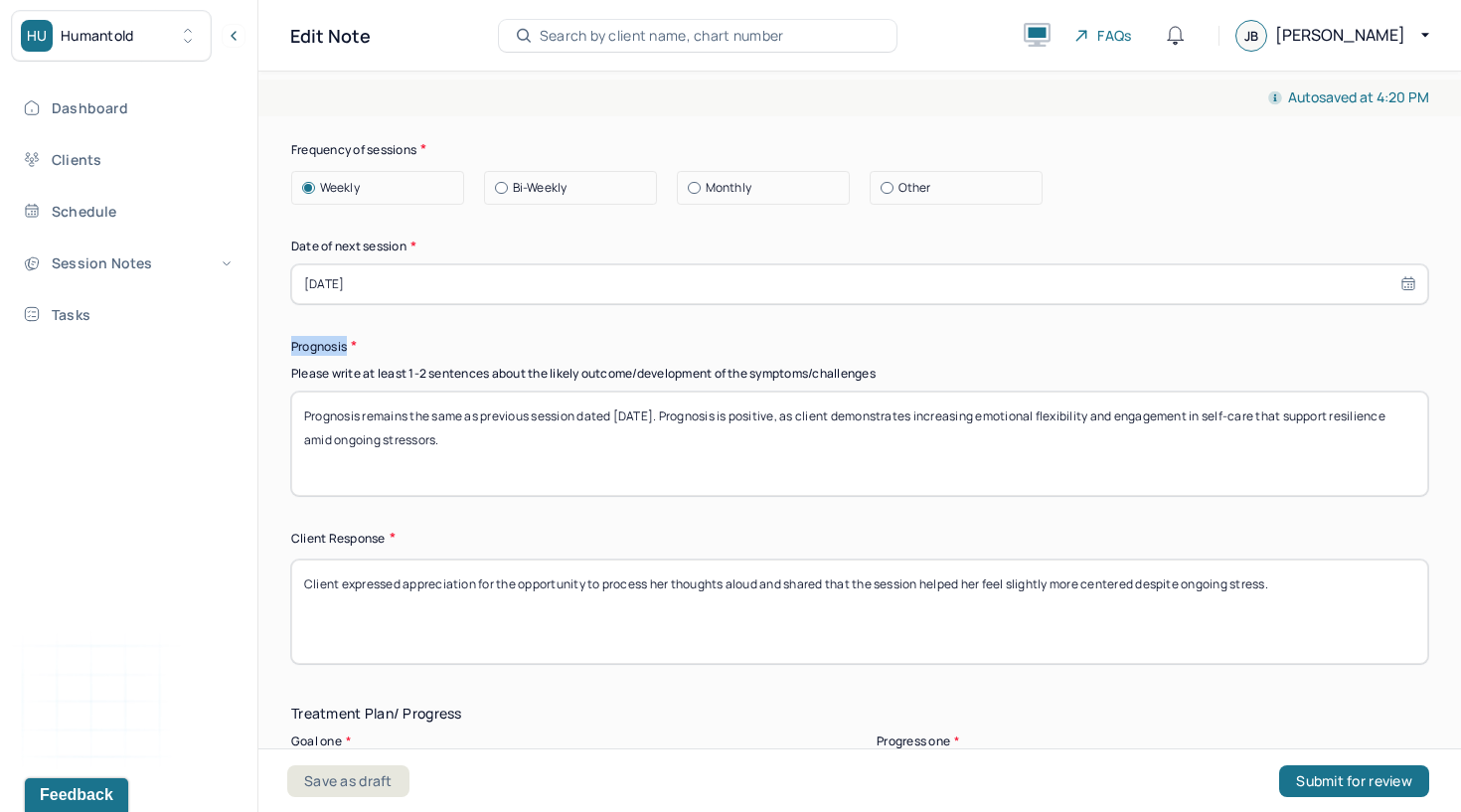 drag, startPoint x: 364, startPoint y: 346, endPoint x: 276, endPoint y: 348, distance: 88.02272 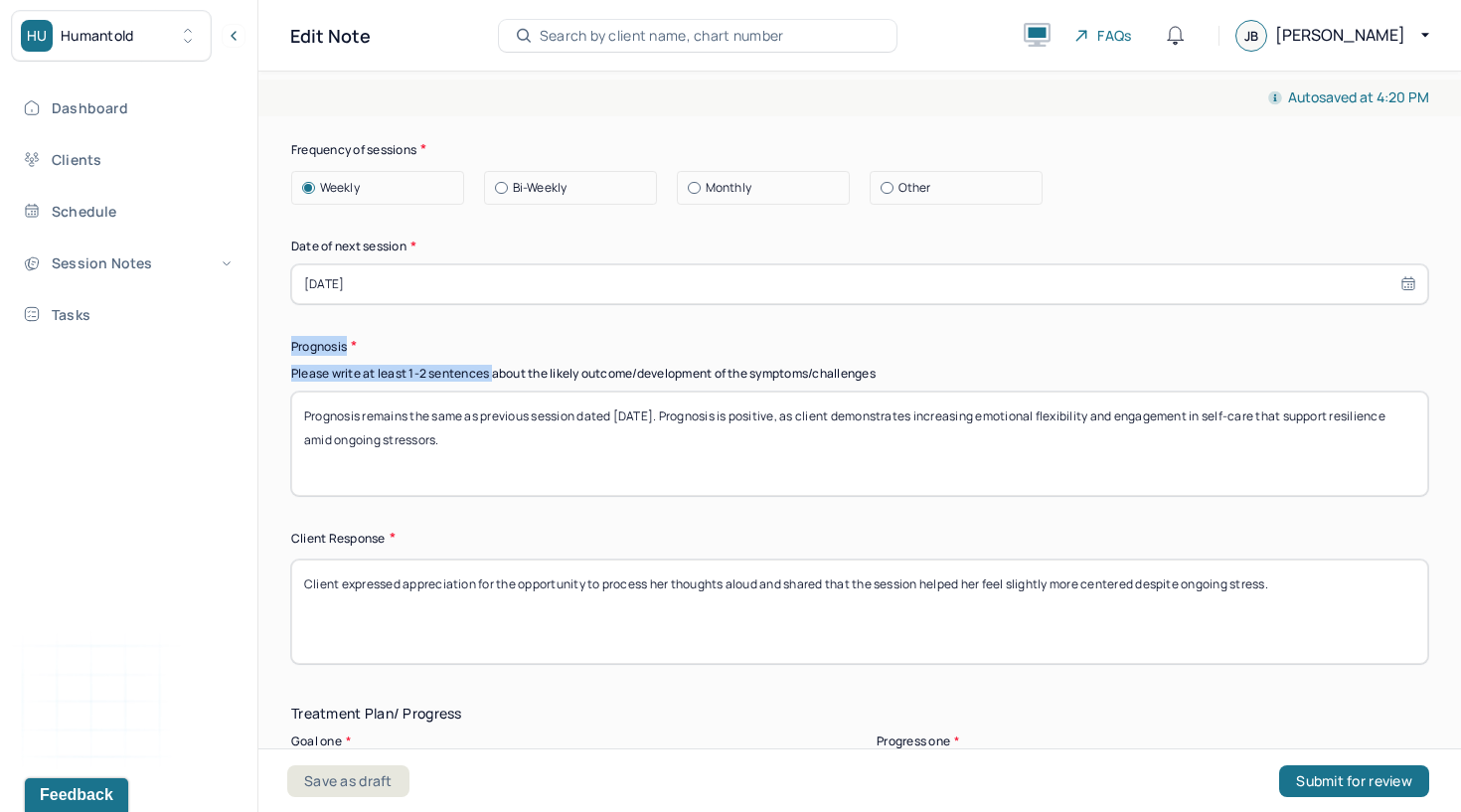 drag, startPoint x: 288, startPoint y: 347, endPoint x: 496, endPoint y: 369, distance: 209.16023 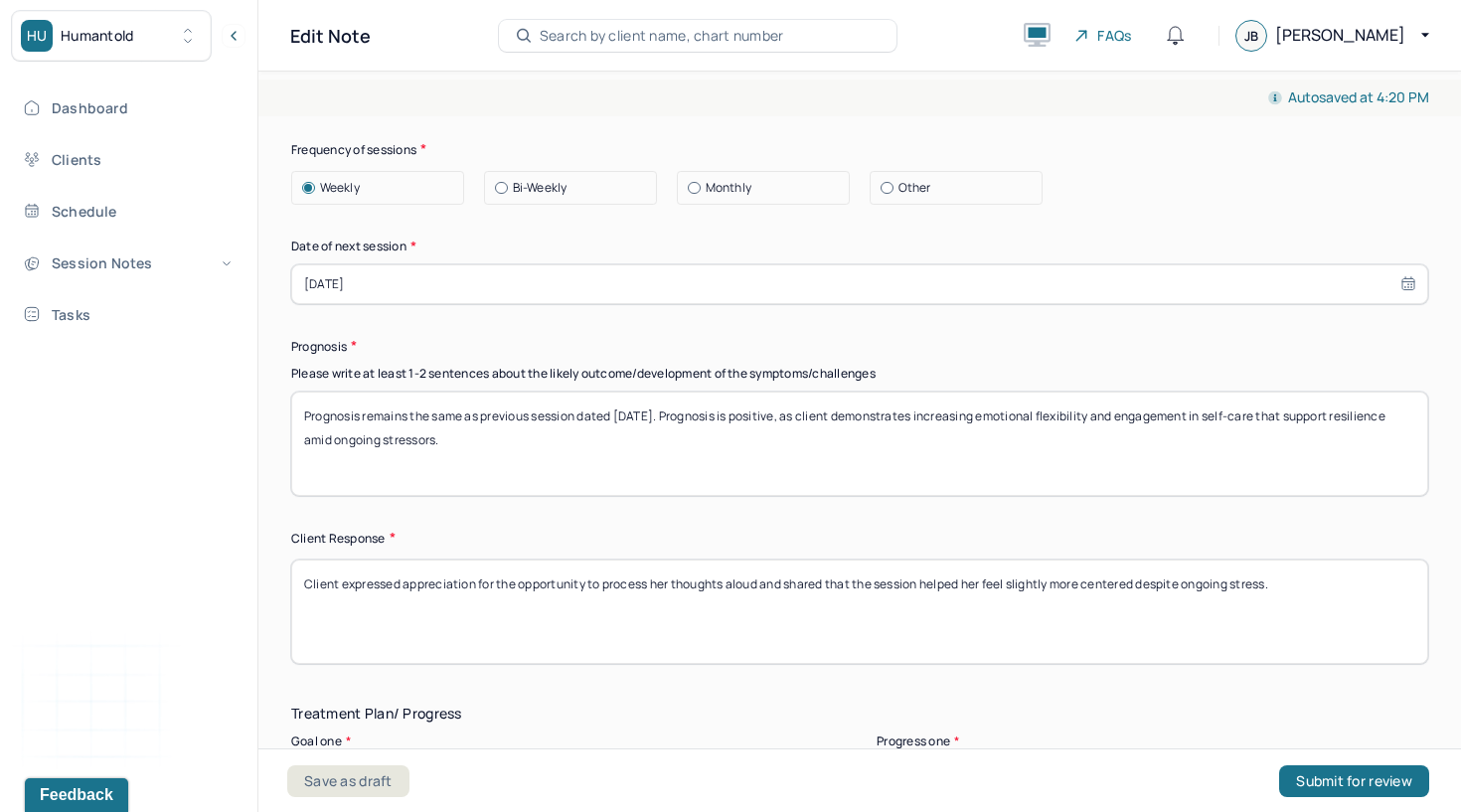 click on "Prognosis remains the same as previous session dated [DATE]. Prognosis is positive, as client demonstrates increasing emotional flexibility and engagement in self-care that support resilience amid ongoing stressors." at bounding box center (860, 443) 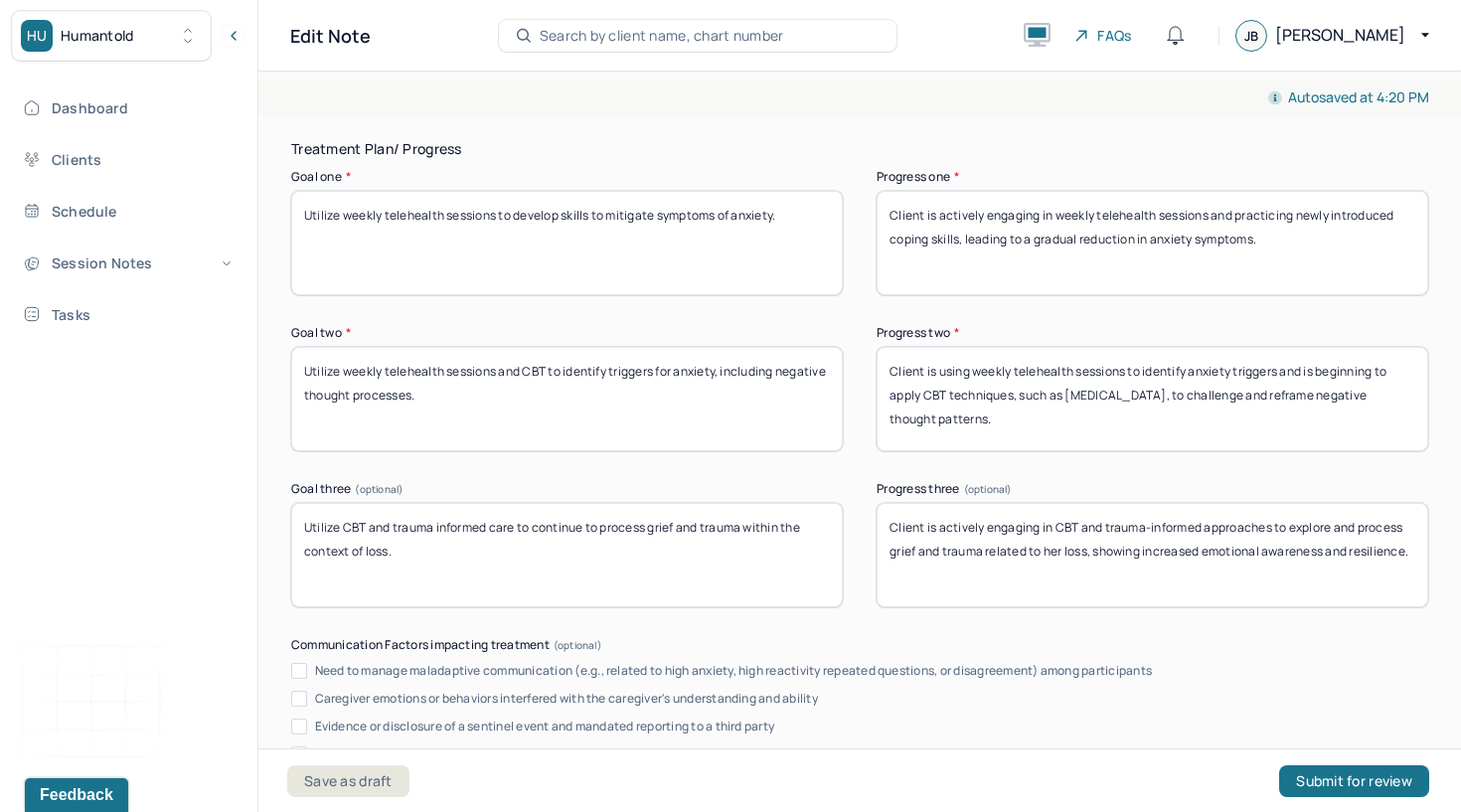 scroll, scrollTop: 3302, scrollLeft: 0, axis: vertical 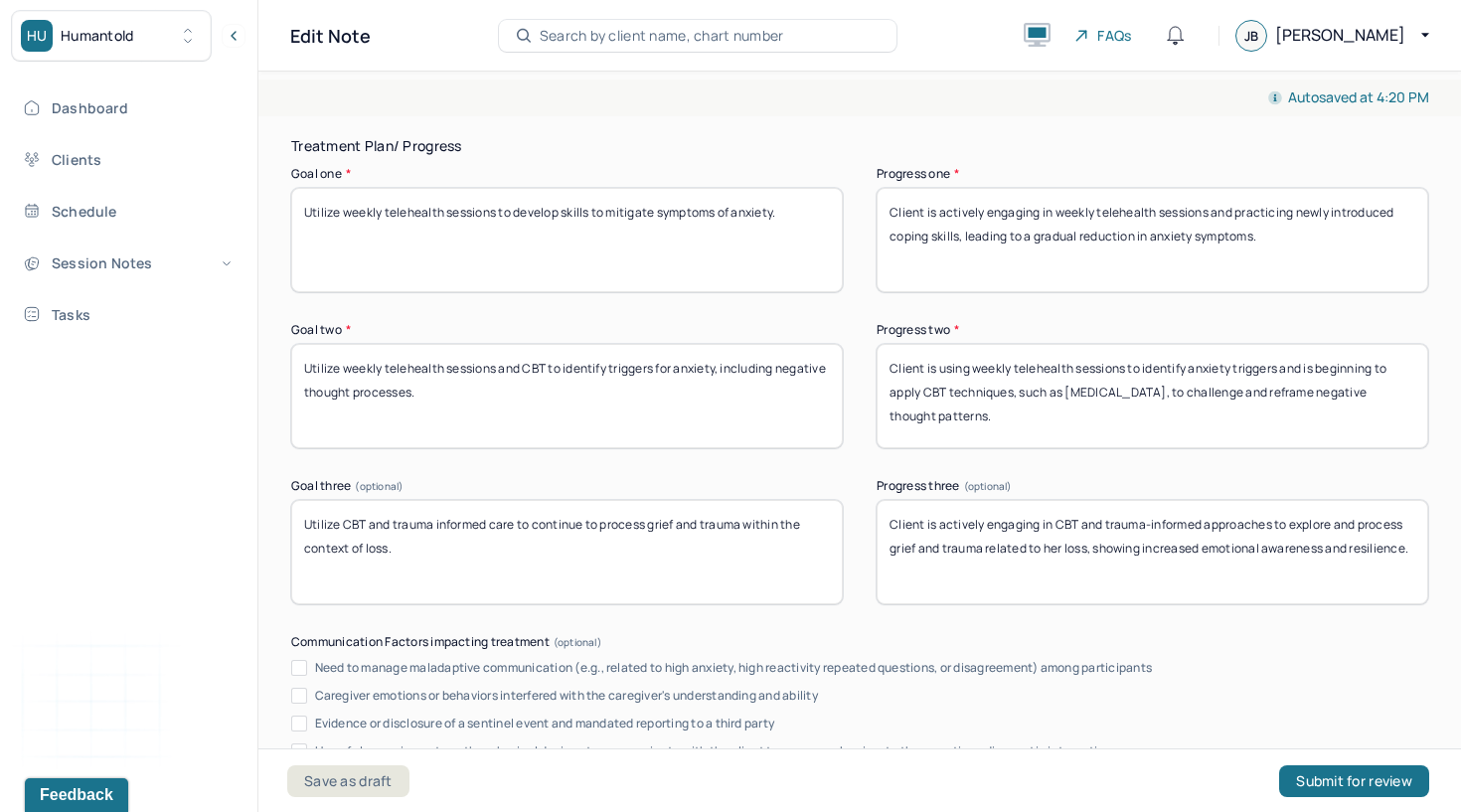 type on "Prognosis remains the same as previous session dated [DATE]. The client’s prognosis is fair to good, given her ongoing engagement in therapy, willingness to reflect on emotional patterns, and consistent use of self-care strategies." 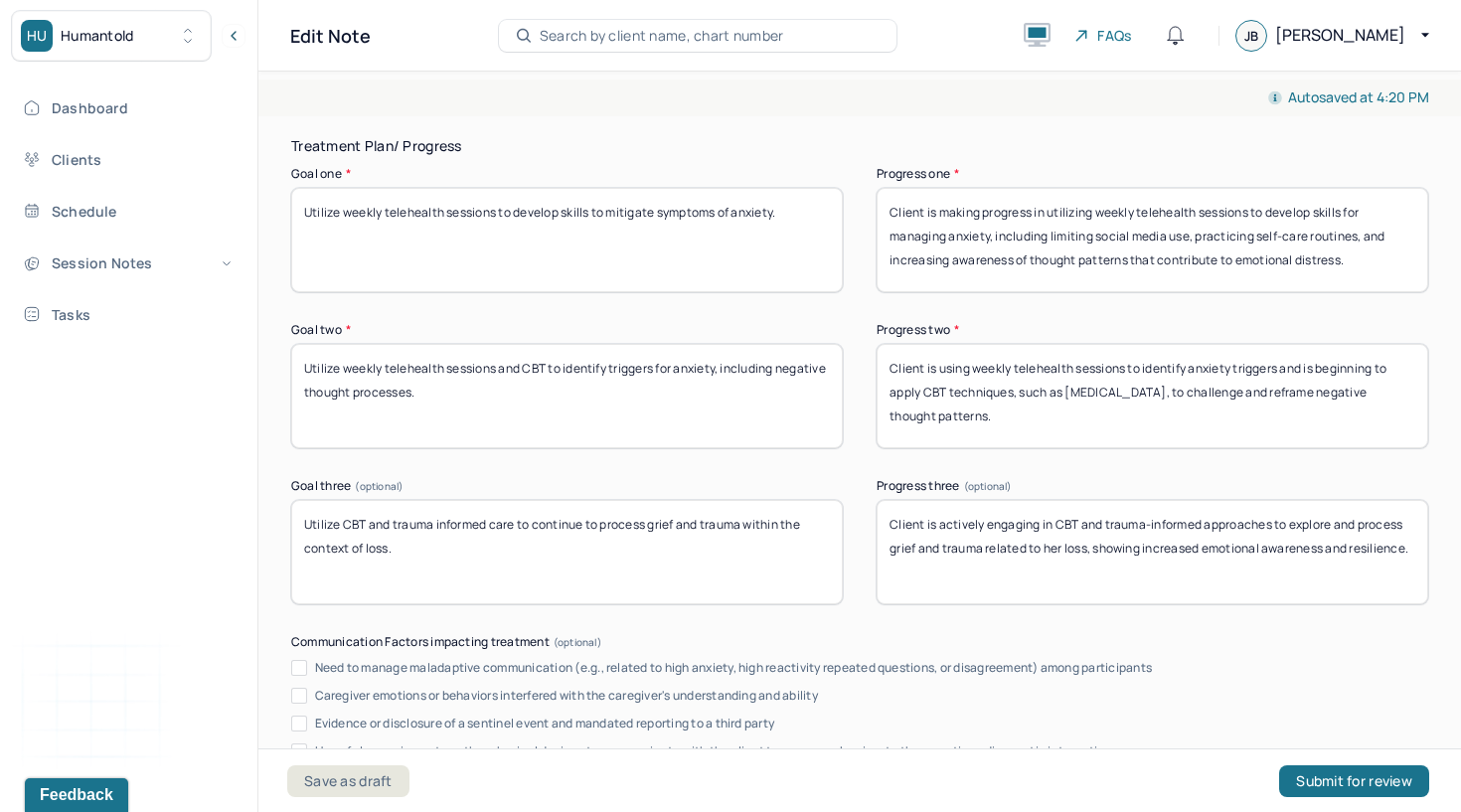 type on "Client is making progress in utilizing weekly telehealth sessions to develop skills for managing anxiety, including limiting social media use, practicing self-care routines, and increasing awareness of thought patterns that contribute to emotional distress." 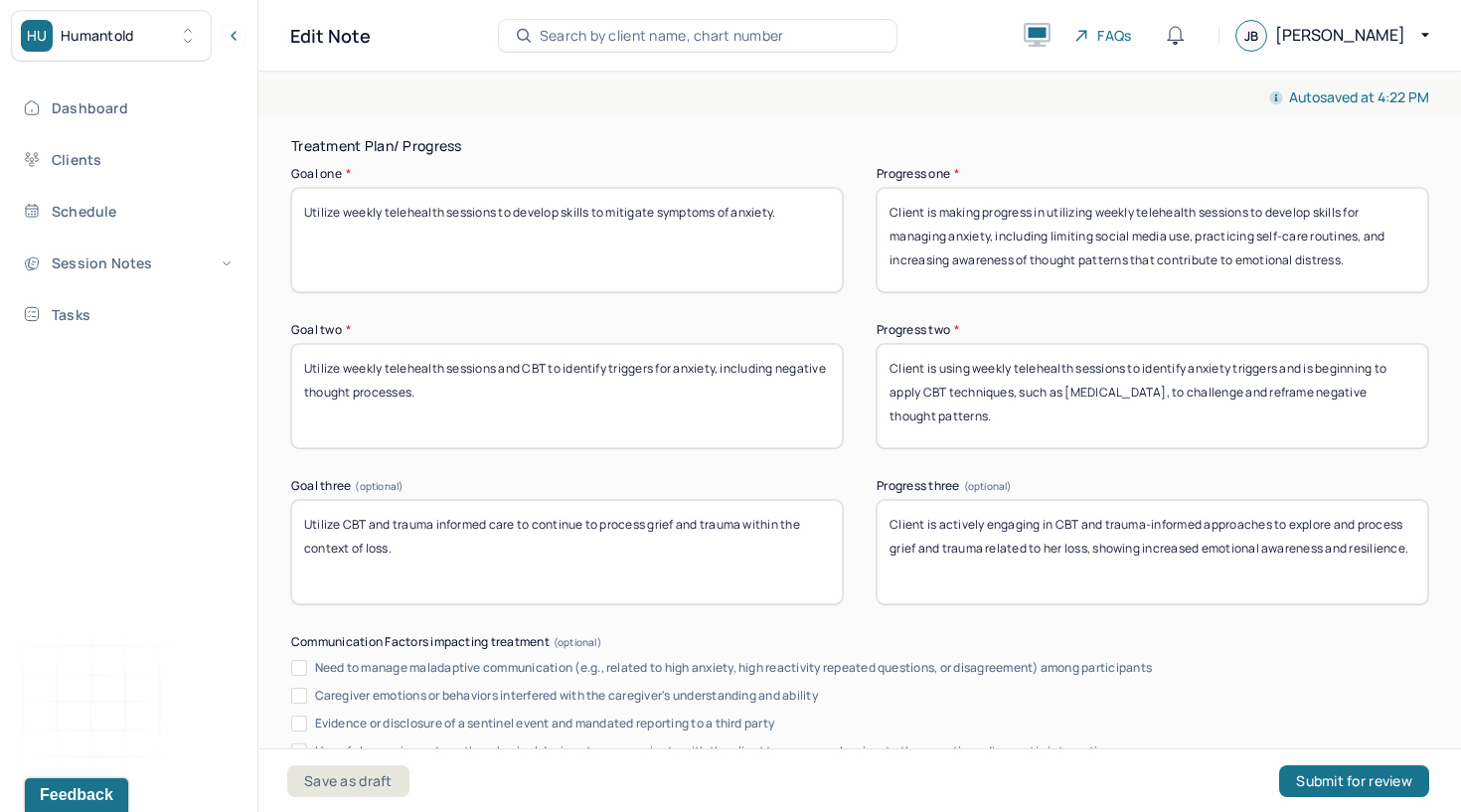 drag, startPoint x: 996, startPoint y: 421, endPoint x: 866, endPoint y: 358, distance: 144.4611 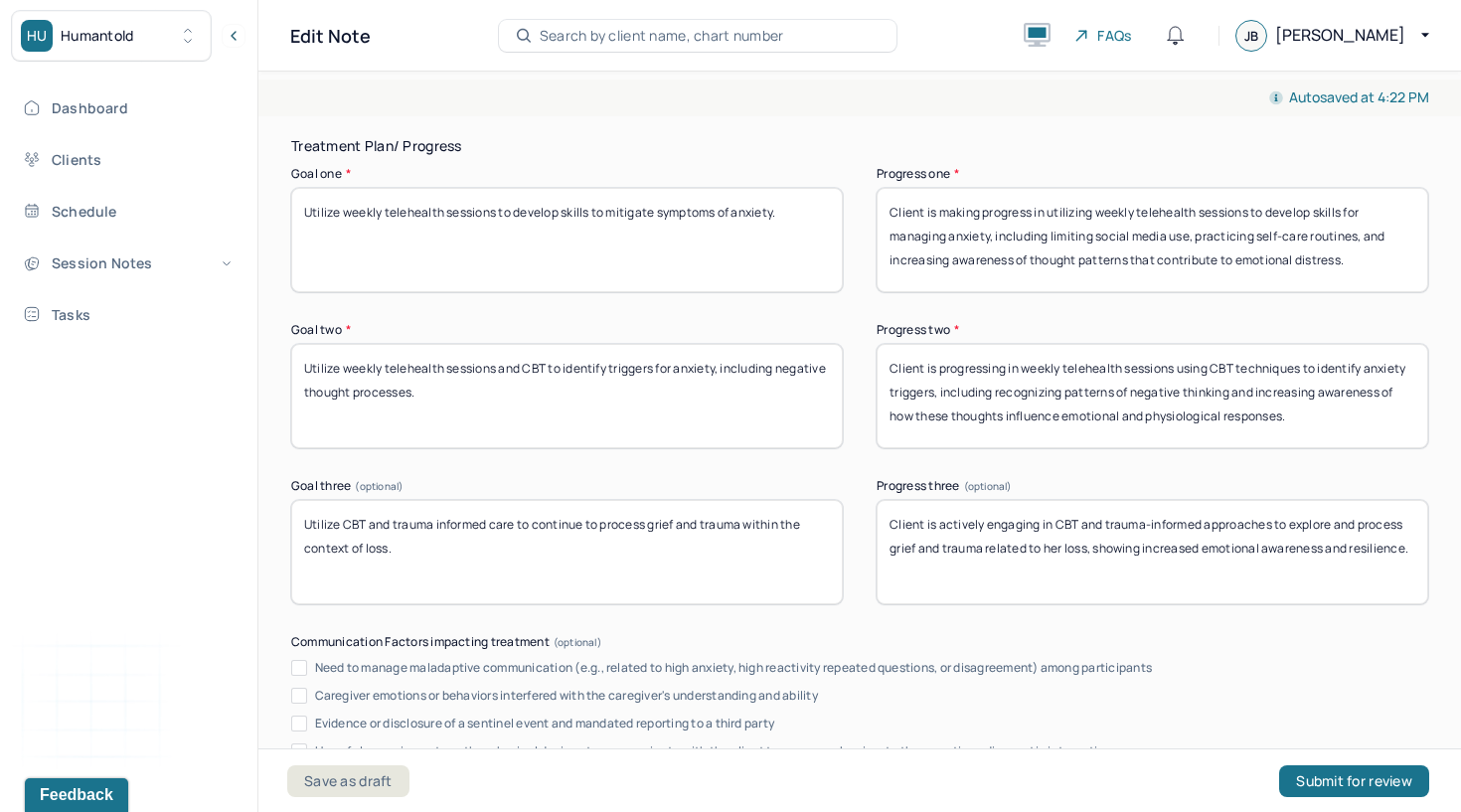 type on "Client is progressing in weekly telehealth sessions using CBT techniques to identify anxiety triggers, including recognizing patterns of negative thinking and increasing awareness of how these thoughts influence emotional and physiological responses." 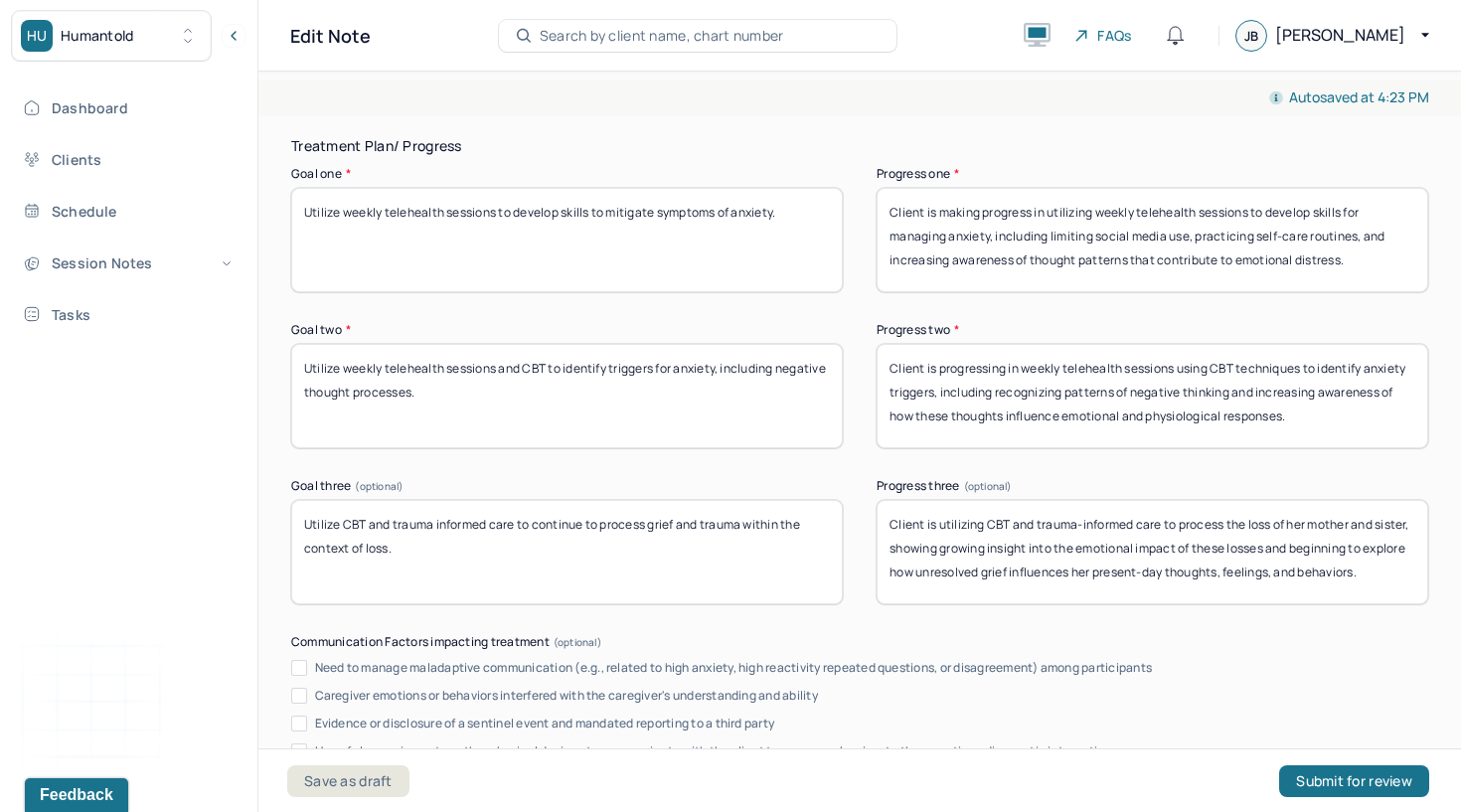 type on "Client is utilizing CBT and trauma-informed care to process the loss of her mother and sister, showing growing insight into the emotional impact of these losses and beginning to explore how unresolved grief influences her present-day thoughts, feelings, and behaviors." 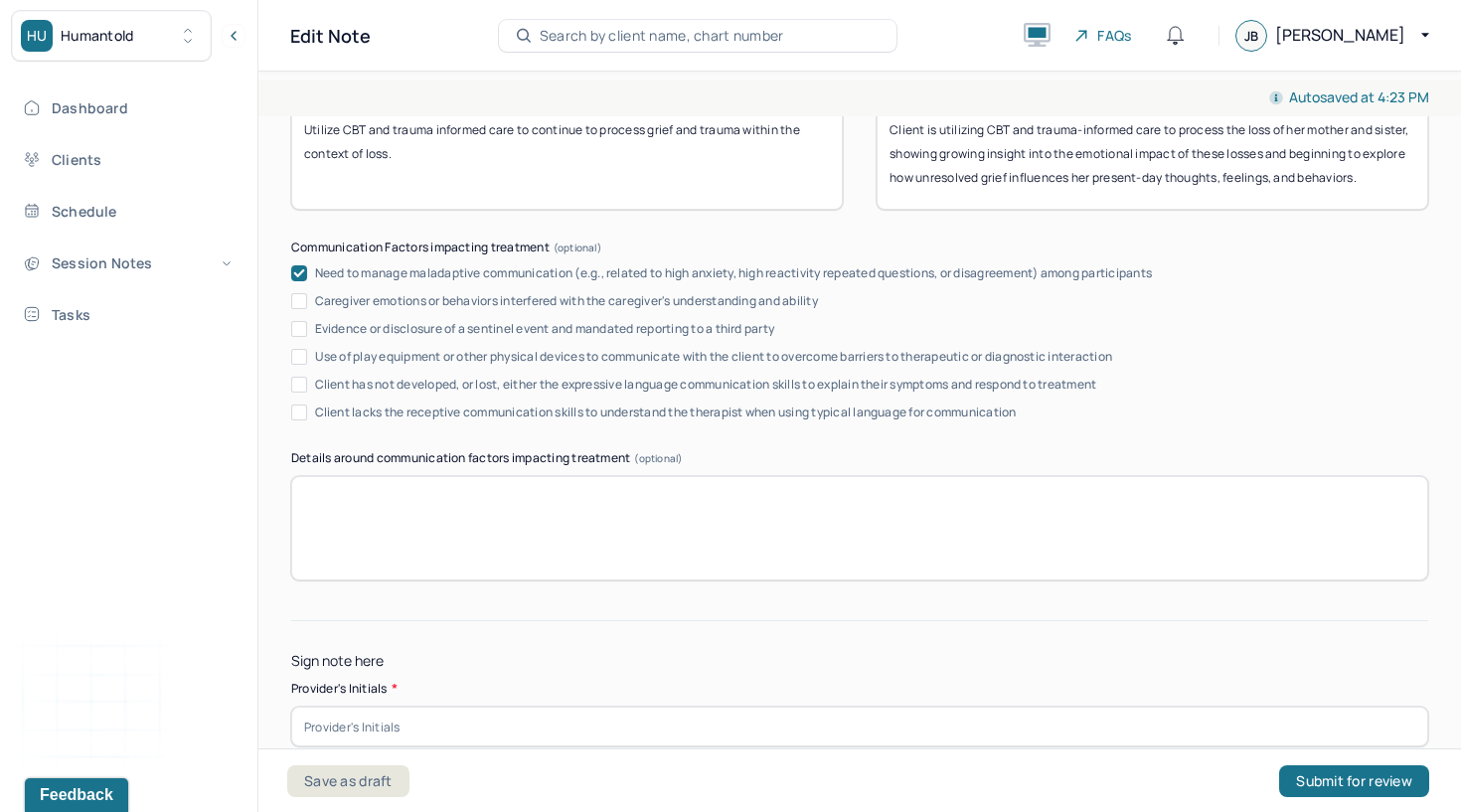 scroll, scrollTop: 3743, scrollLeft: 0, axis: vertical 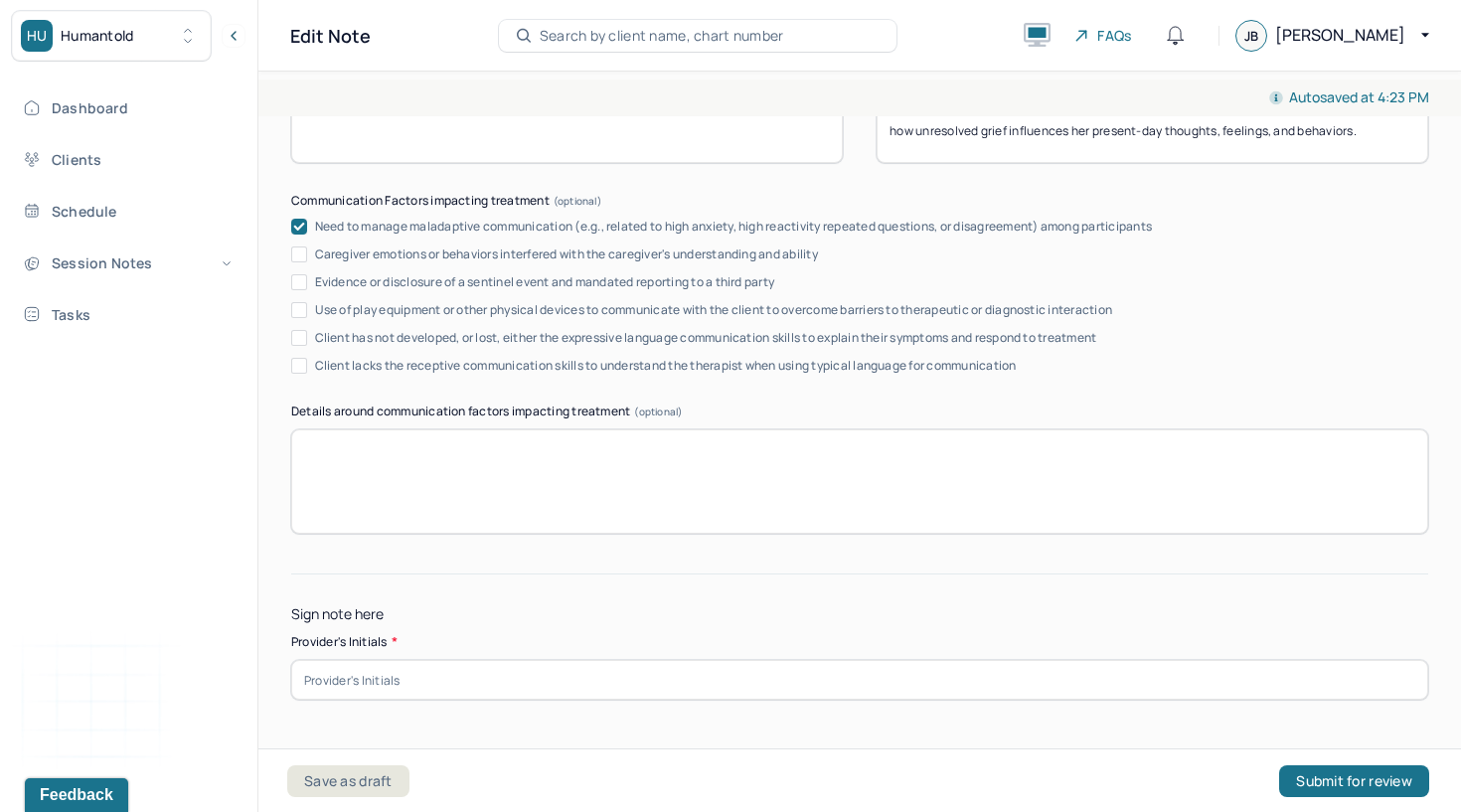 click at bounding box center [860, 680] 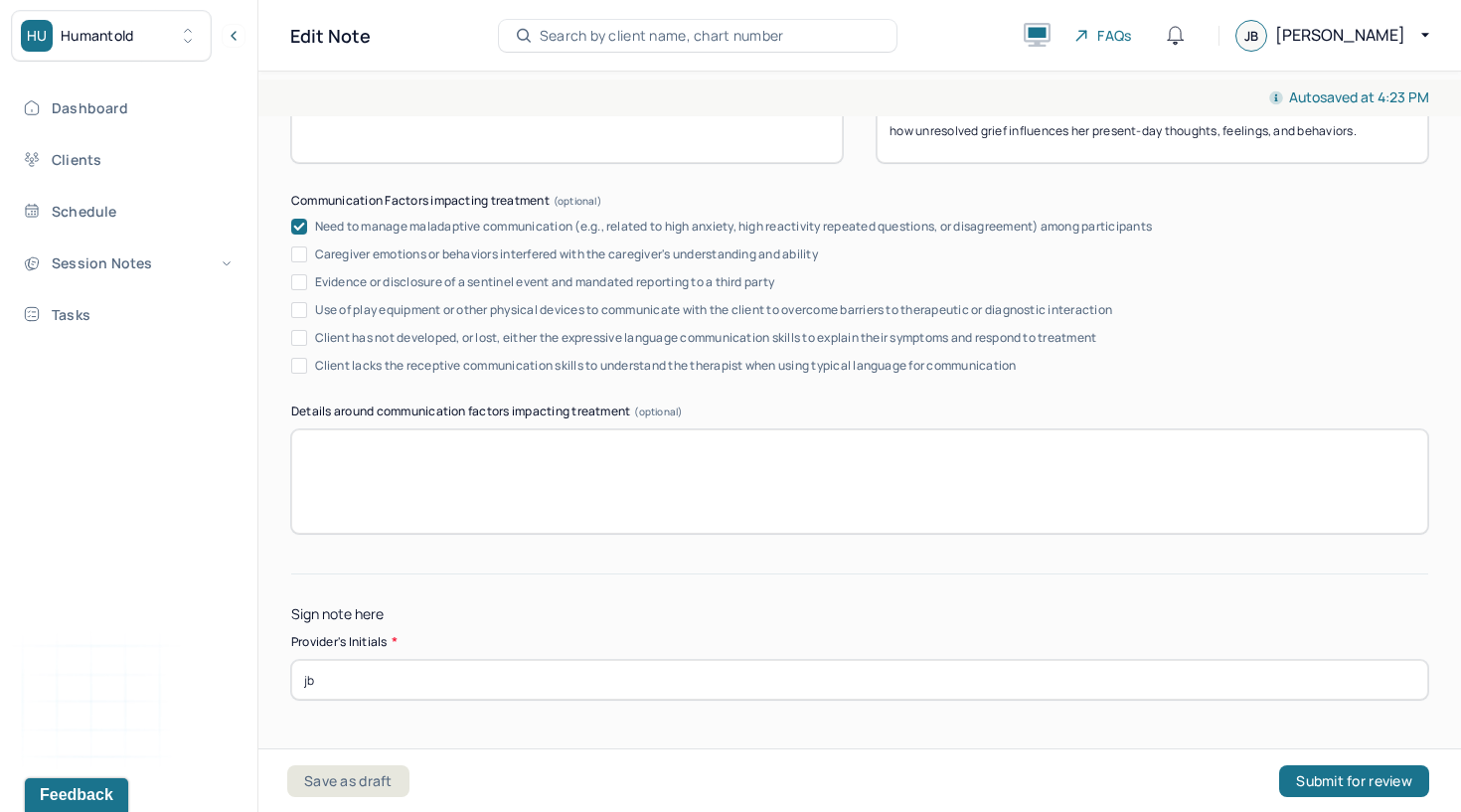 type on "jb" 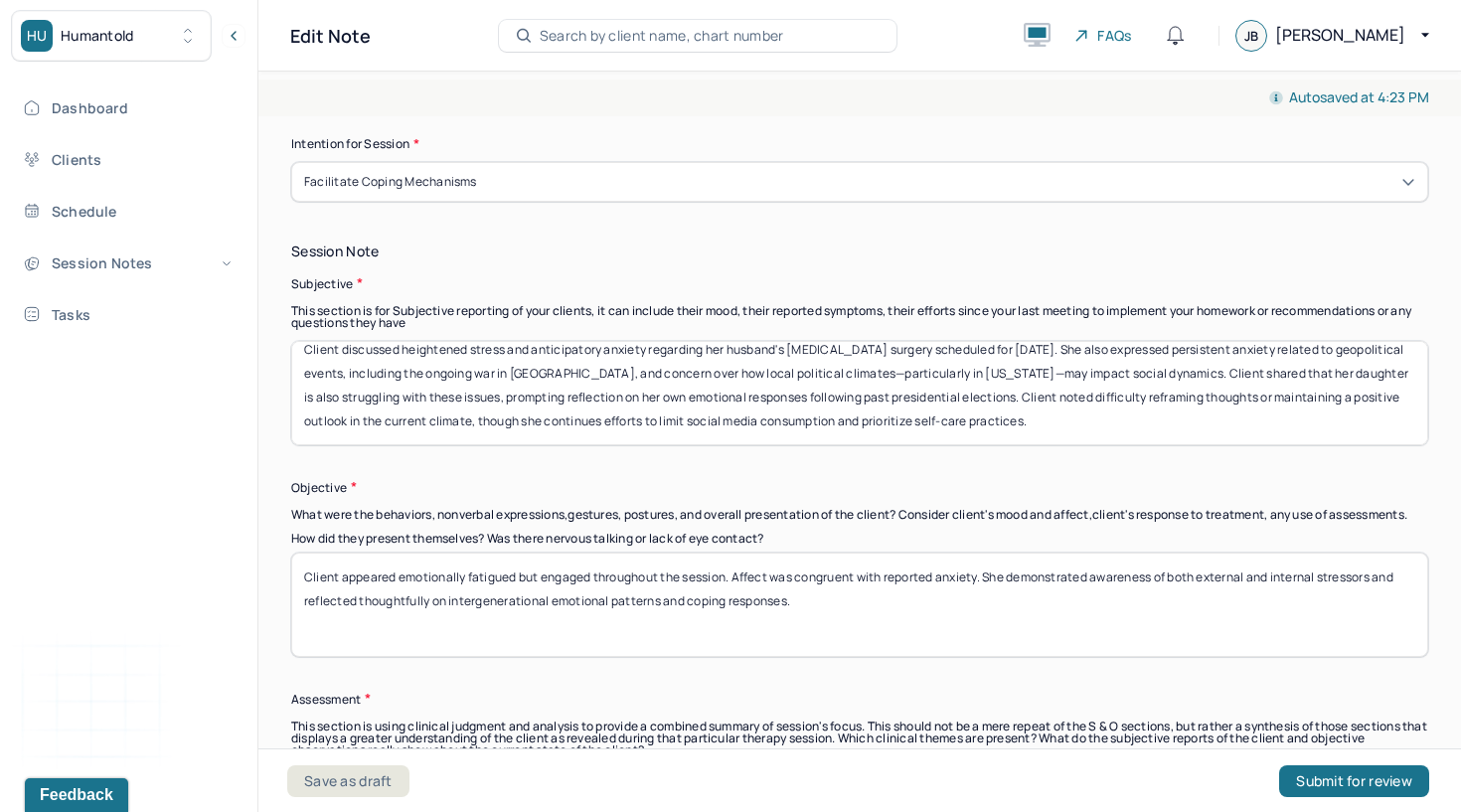 scroll, scrollTop: 1251, scrollLeft: 0, axis: vertical 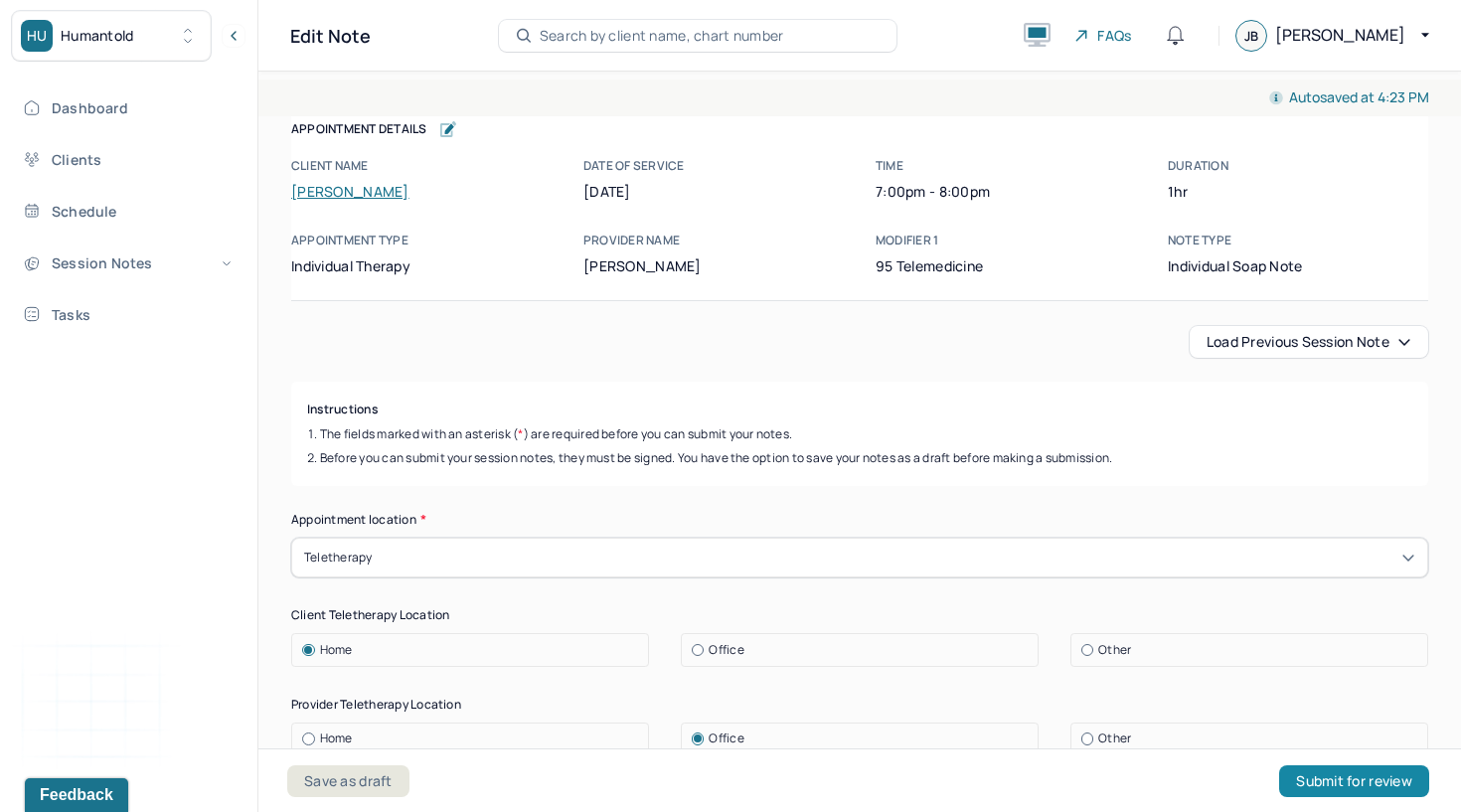 click on "Submit for review" at bounding box center [1354, 781] 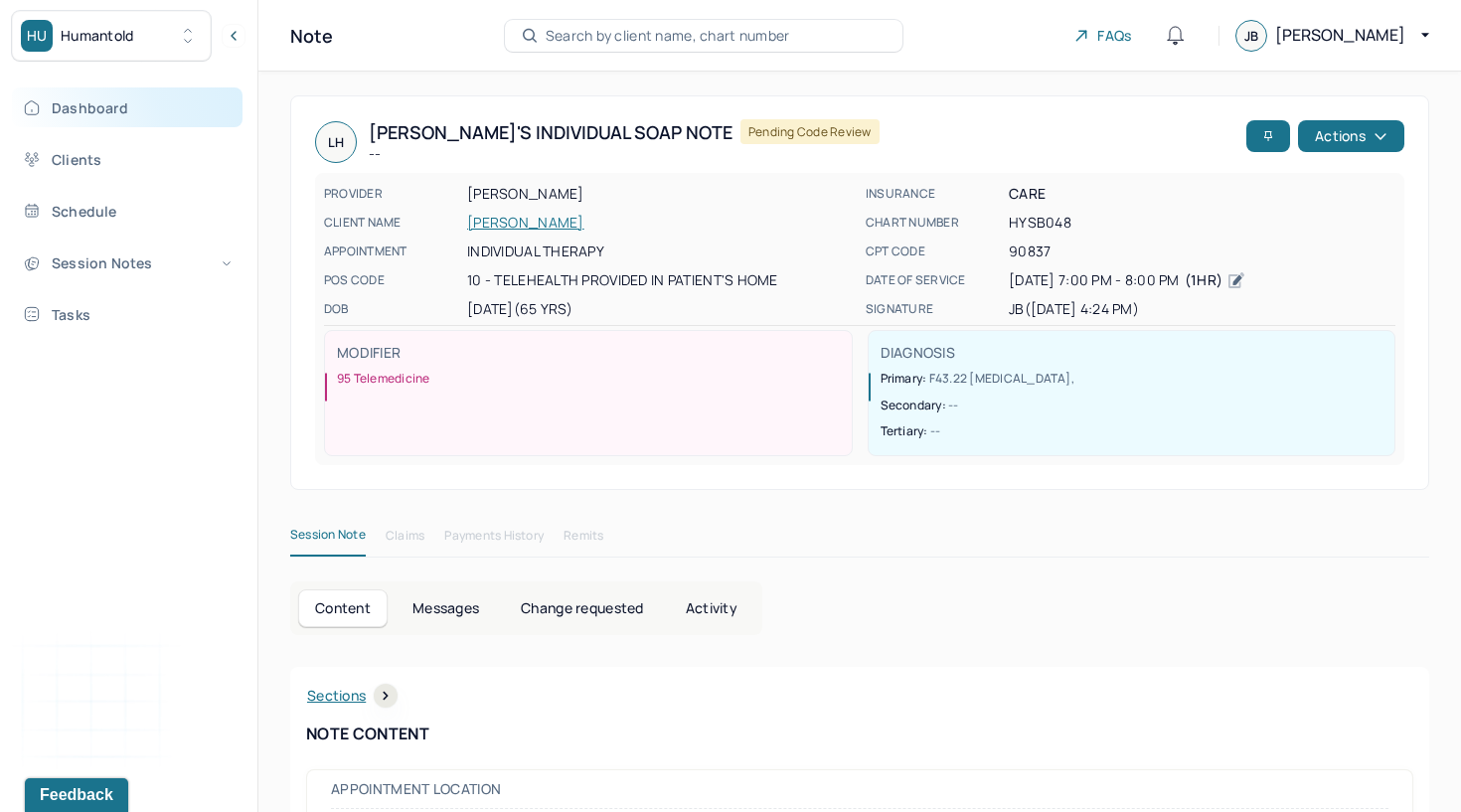 click on "Dashboard" at bounding box center [127, 107] 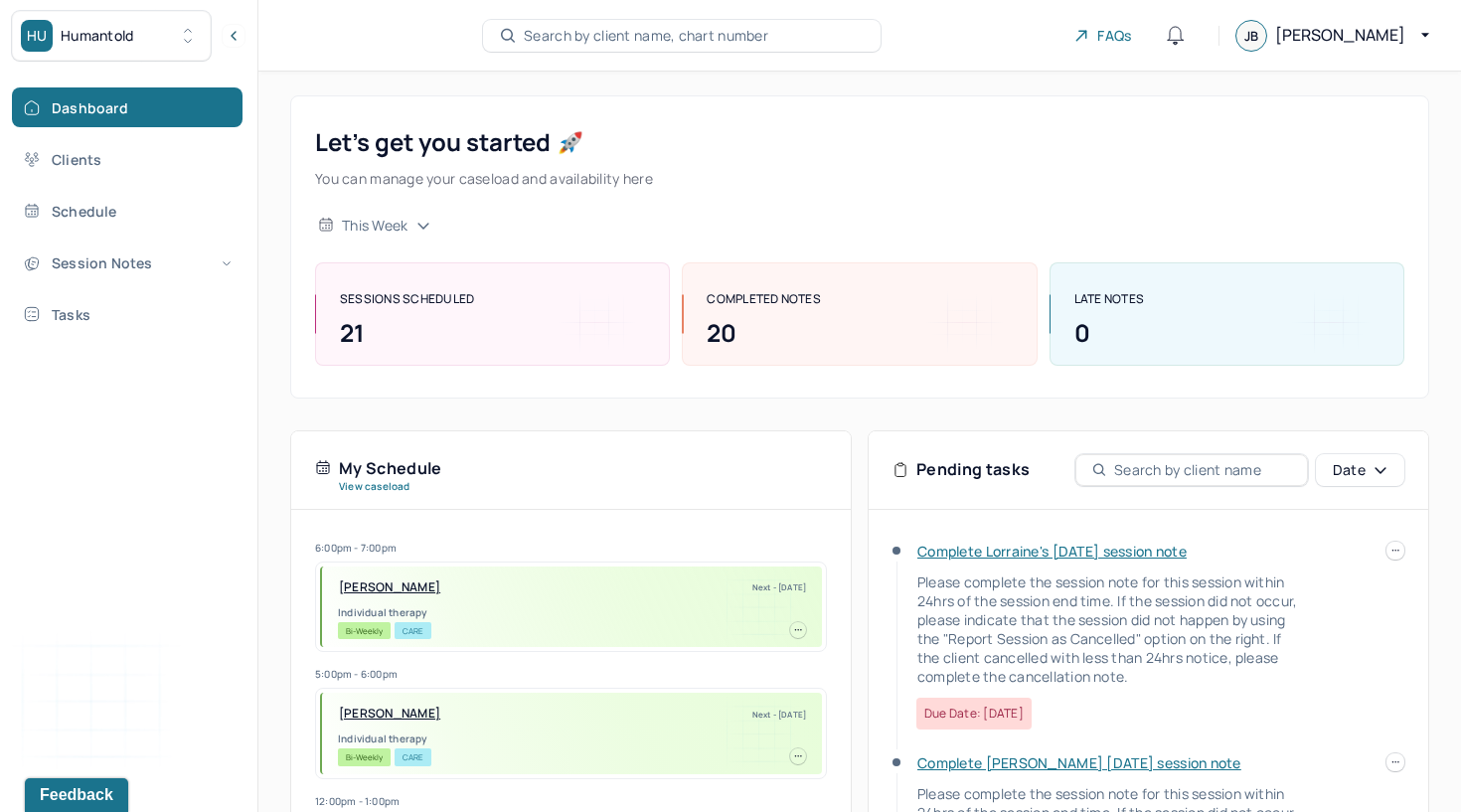 click on "Complete Lorraine's [DATE] session note" at bounding box center (1052, 551) 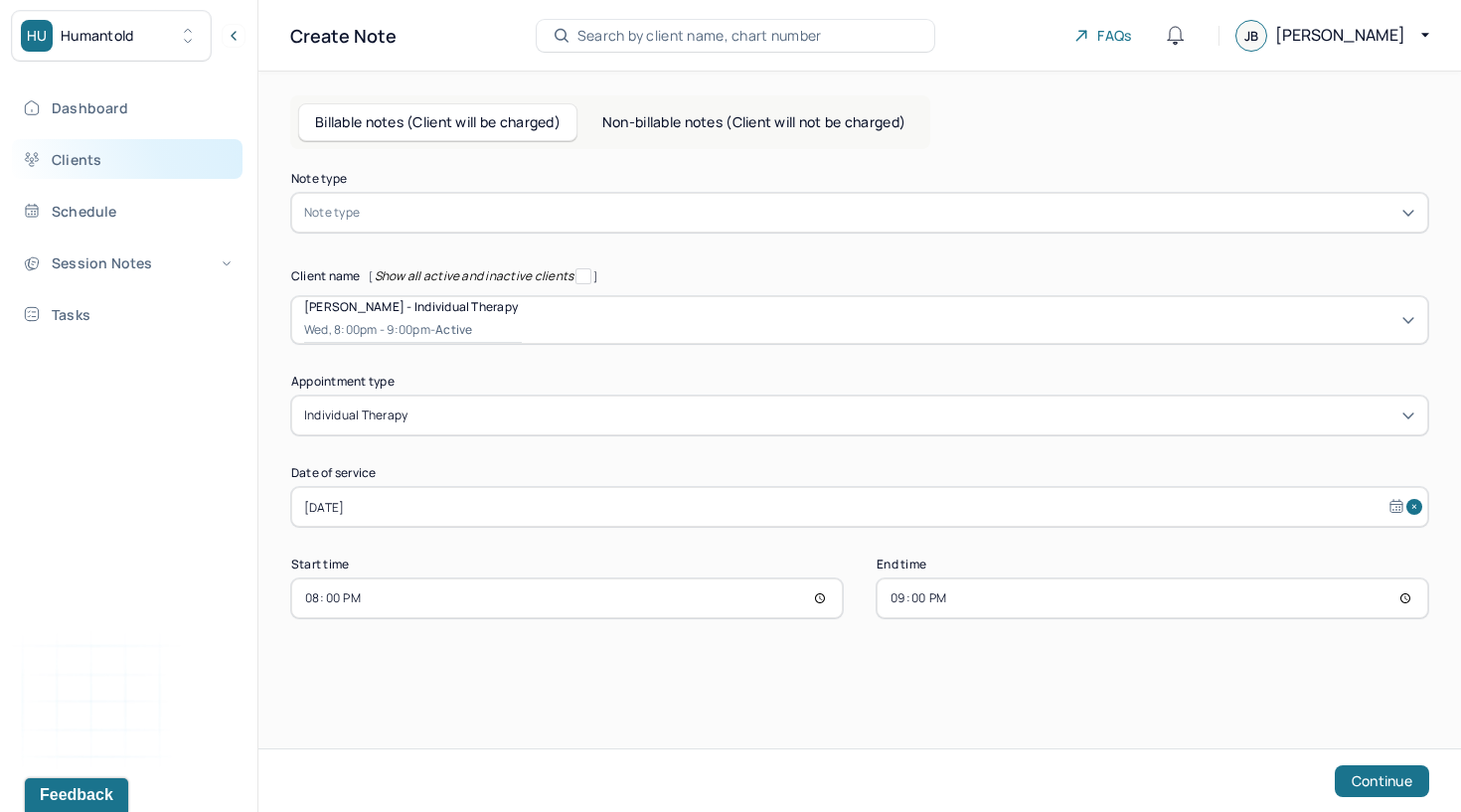 click on "Clients" at bounding box center (127, 159) 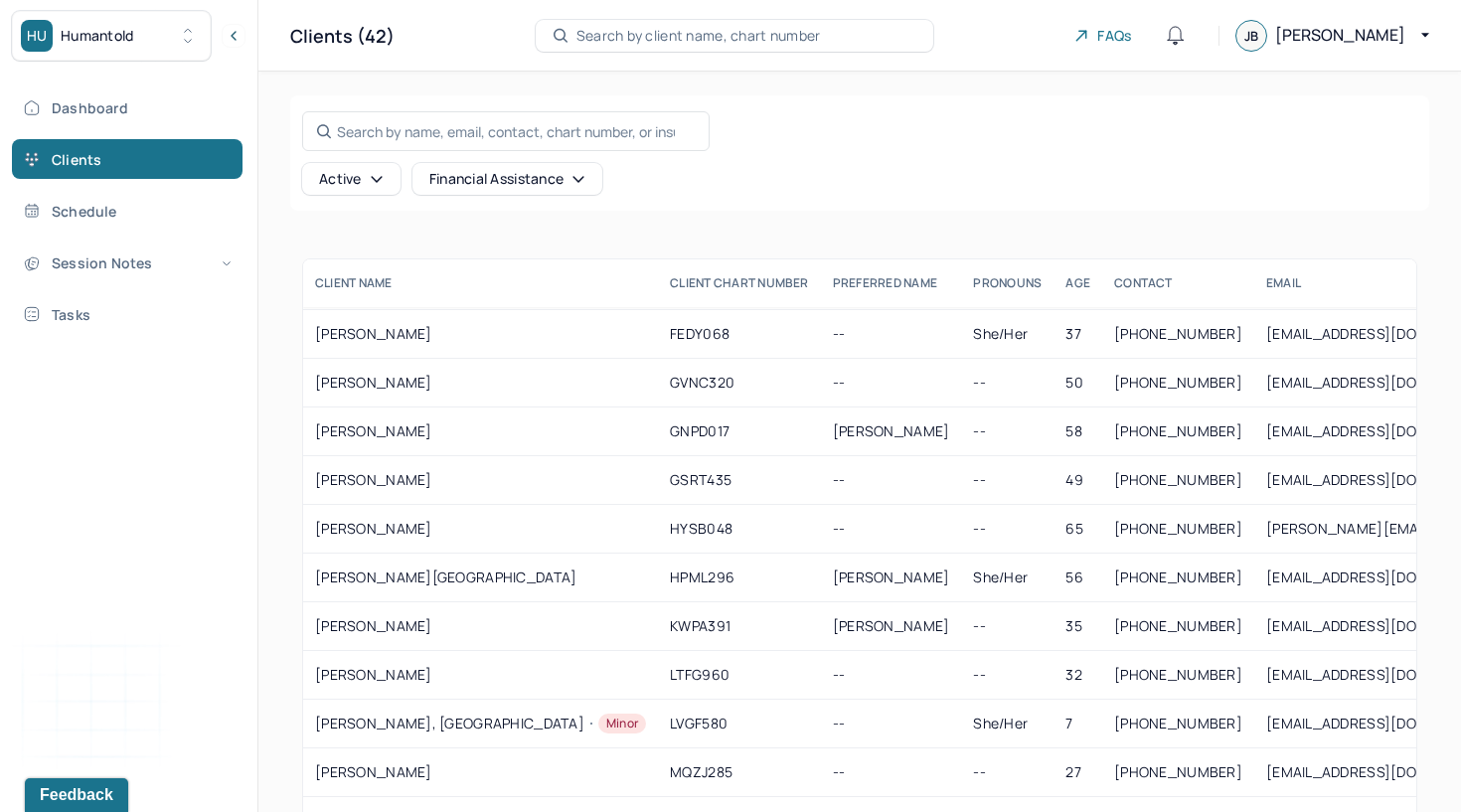 scroll, scrollTop: 505, scrollLeft: 0, axis: vertical 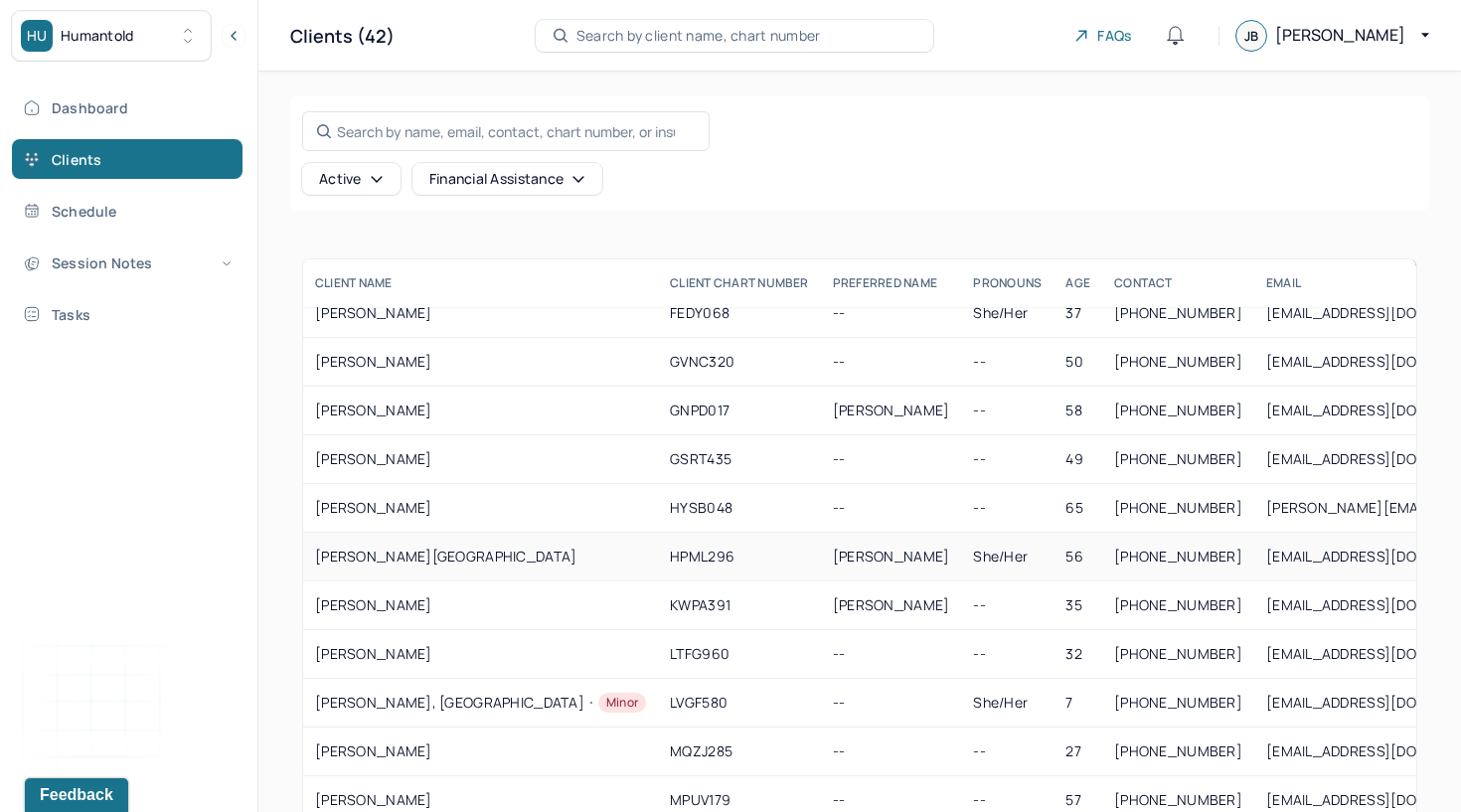click on "[PERSON_NAME][GEOGRAPHIC_DATA]" at bounding box center [480, 557] 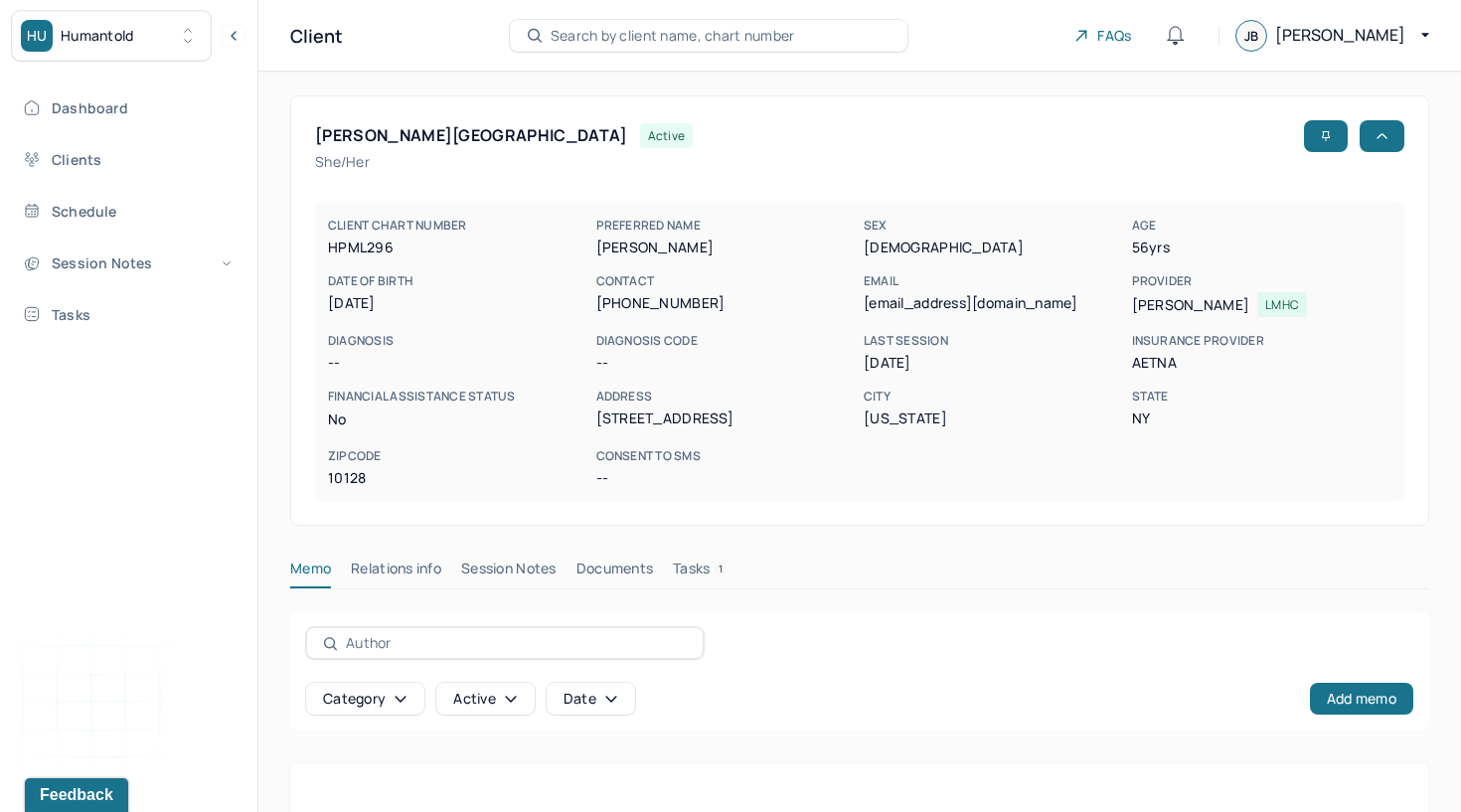 click on "Session Notes" at bounding box center [509, 572] 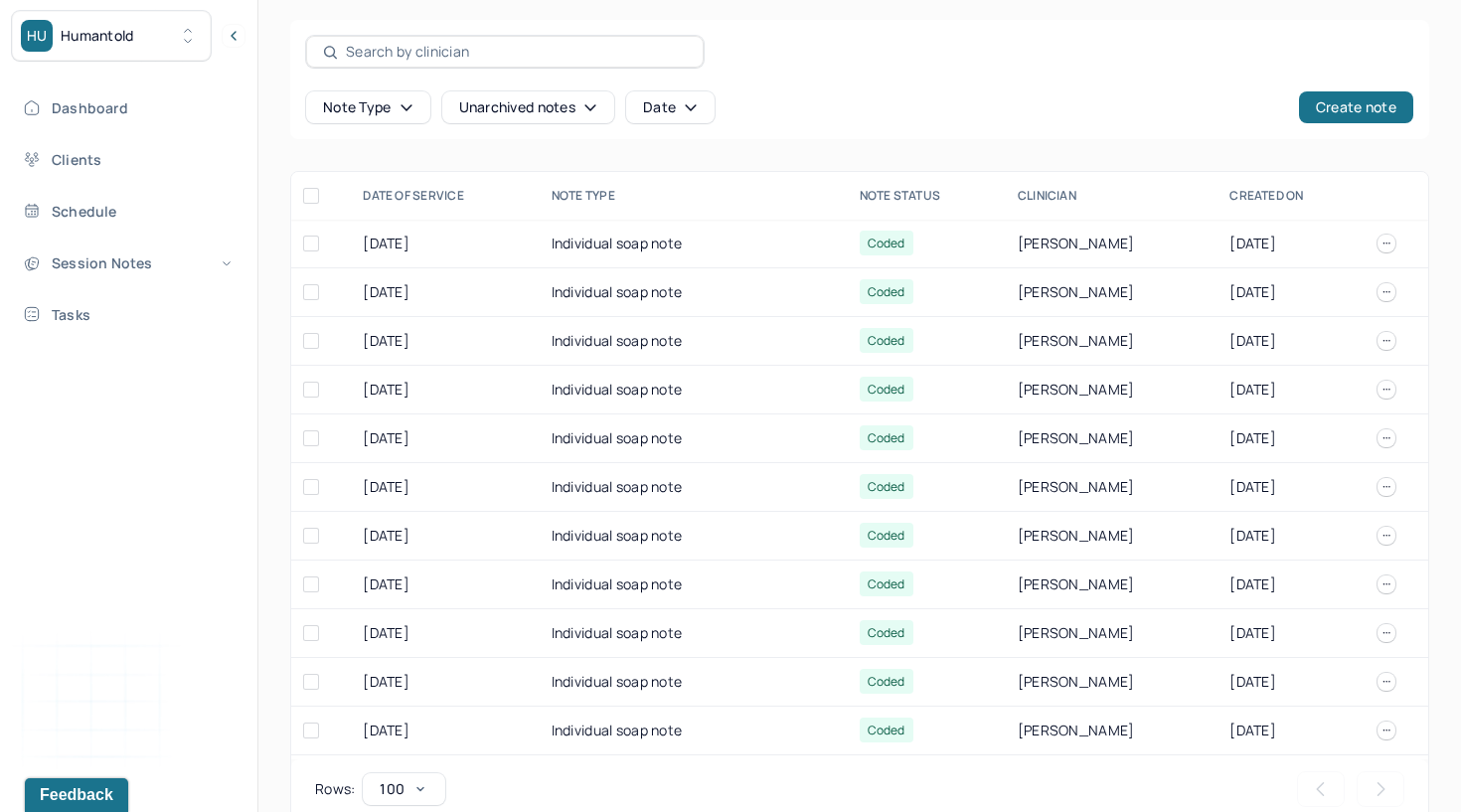 scroll, scrollTop: 605, scrollLeft: 0, axis: vertical 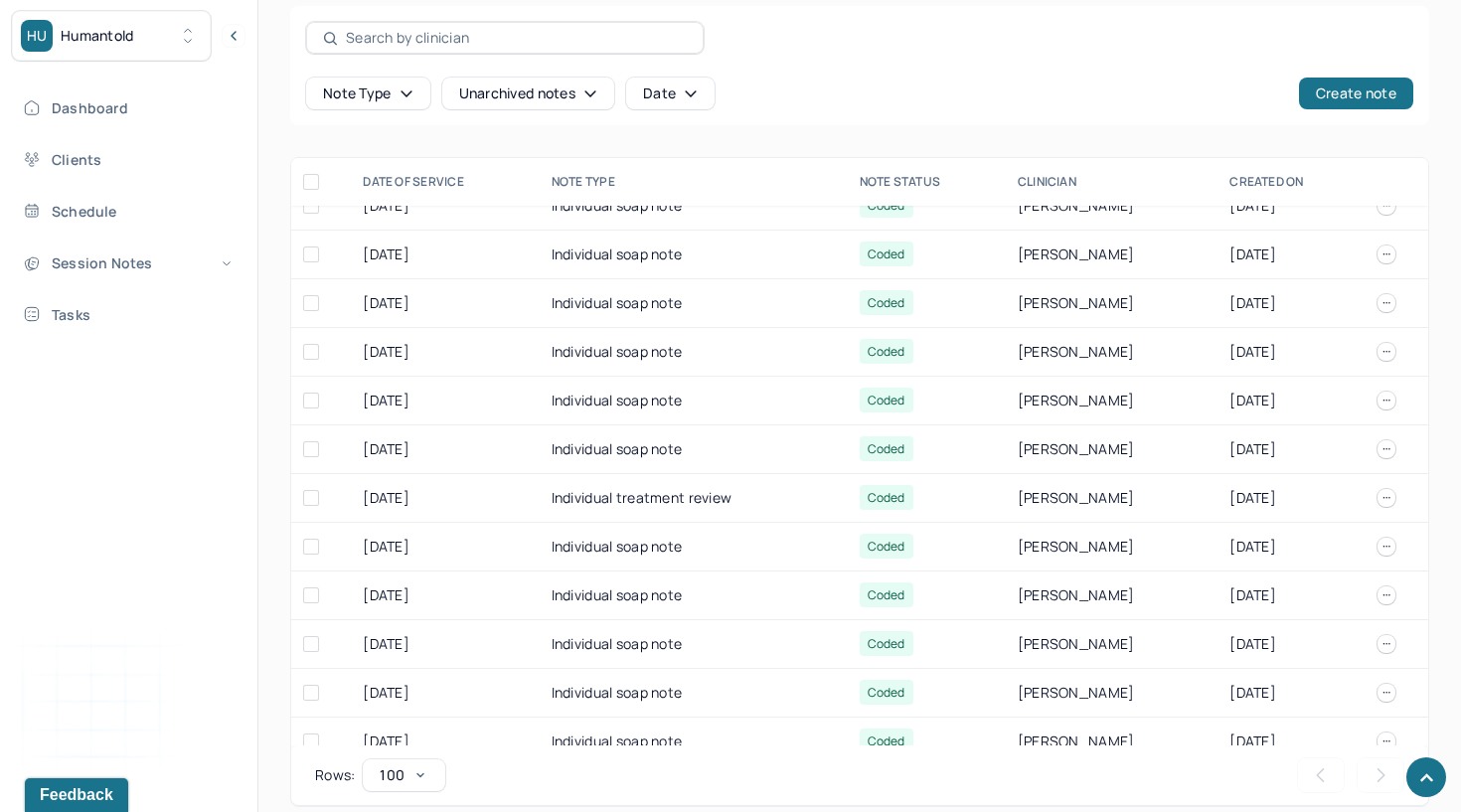 click on "Dashboard Clients Schedule Session Notes Tasks" at bounding box center [128, 211] 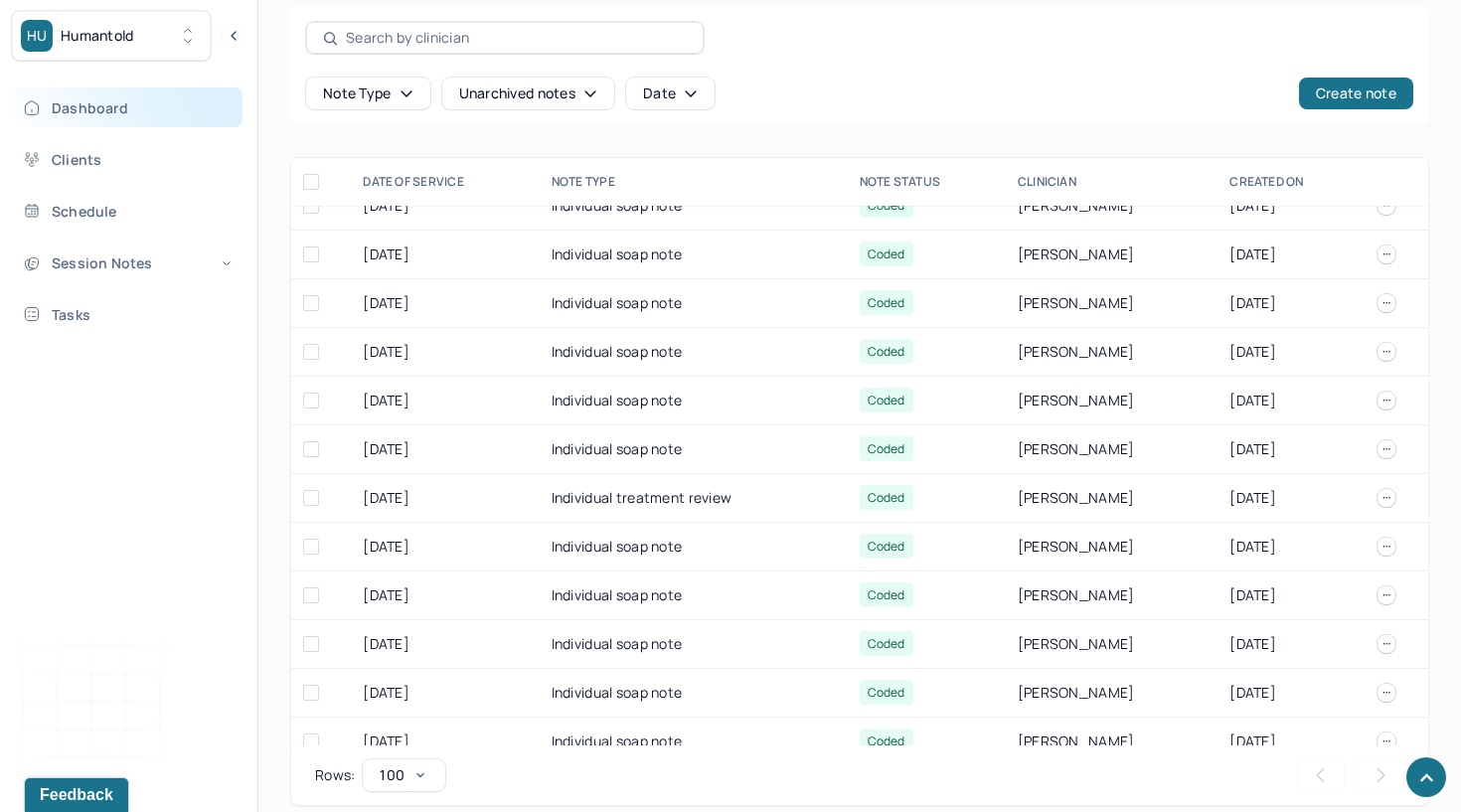 click on "Dashboard" at bounding box center [127, 107] 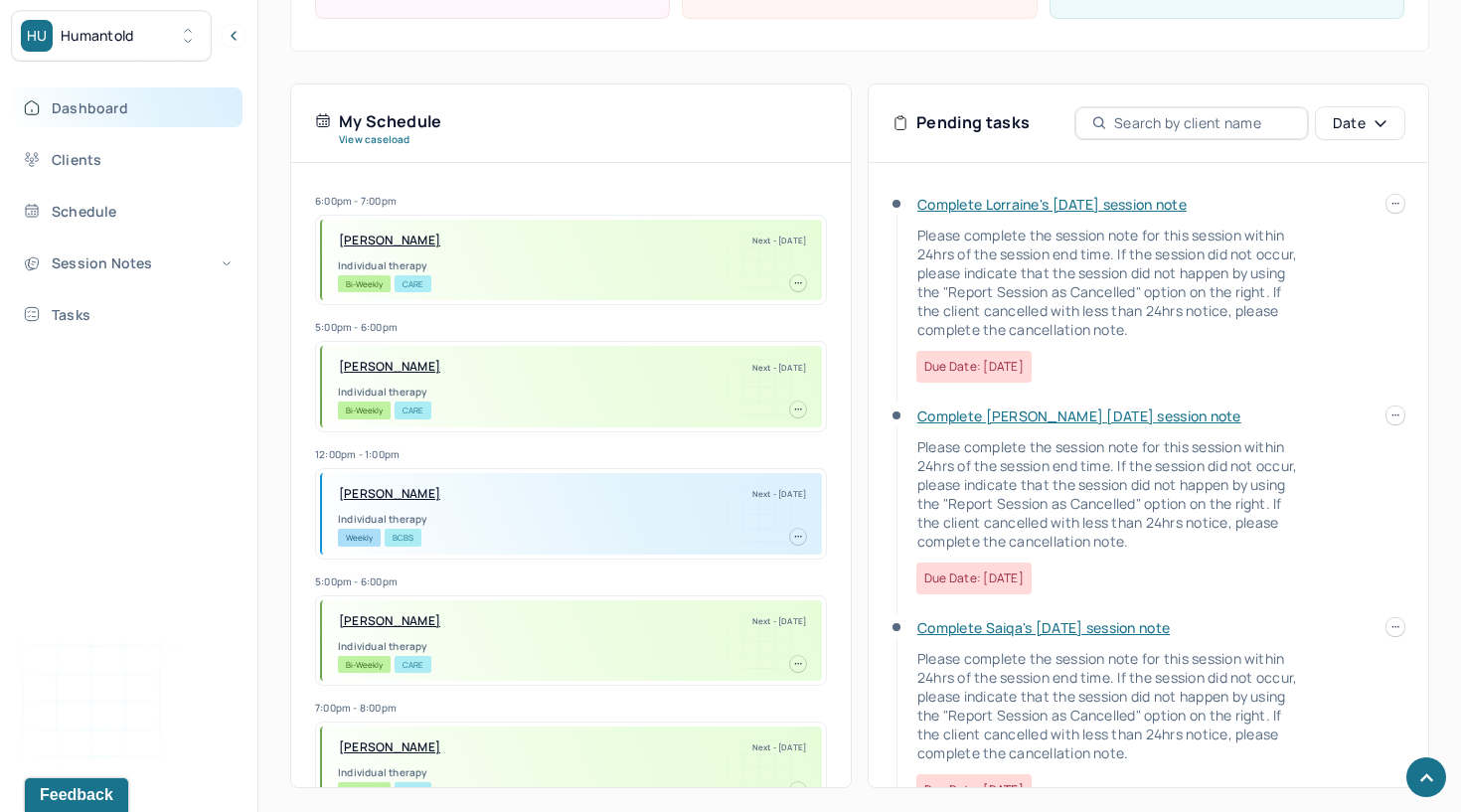 scroll, scrollTop: 345, scrollLeft: 0, axis: vertical 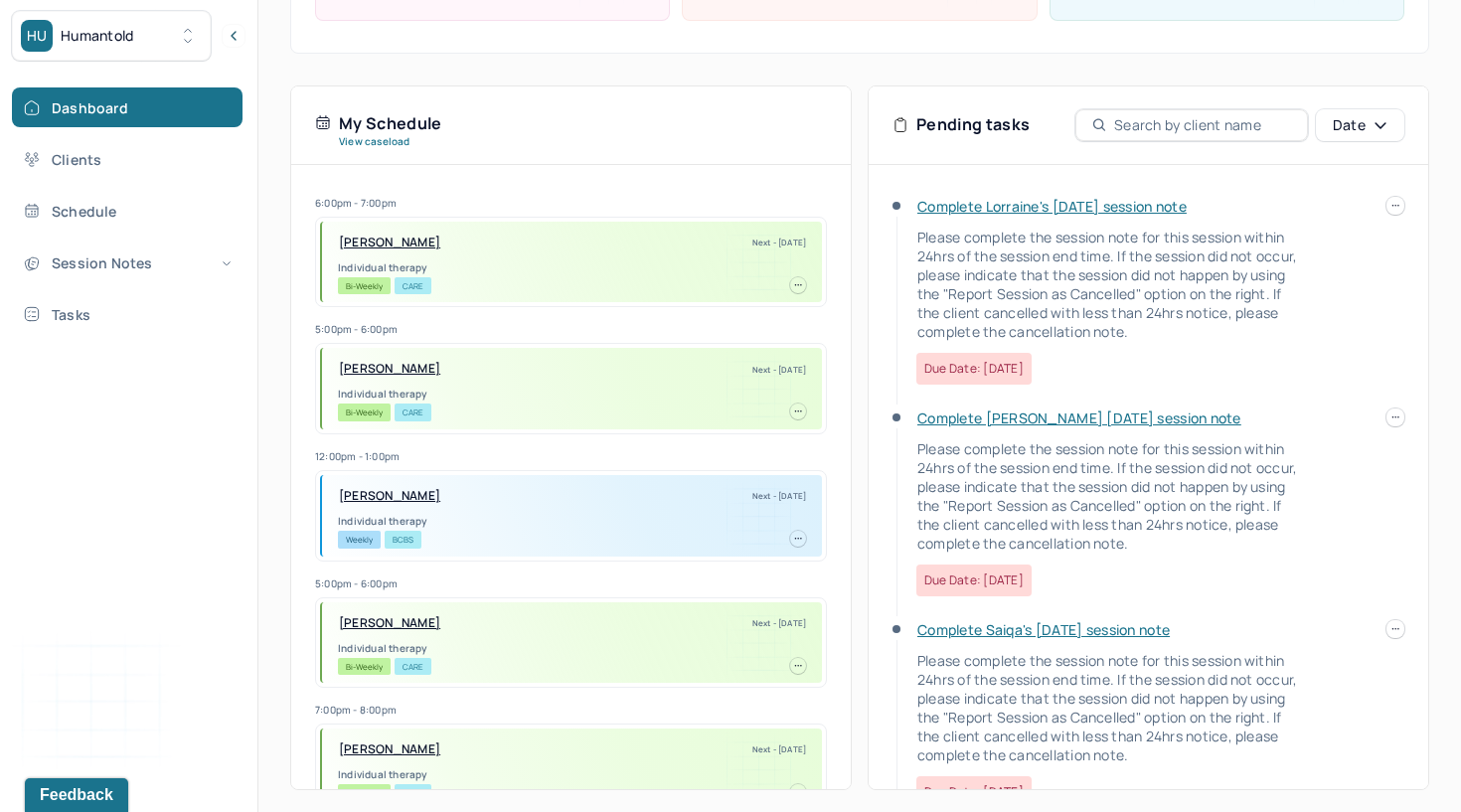 click on "Complete Lorraine's [DATE] session note" at bounding box center [1052, 206] 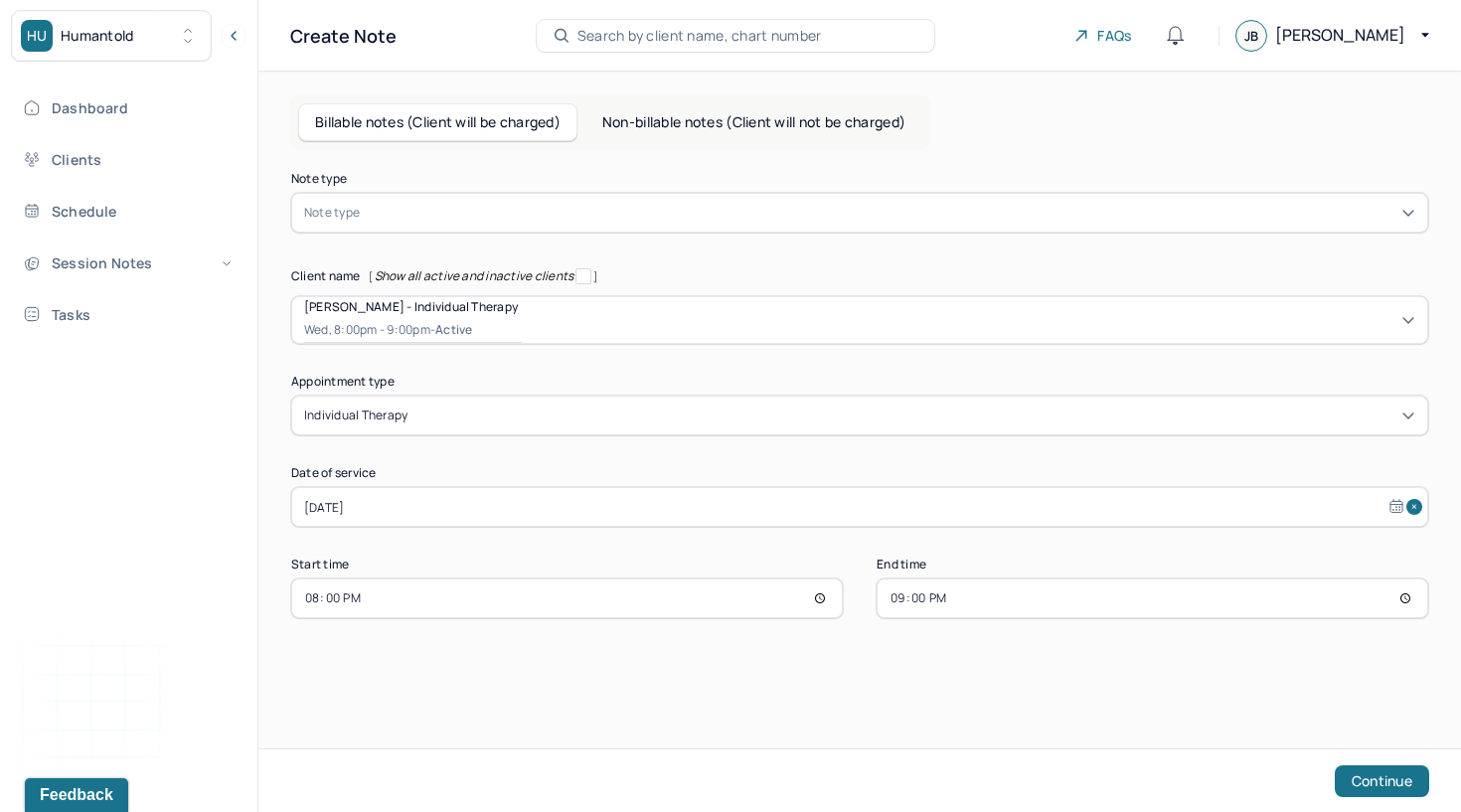 scroll, scrollTop: 0, scrollLeft: 0, axis: both 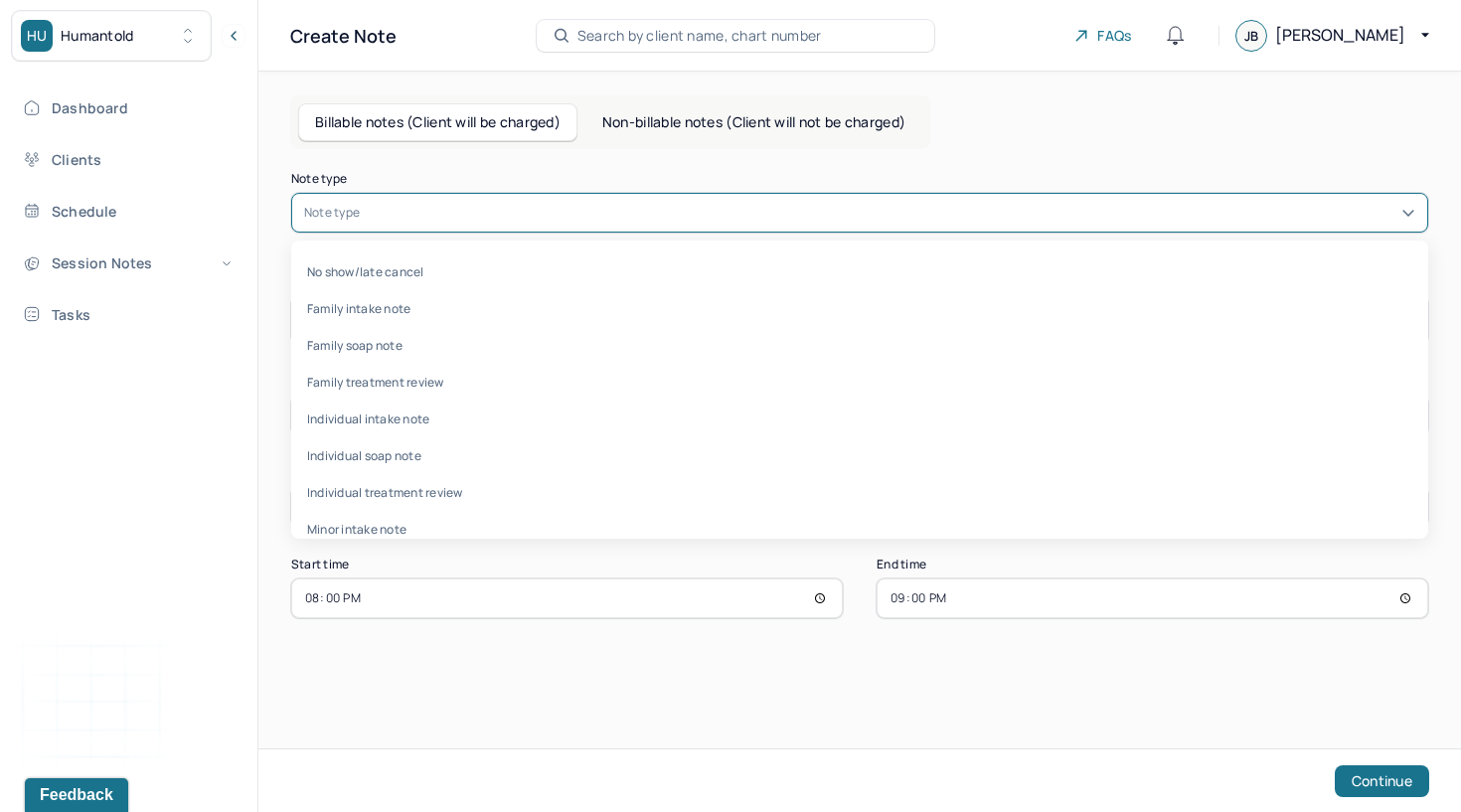 click at bounding box center (890, 213) 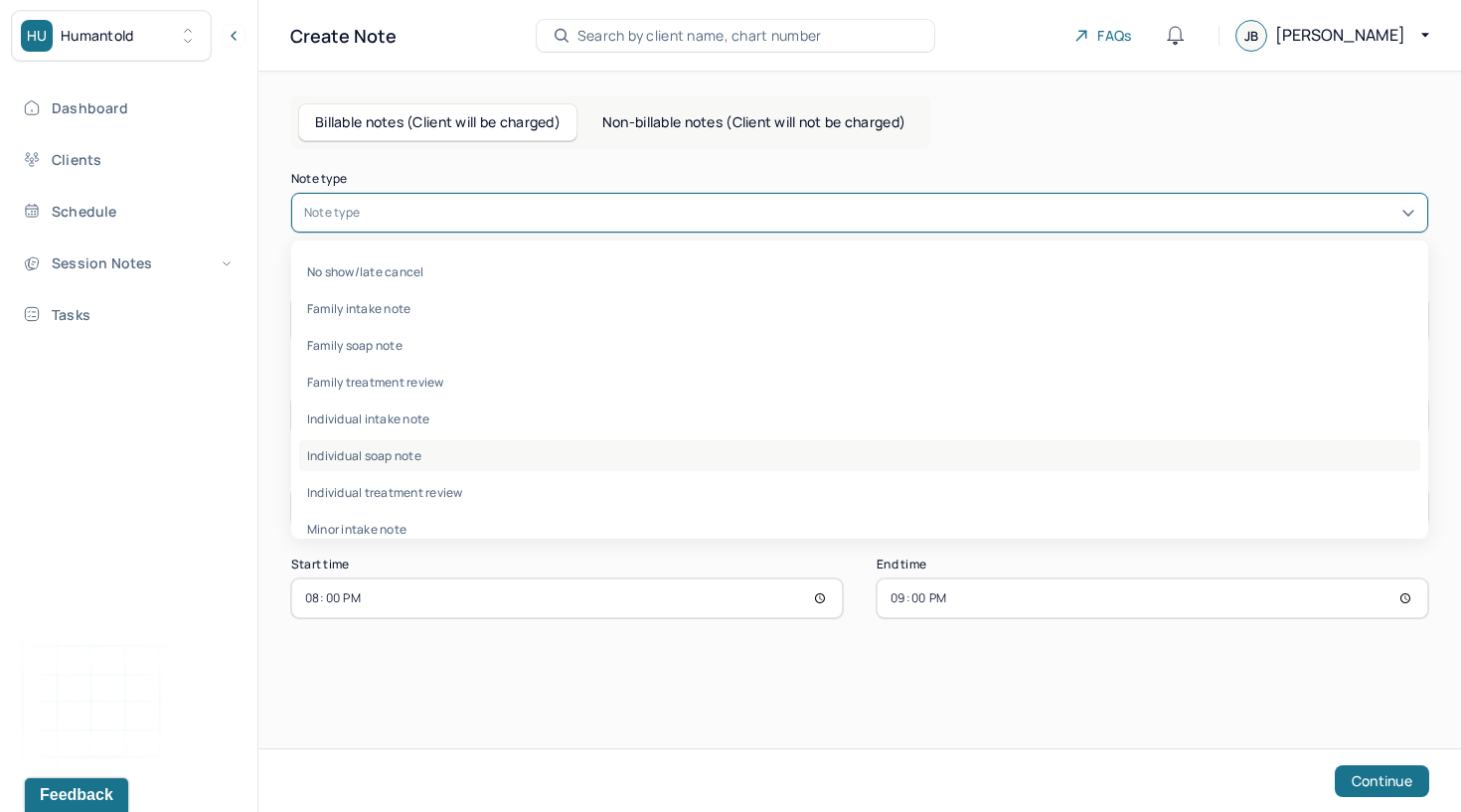 click on "Individual soap note" at bounding box center (860, 455) 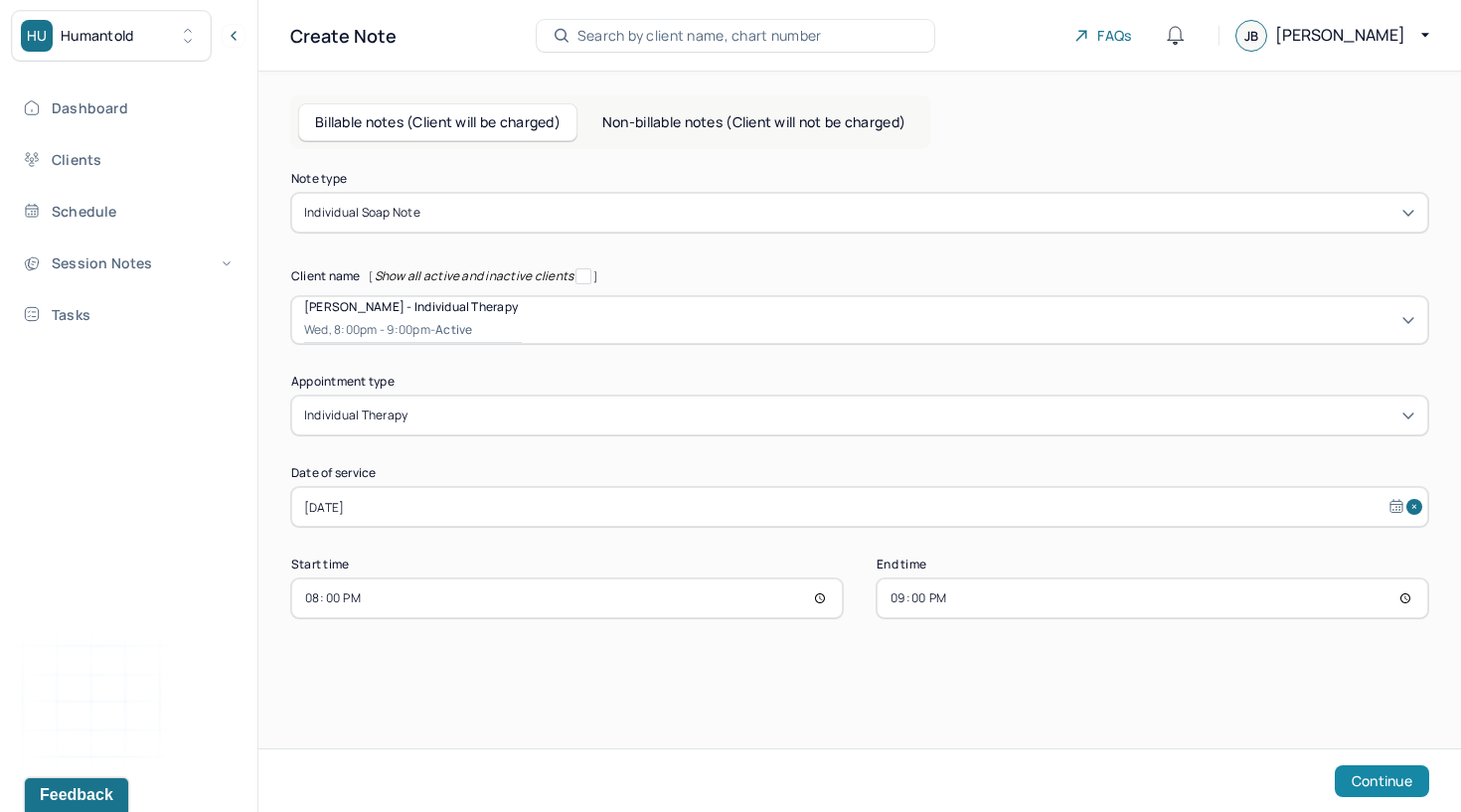 click on "Continue" at bounding box center [1381, 781] 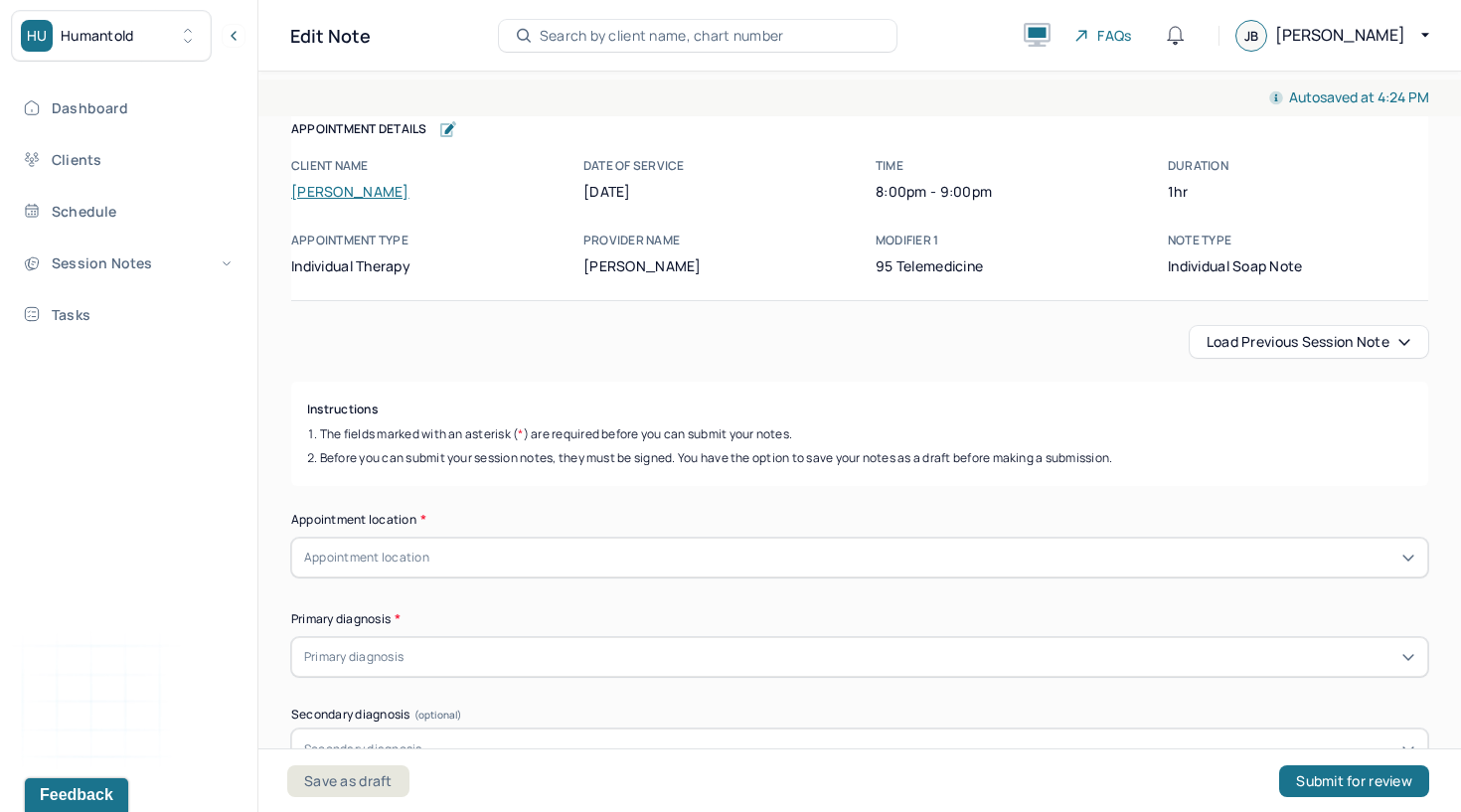 click on "Load previous session note" at bounding box center [1309, 342] 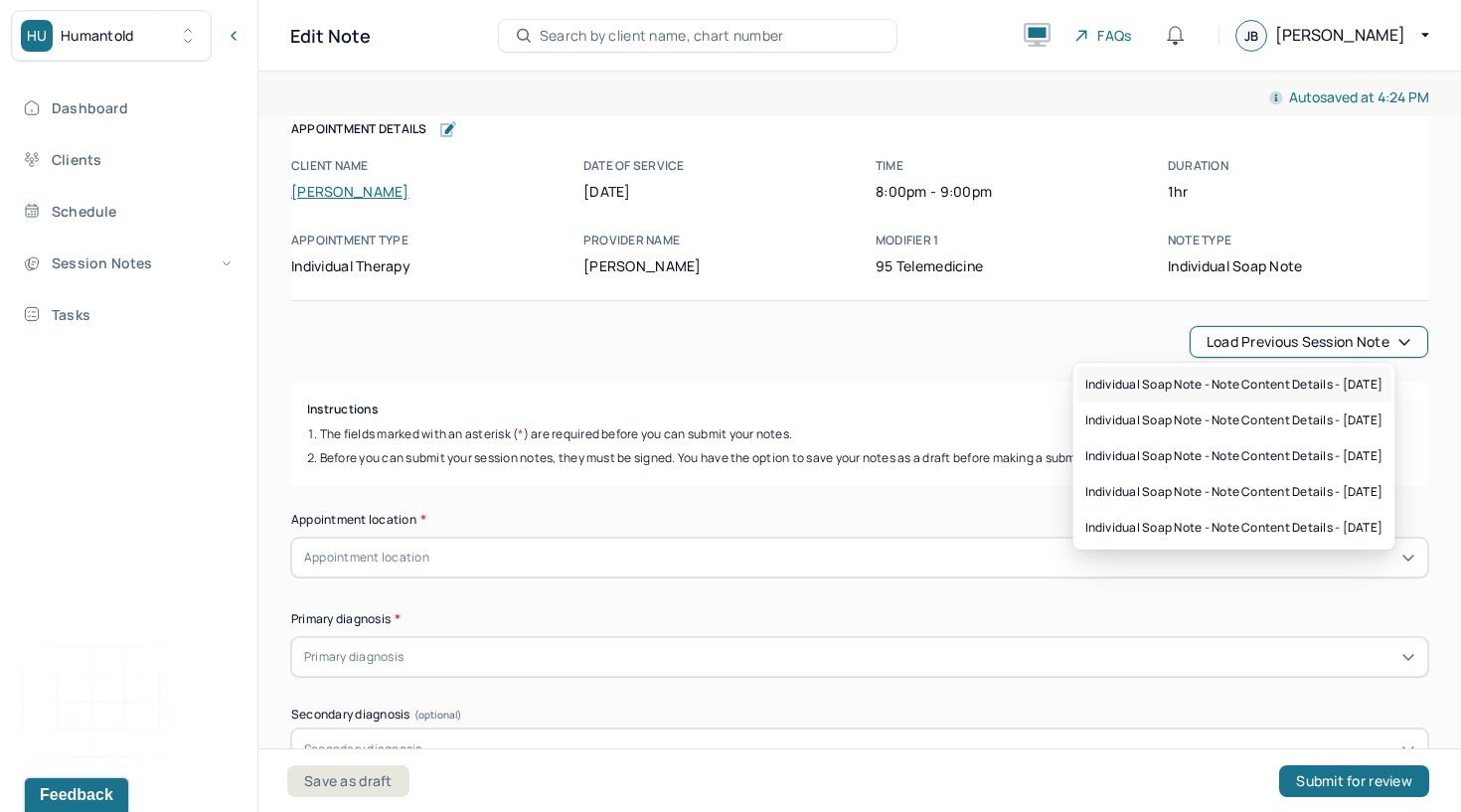 click on "Individual soap note   - Note content Details -   [DATE]" at bounding box center [1234, 385] 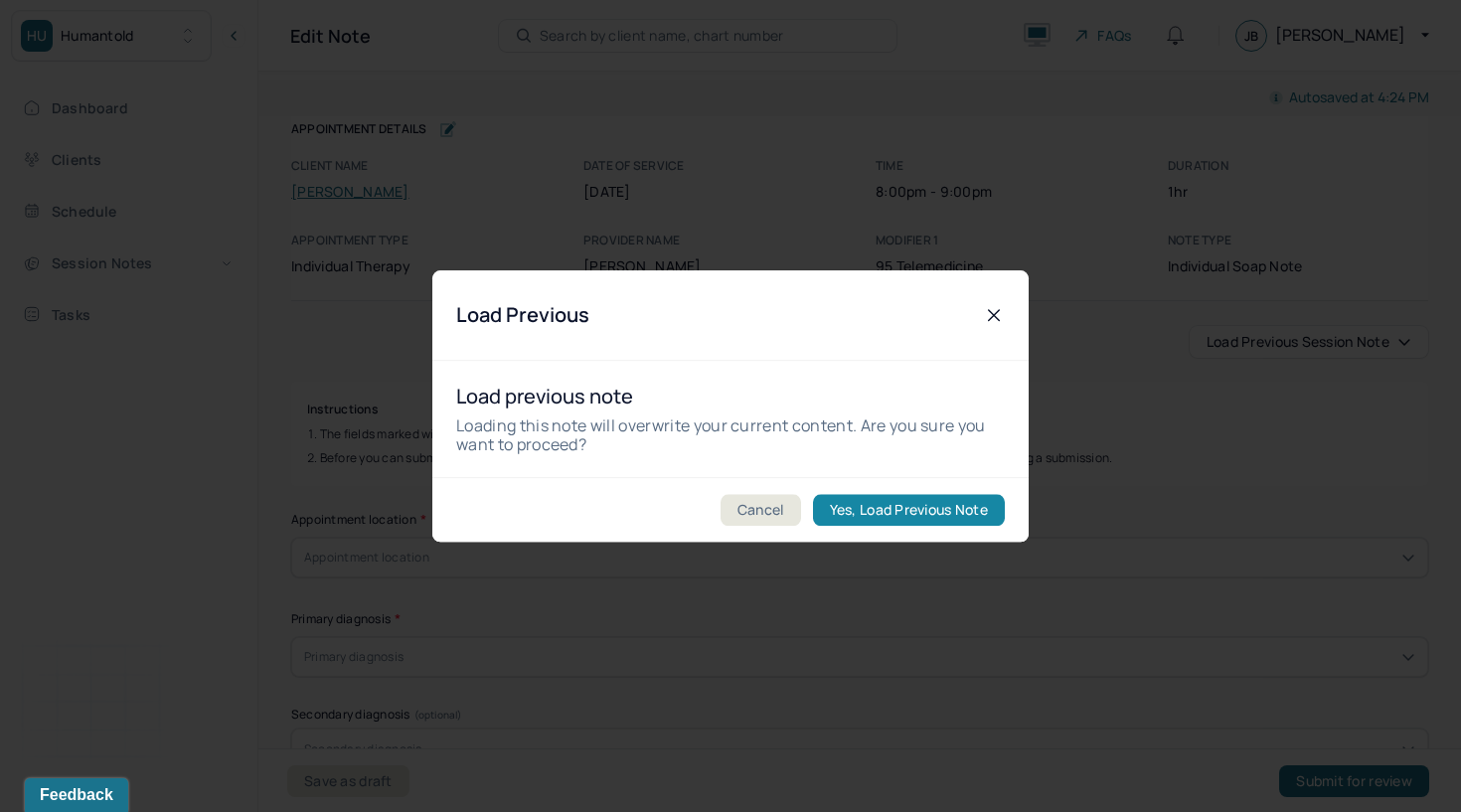click on "Yes, Load Previous Note" at bounding box center [908, 510] 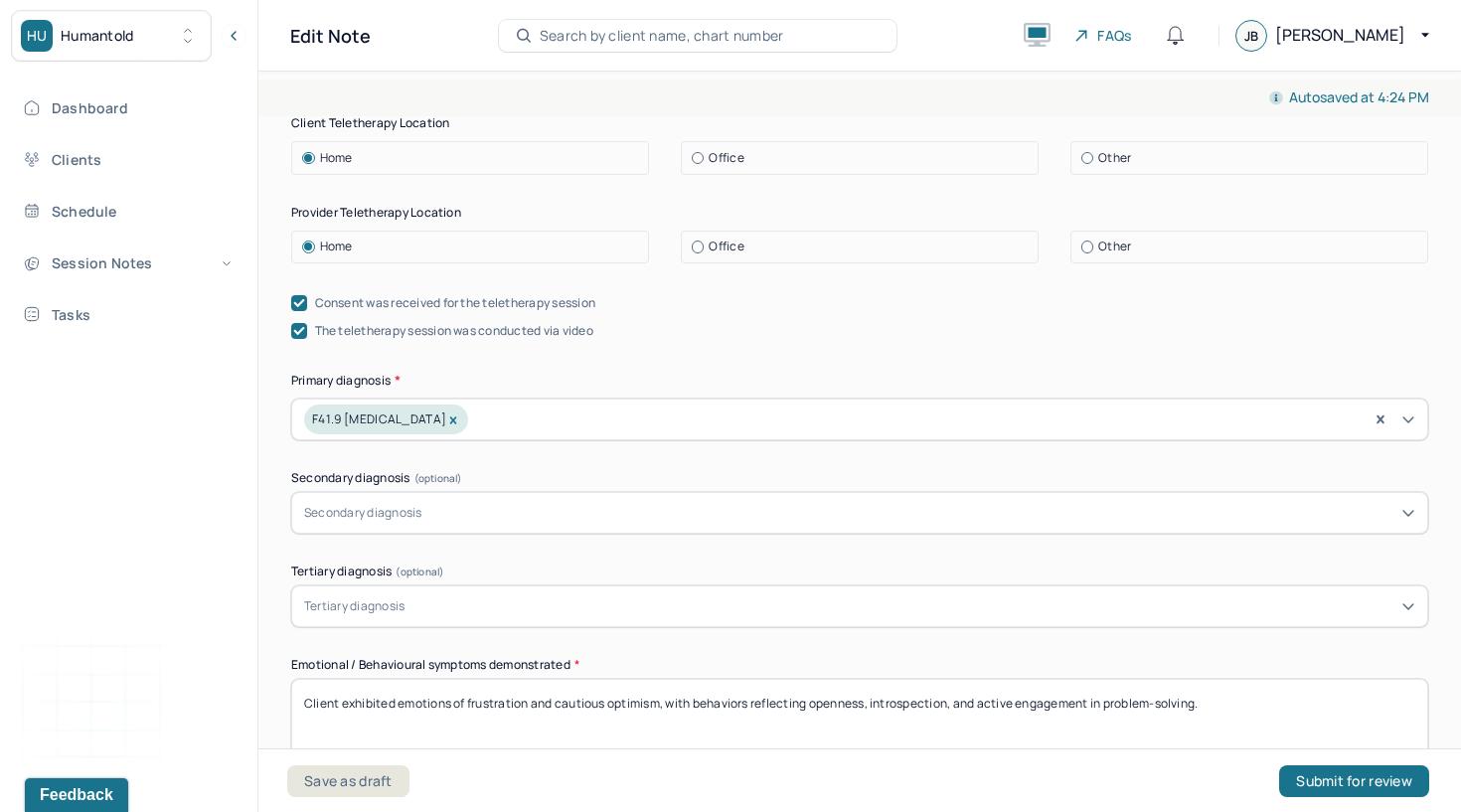 scroll, scrollTop: 615, scrollLeft: 0, axis: vertical 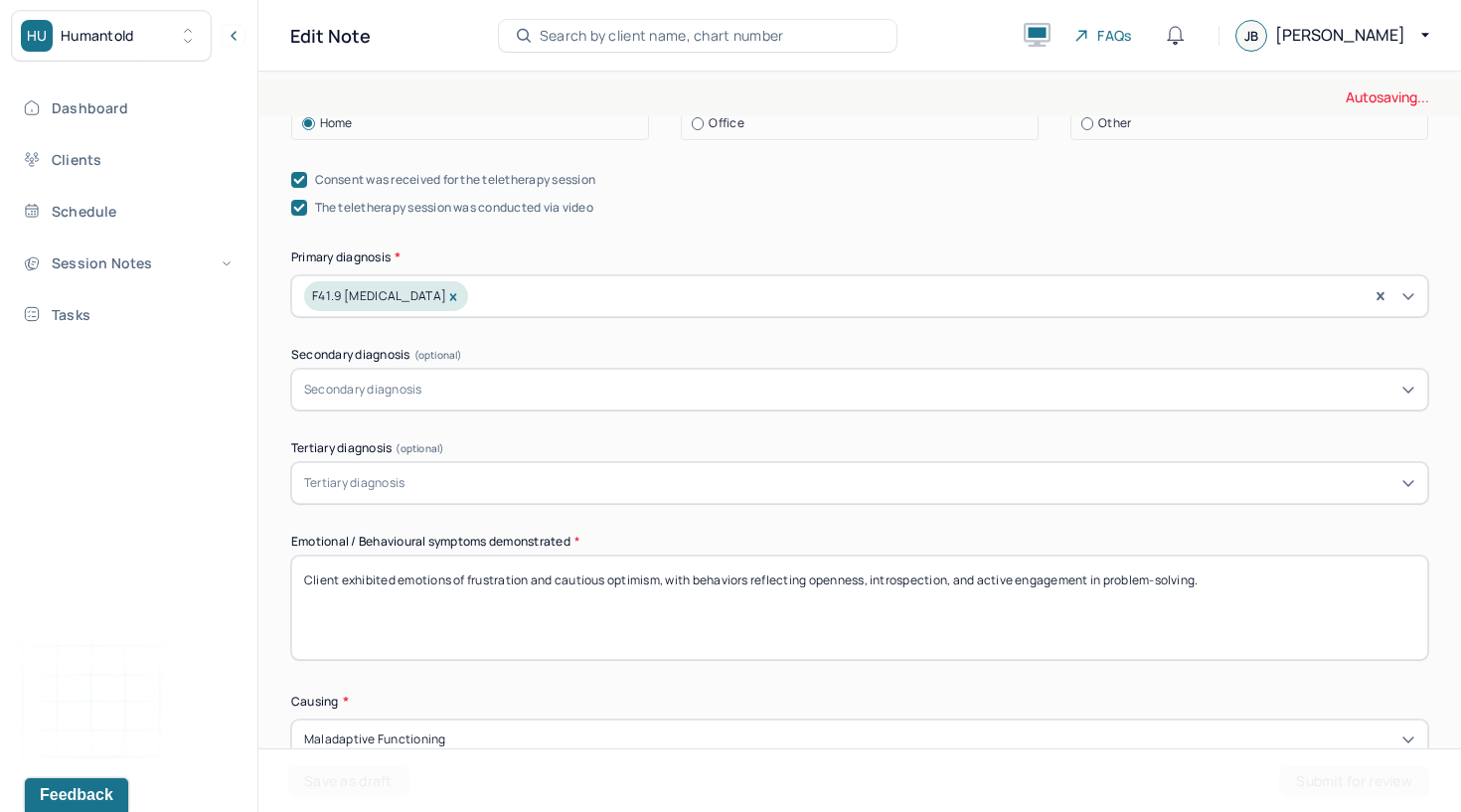 click on "Office" at bounding box center [726, 123] 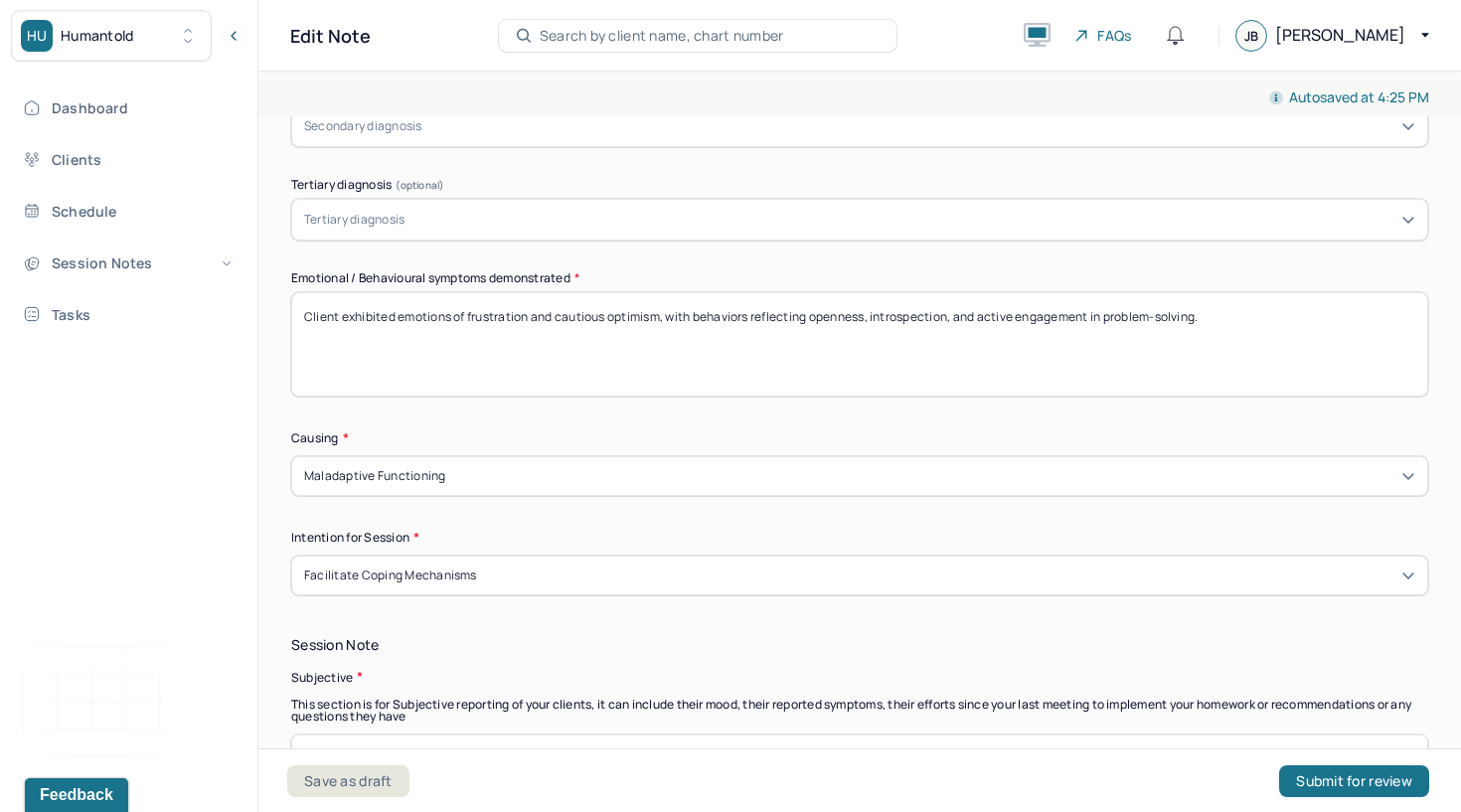 scroll, scrollTop: 1246, scrollLeft: 0, axis: vertical 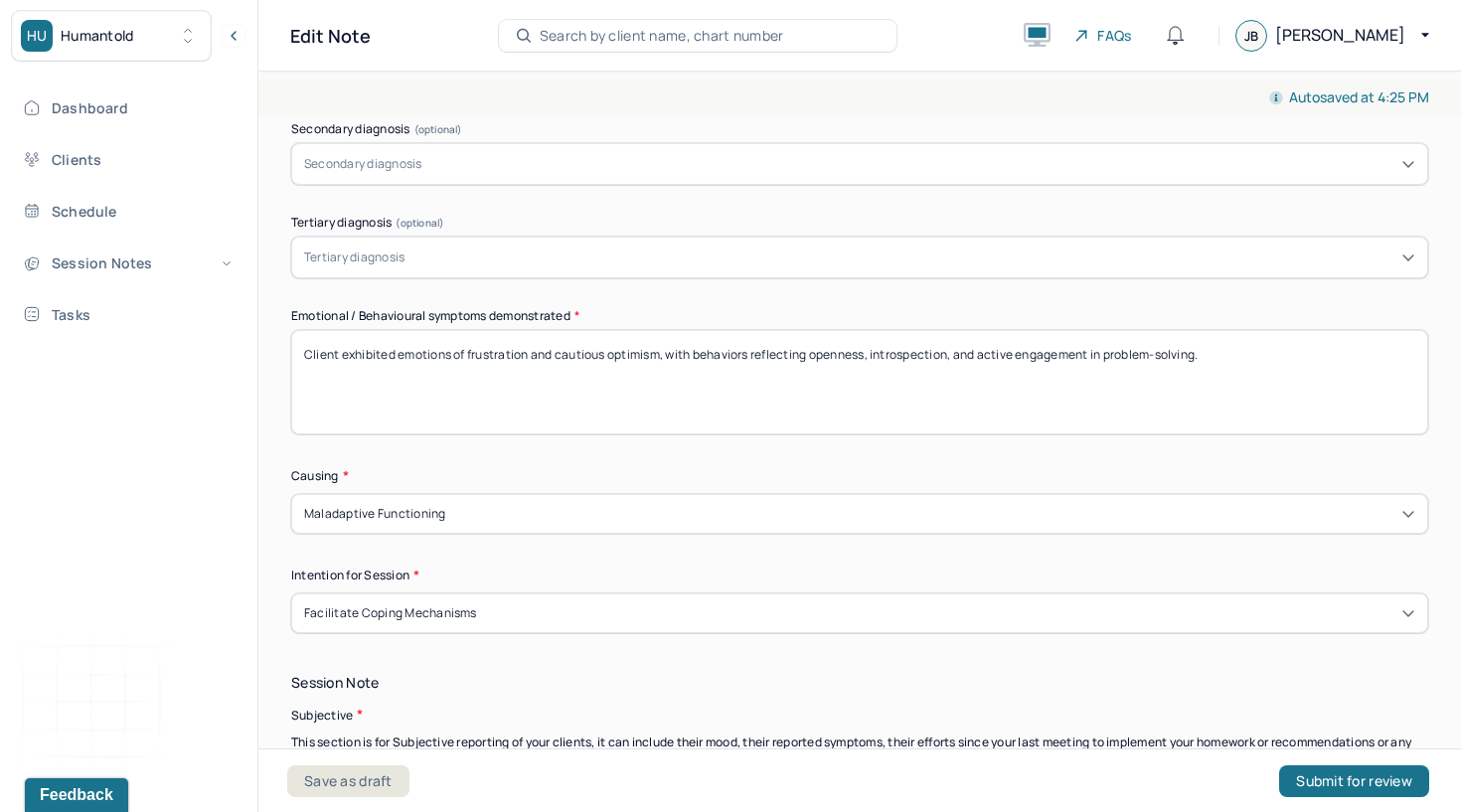 click on "Client exhibited emotions of frustration and cautious optimism, with behaviors reflecting openness, introspection, and active engagement in problem-solving." at bounding box center [860, 382] 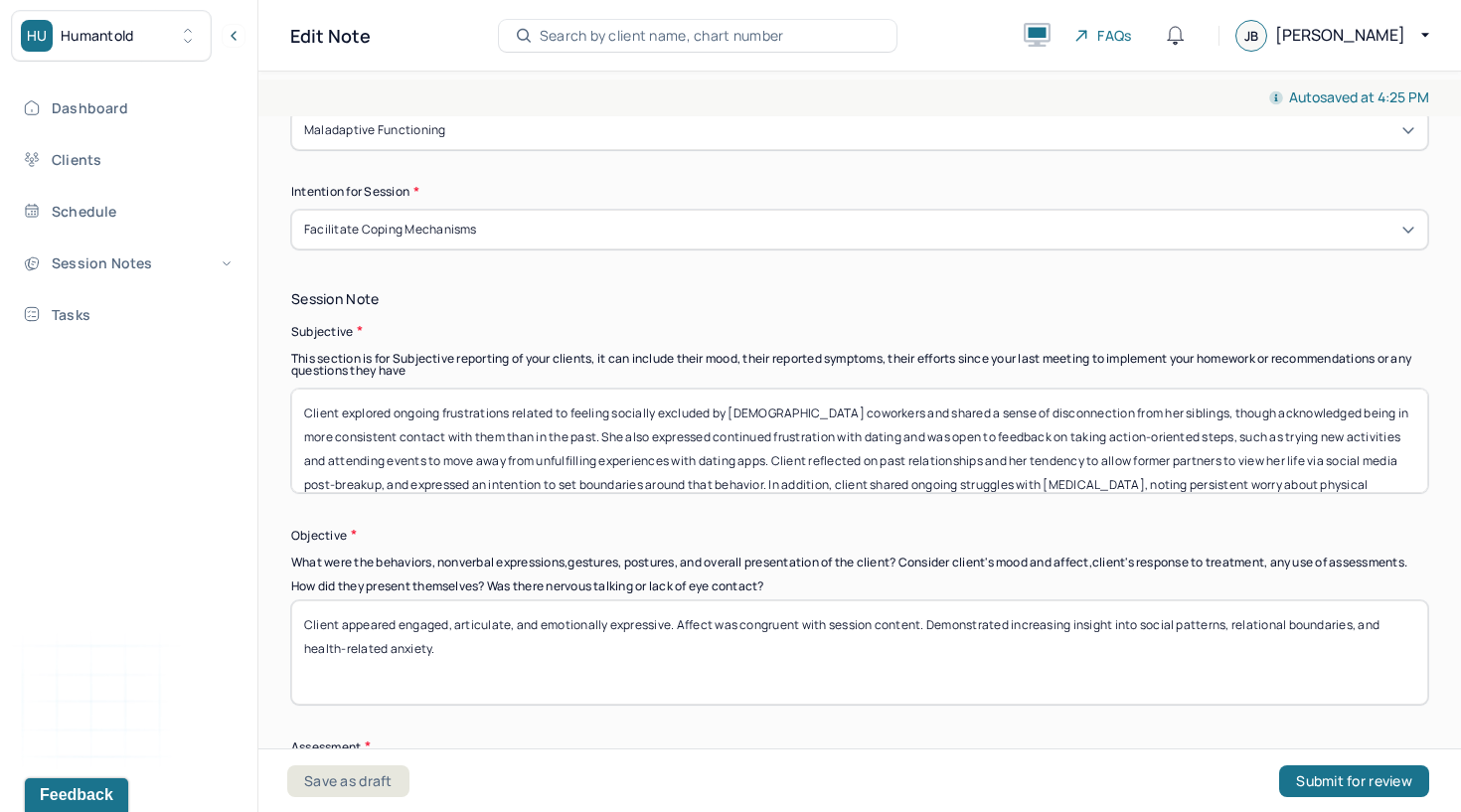 scroll, scrollTop: 1318, scrollLeft: 0, axis: vertical 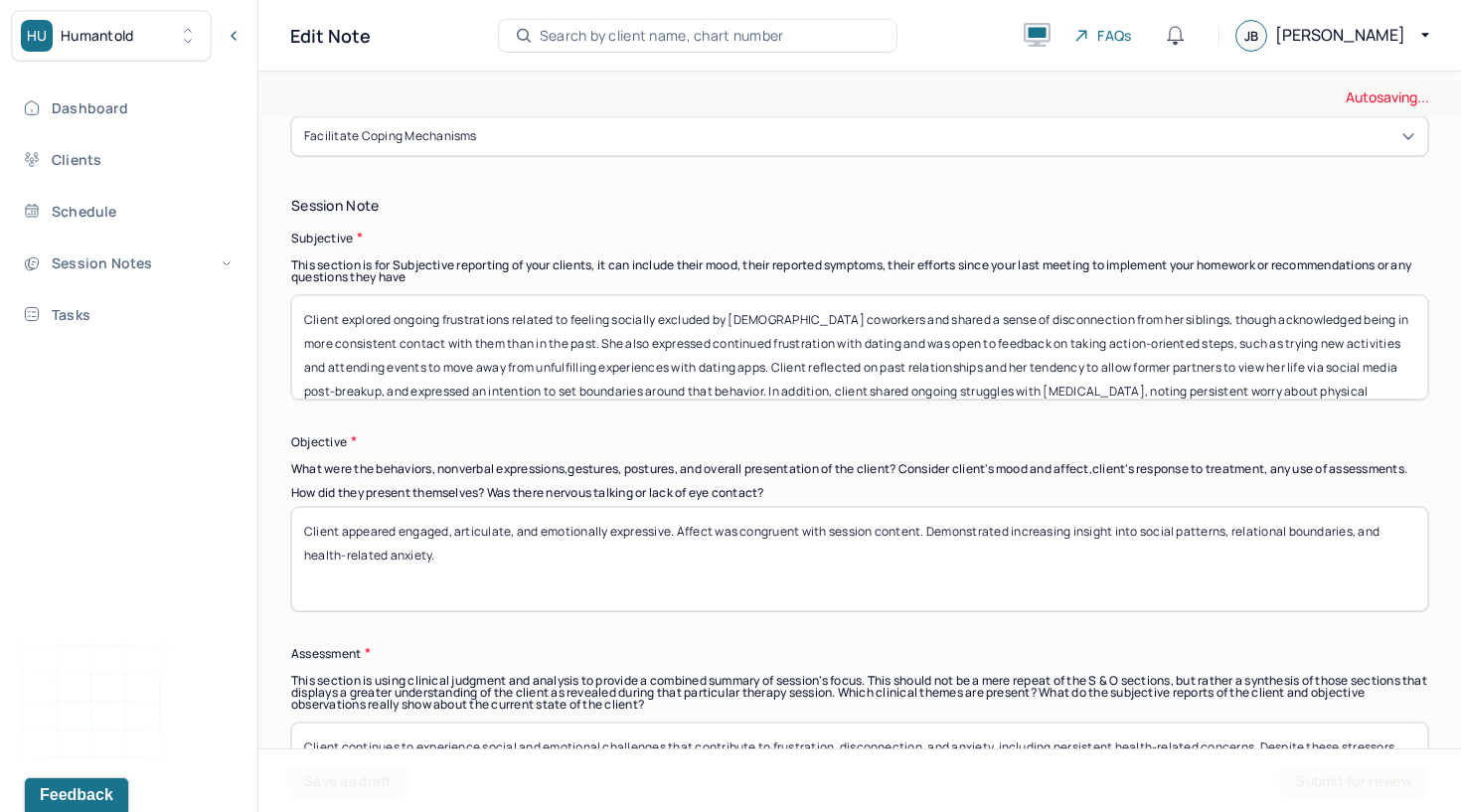 type 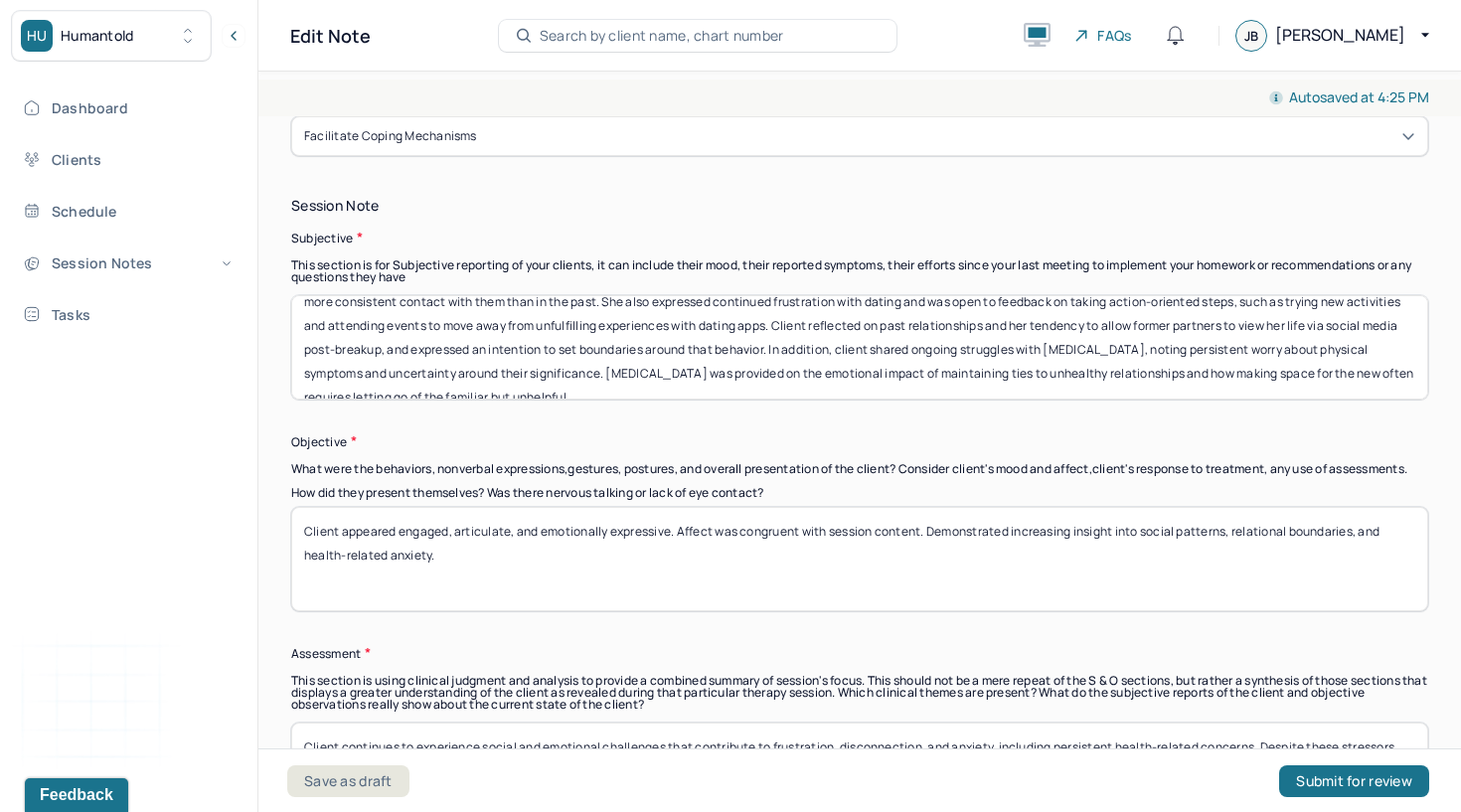 scroll, scrollTop: 64, scrollLeft: 0, axis: vertical 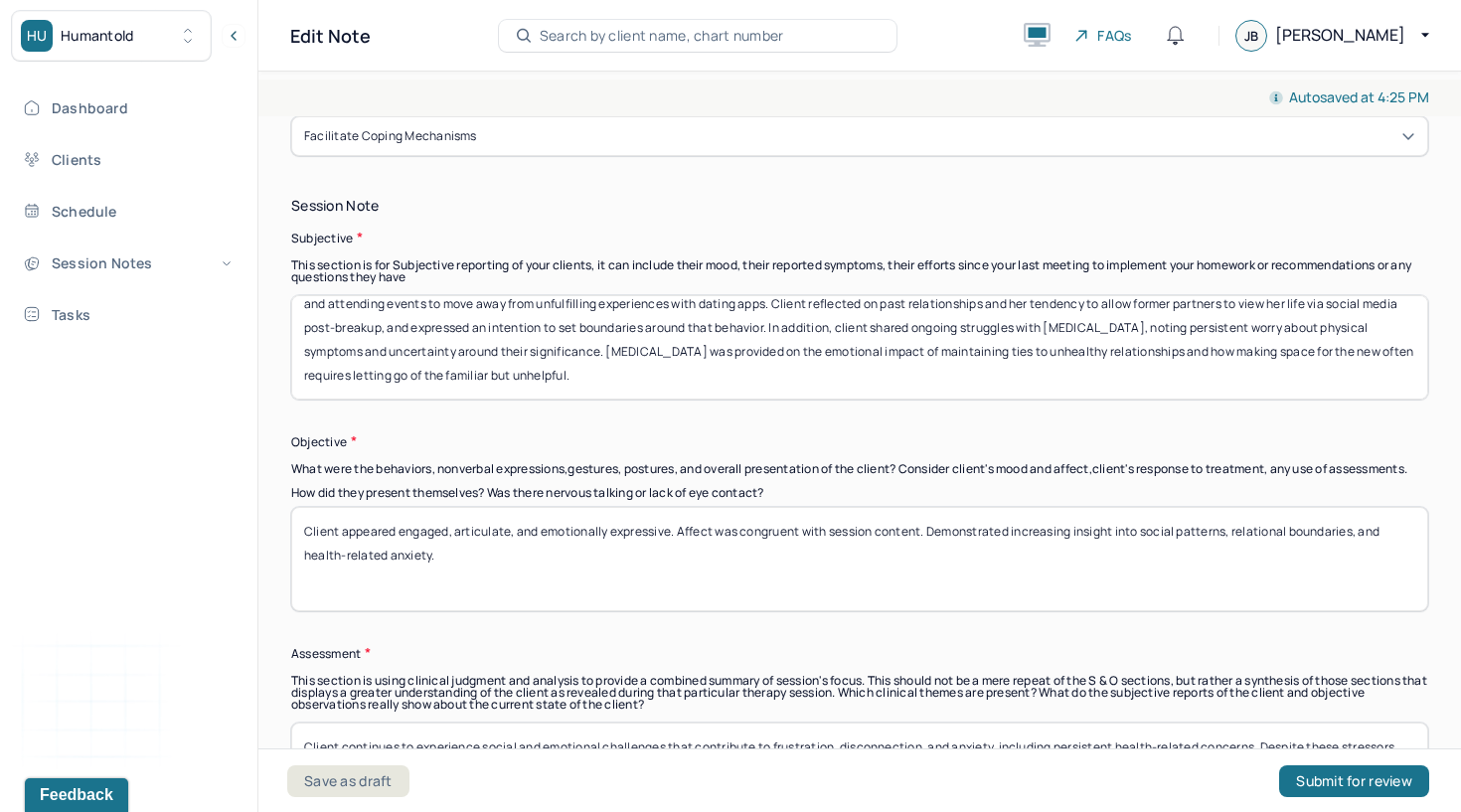 drag, startPoint x: 306, startPoint y: 305, endPoint x: 302, endPoint y: 495, distance: 190.0421 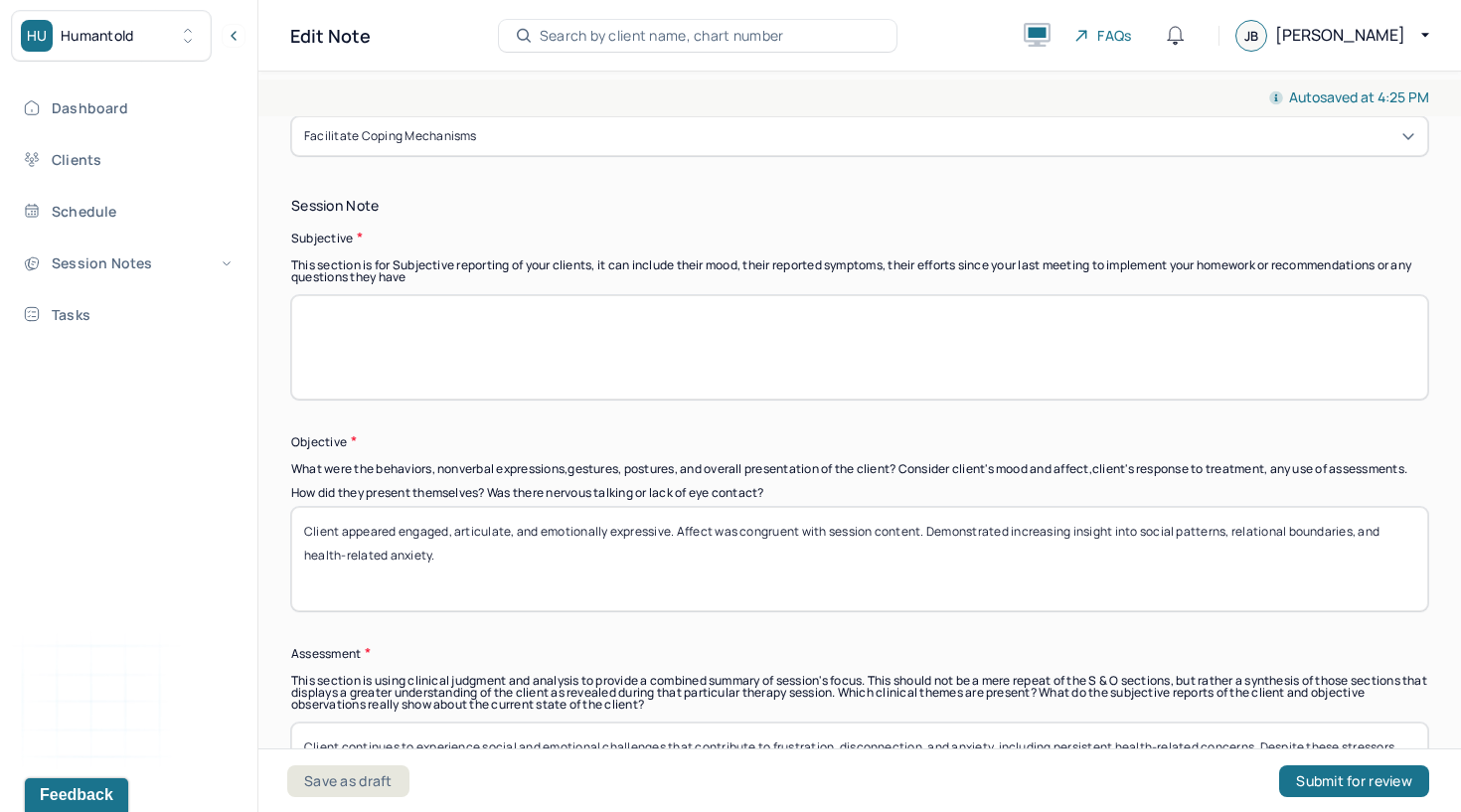 scroll, scrollTop: 0, scrollLeft: 0, axis: both 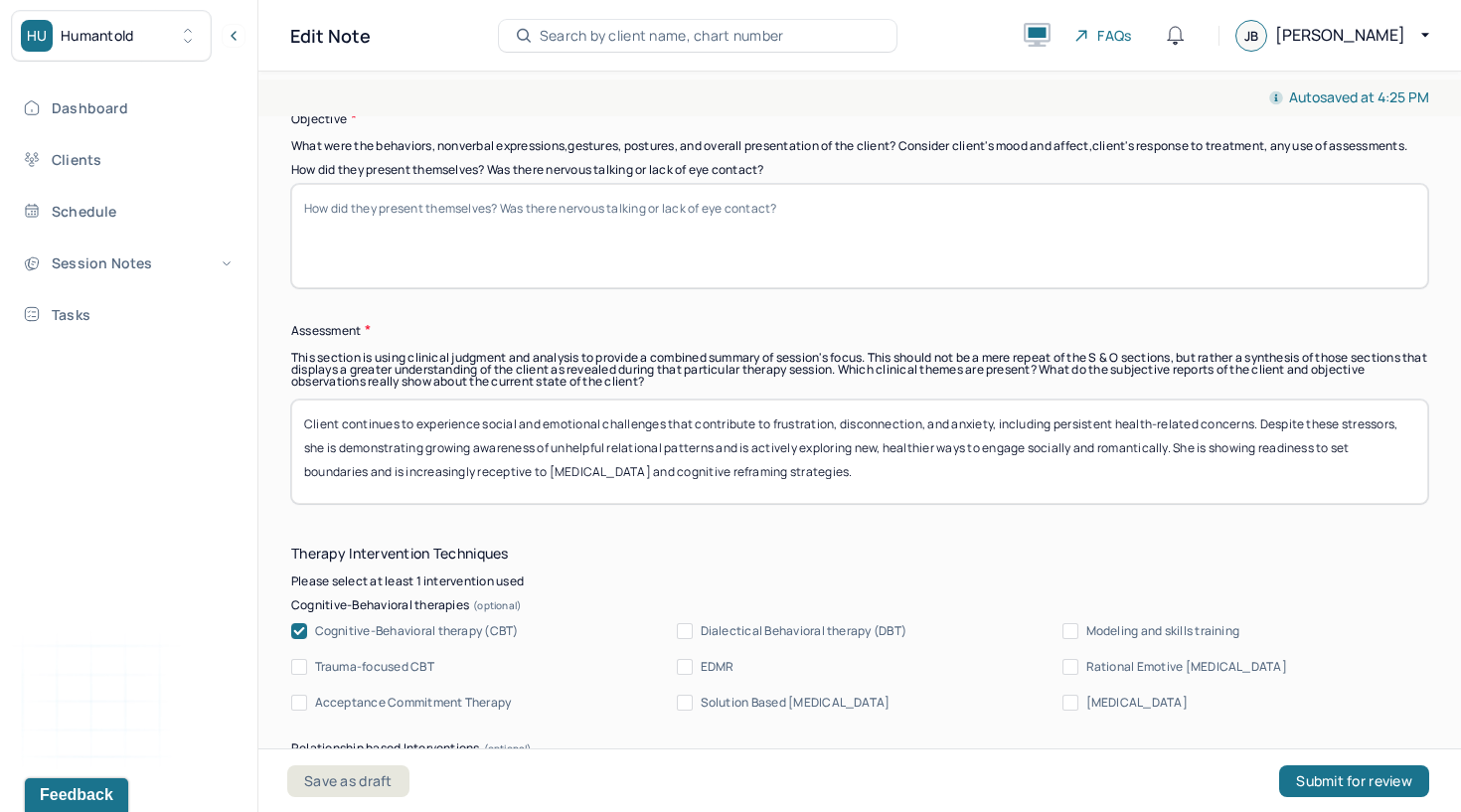 type 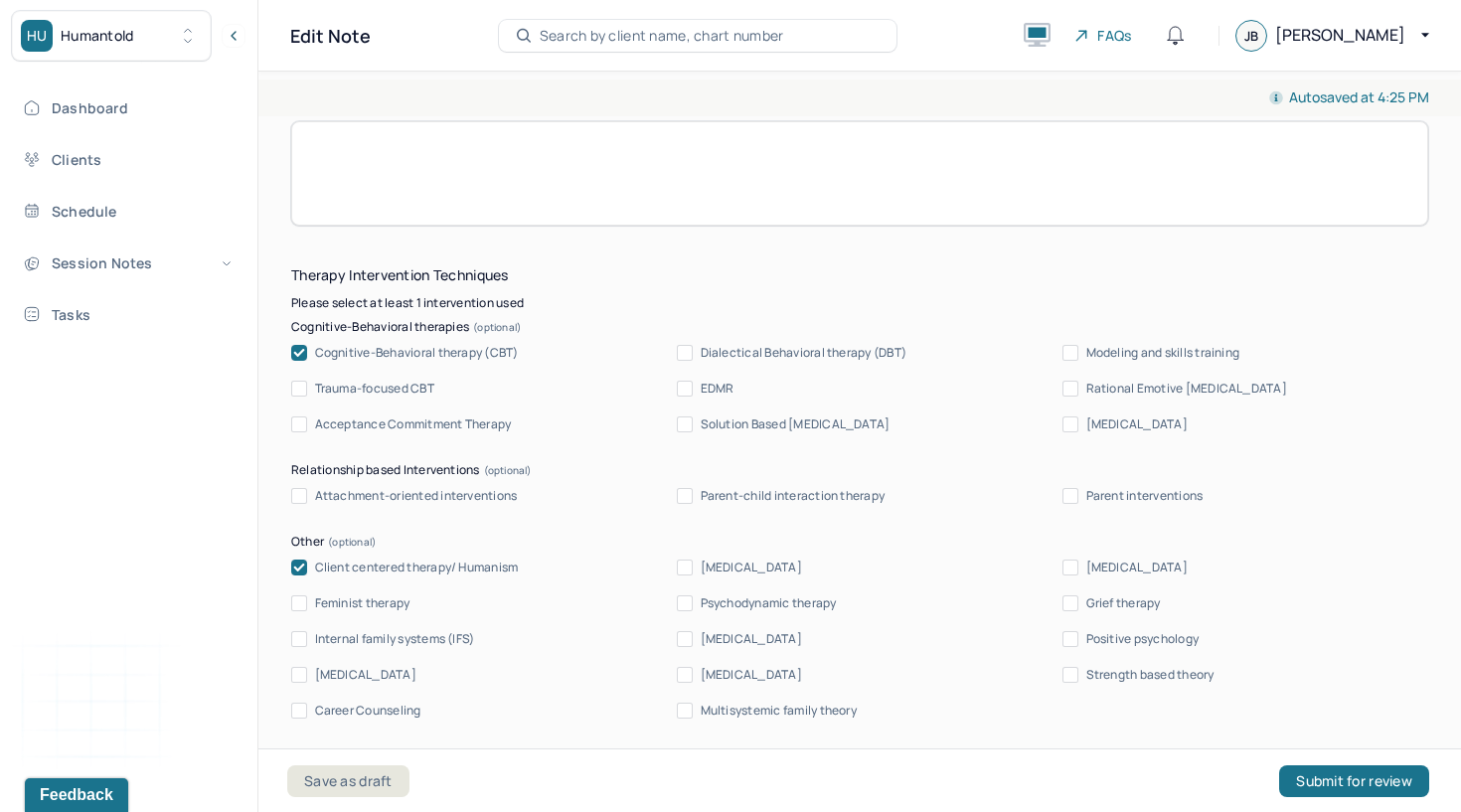 scroll, scrollTop: 2136, scrollLeft: 0, axis: vertical 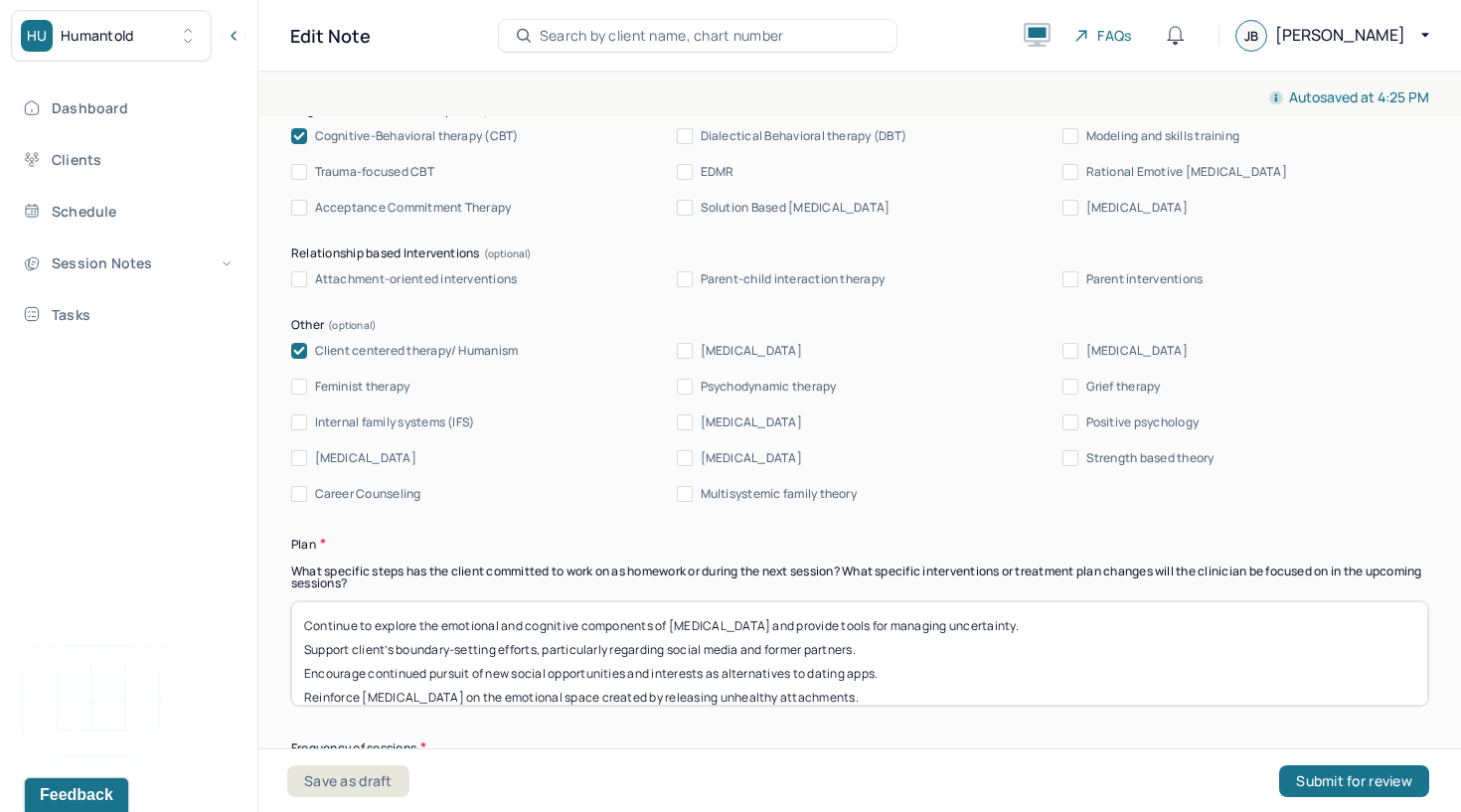 type 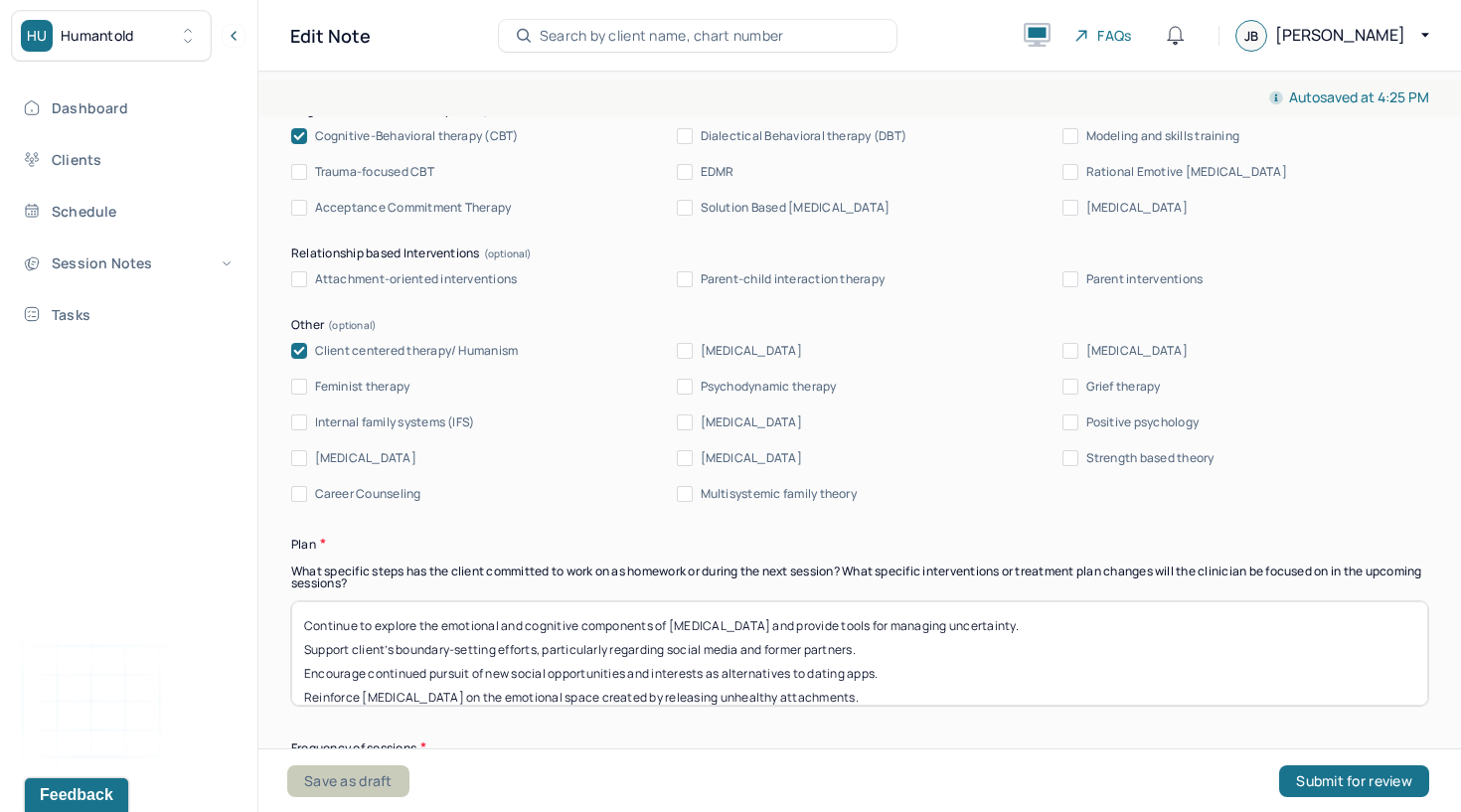 scroll, scrollTop: 64, scrollLeft: 0, axis: vertical 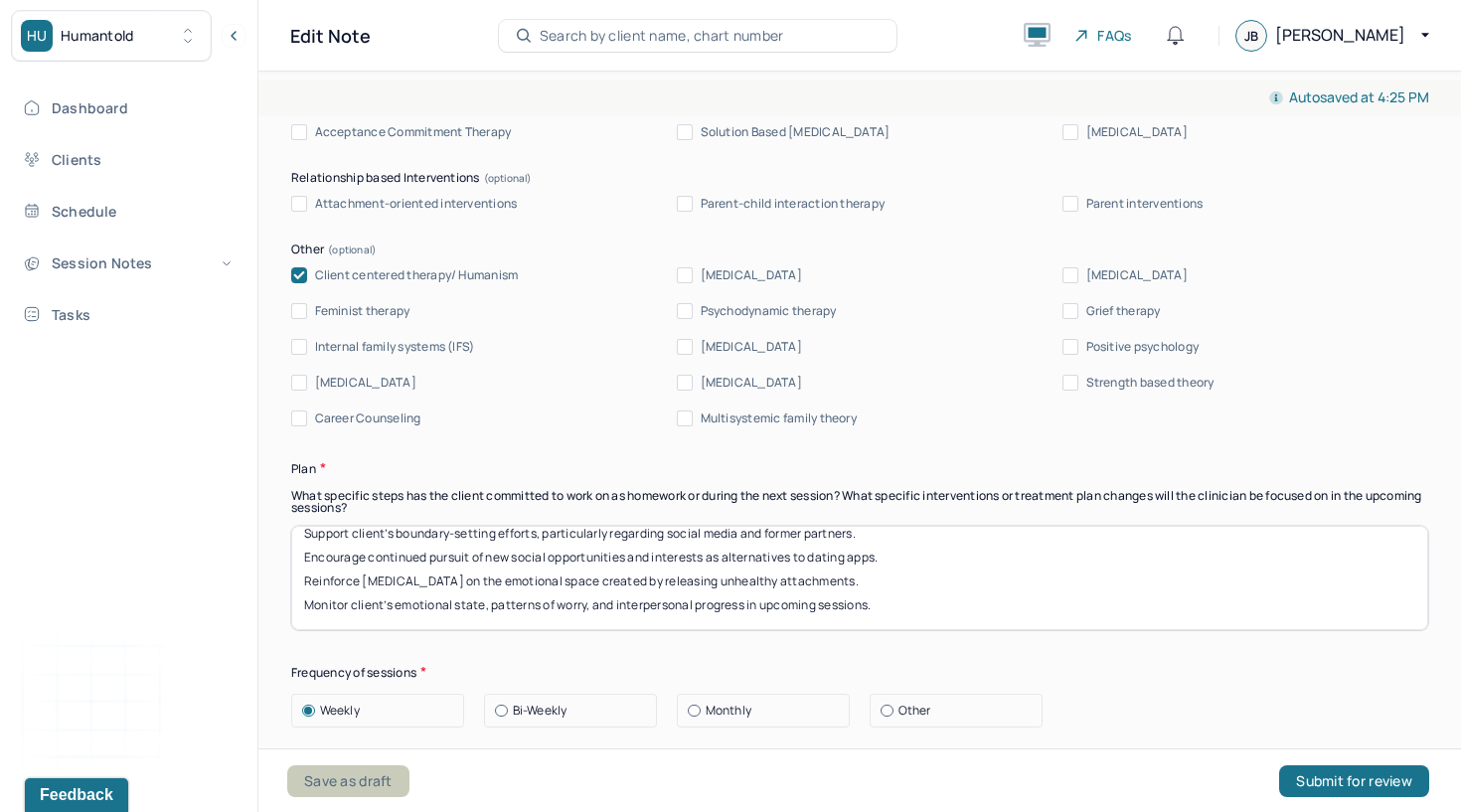 drag, startPoint x: 302, startPoint y: 636, endPoint x: 318, endPoint y: 787, distance: 151.84532 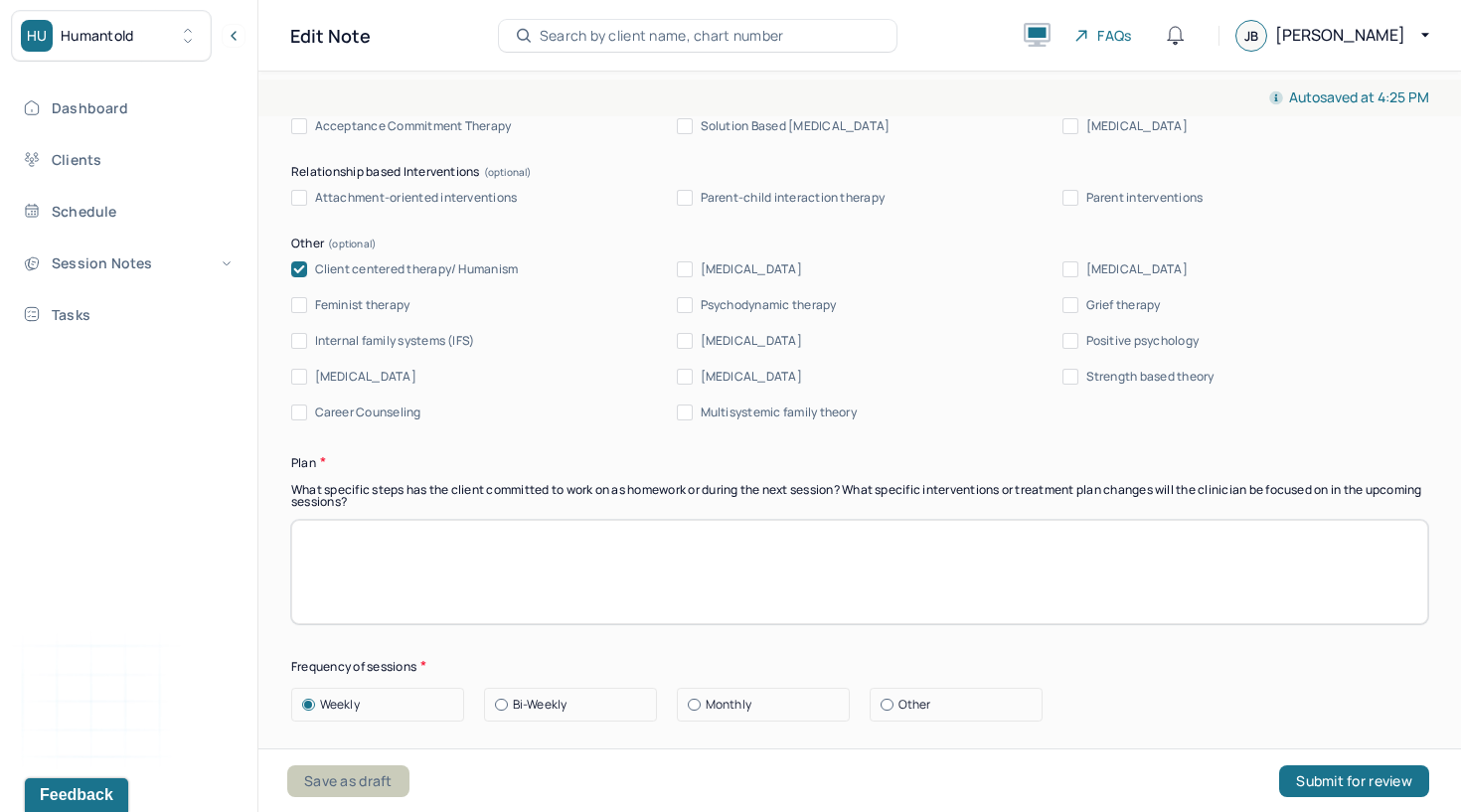 scroll, scrollTop: 0, scrollLeft: 0, axis: both 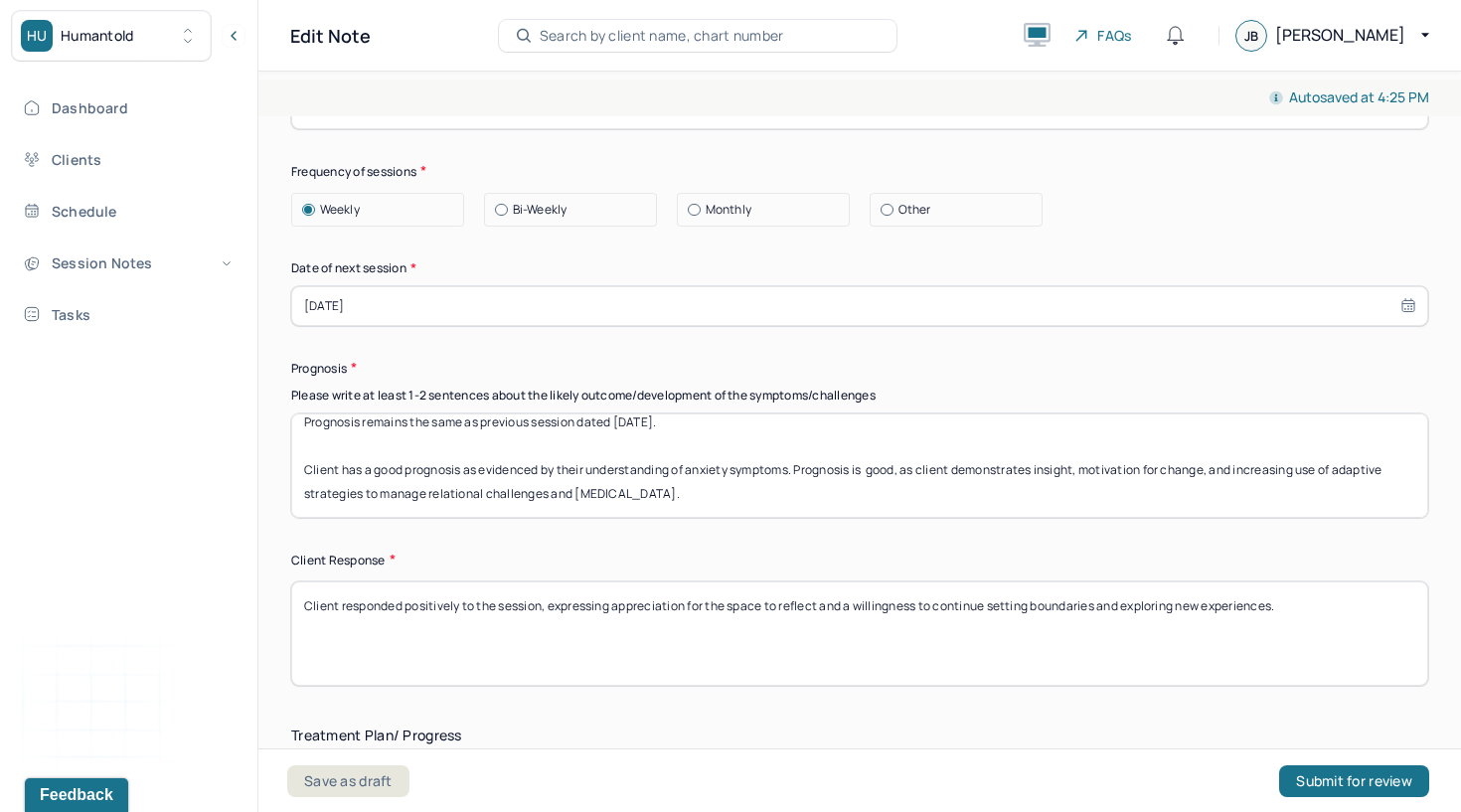type 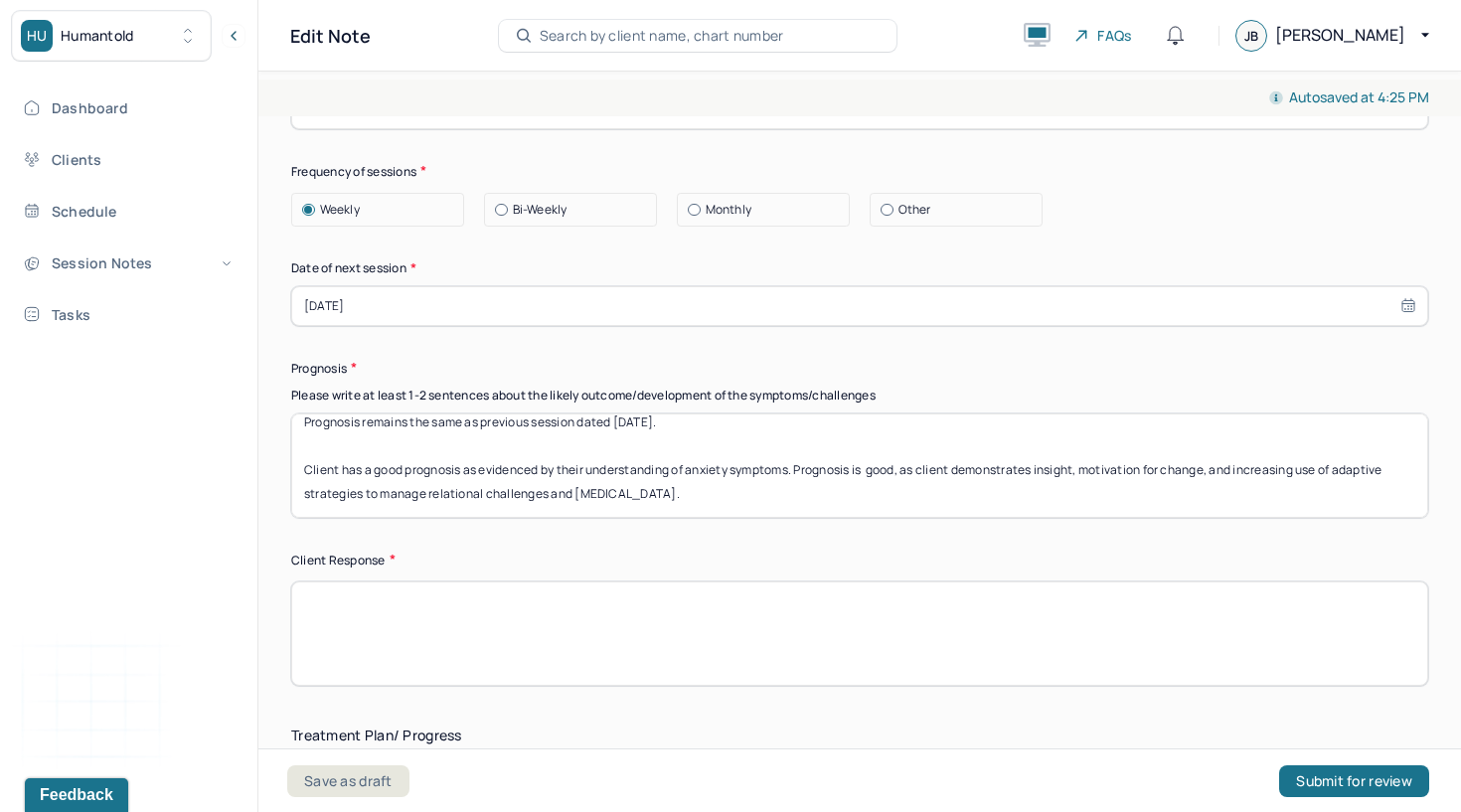 paste on "Client reported that the session was helpful and supported her in reflecting on recent emotional experiences." 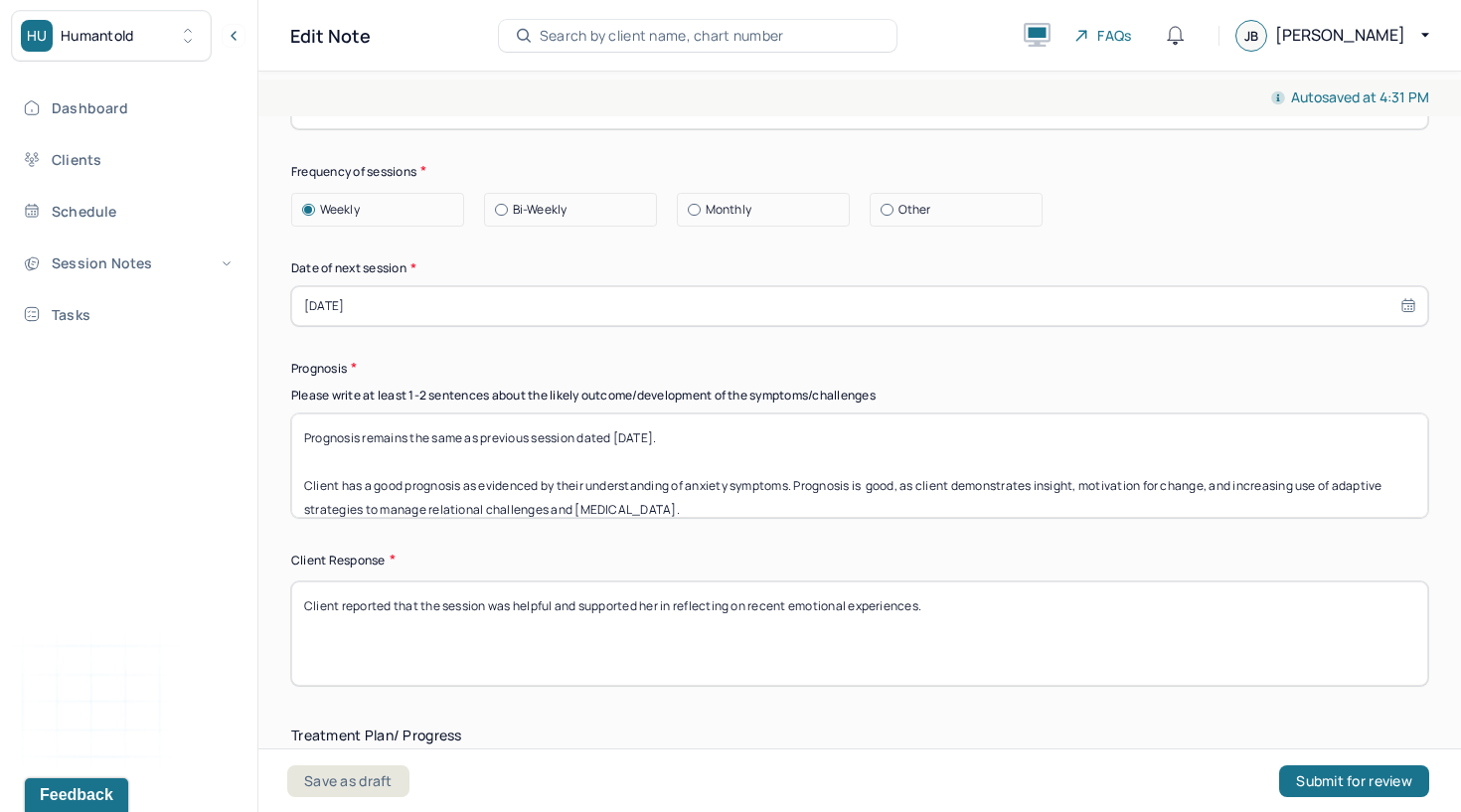 scroll, scrollTop: 0, scrollLeft: 0, axis: both 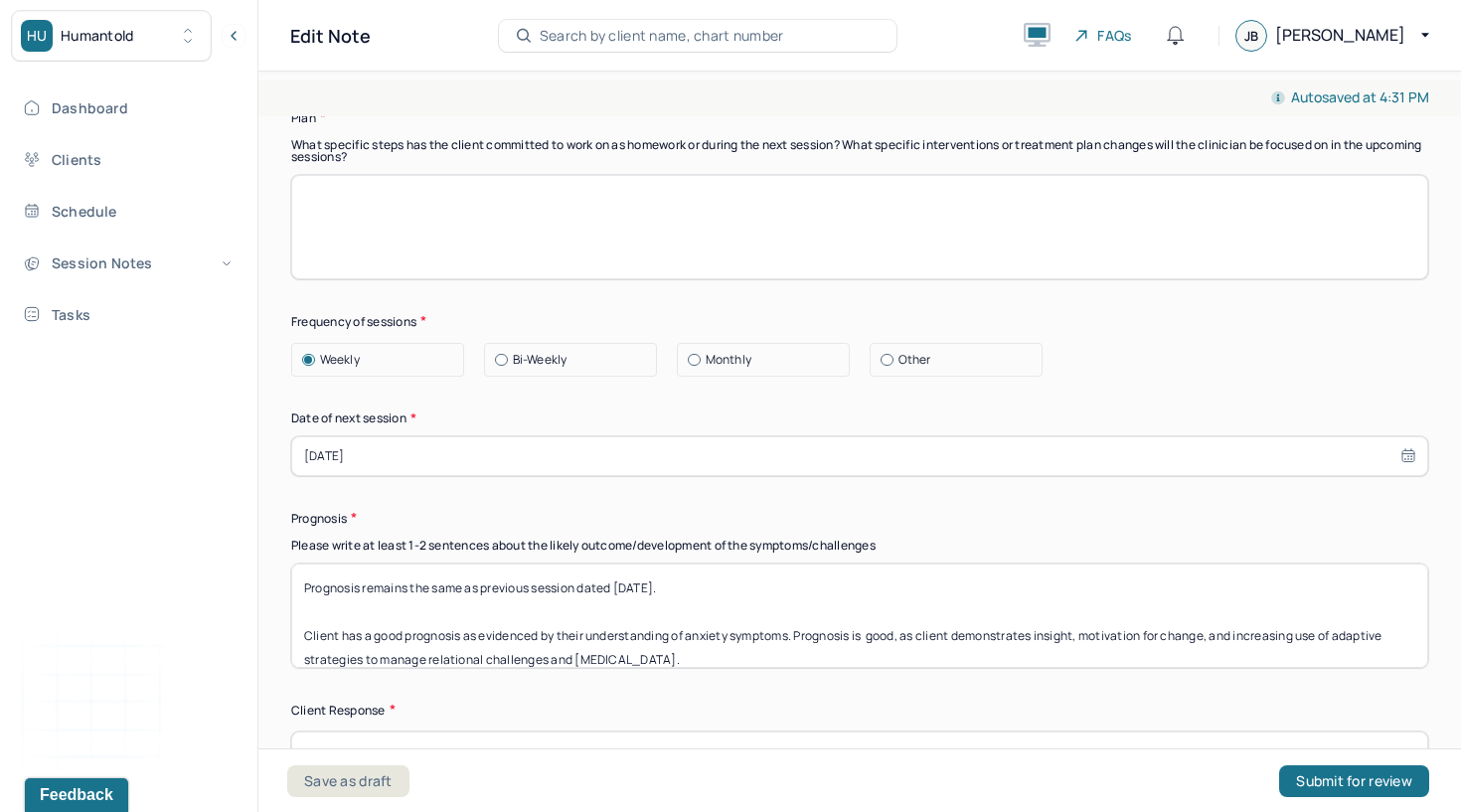 type on "Client reported that the session was helpful and supported her in reflecting on recent emotional experiences." 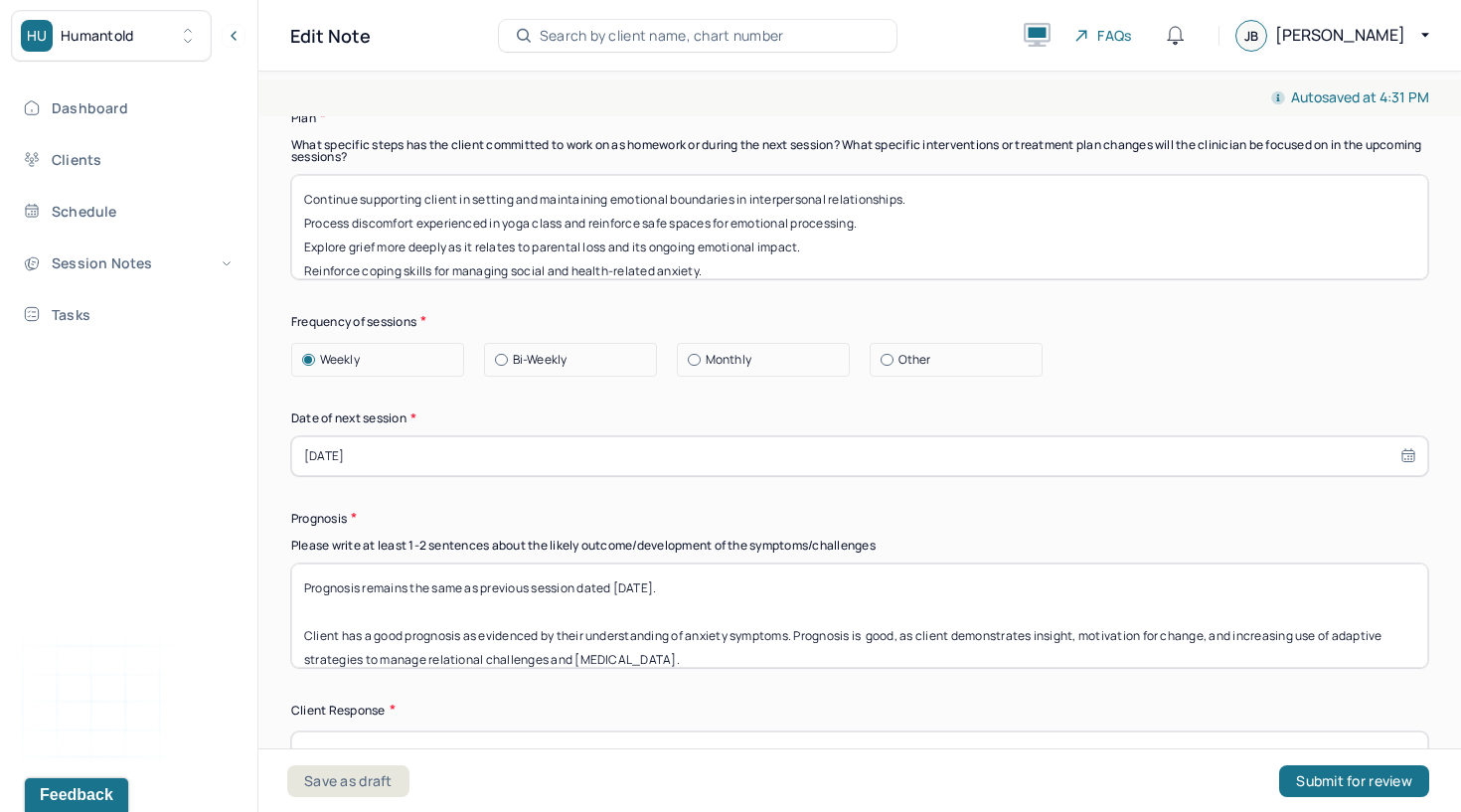 scroll, scrollTop: 25, scrollLeft: 0, axis: vertical 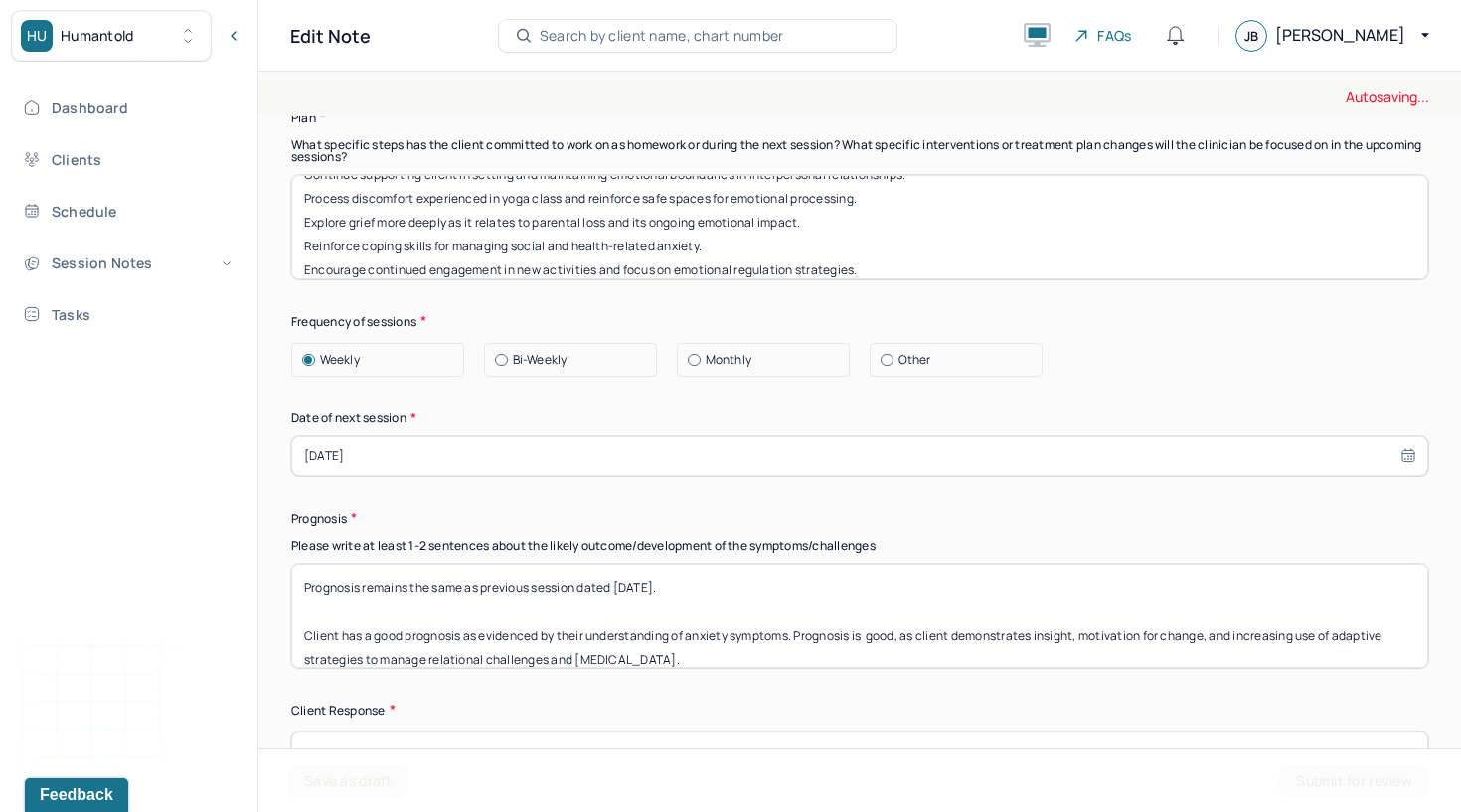 type on "Continue supporting client in setting and maintaining emotional boundaries in interpersonal relationships.
Process discomfort experienced in yoga class and reinforce safe spaces for emotional processing.
Explore grief more deeply as it relates to parental loss and its ongoing emotional impact.
Reinforce coping skills for managing social and health-related anxiety.
Encourage continued engagement in new activities and focus on emotional regulation strategies." 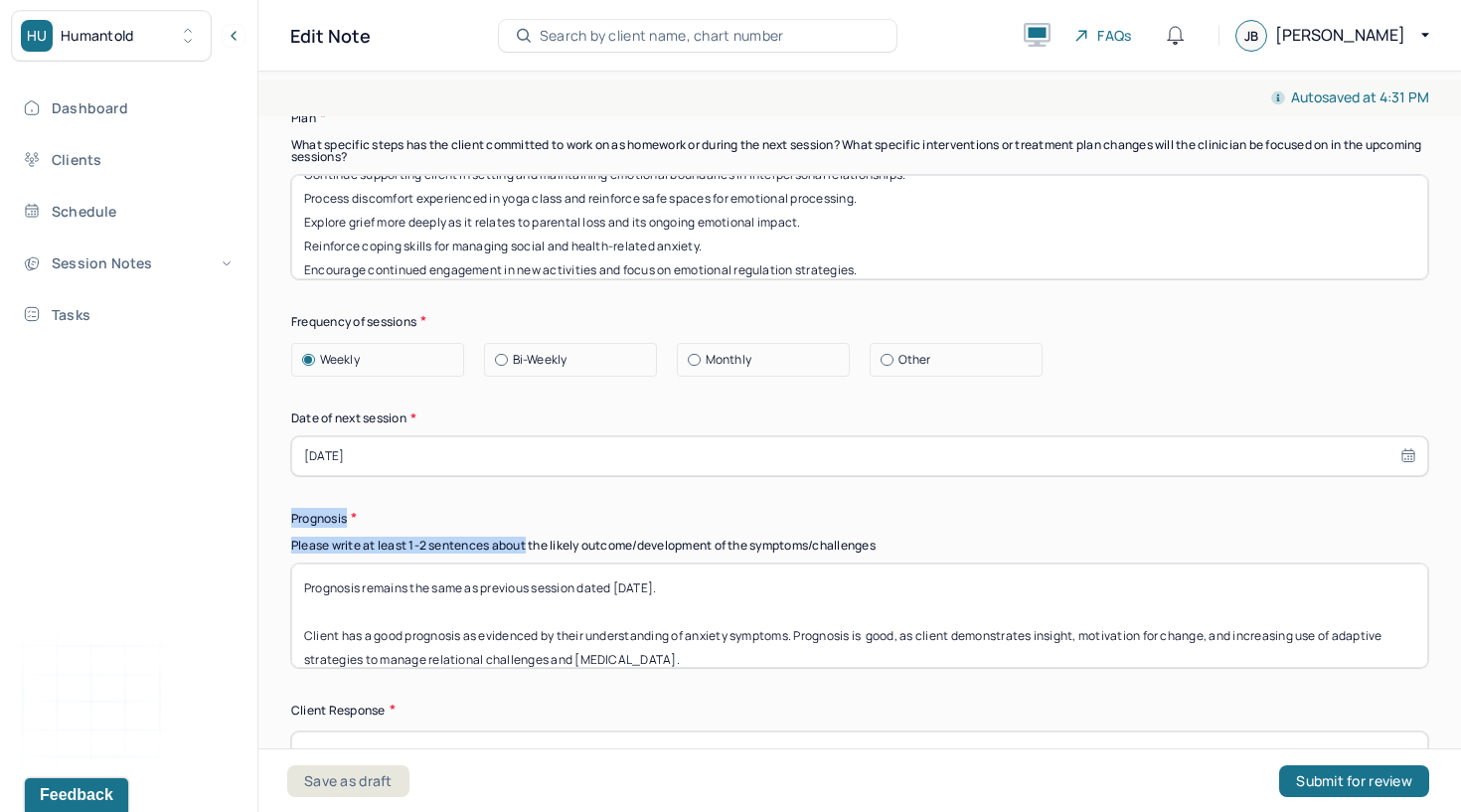 drag, startPoint x: 289, startPoint y: 521, endPoint x: 526, endPoint y: 548, distance: 238.53302 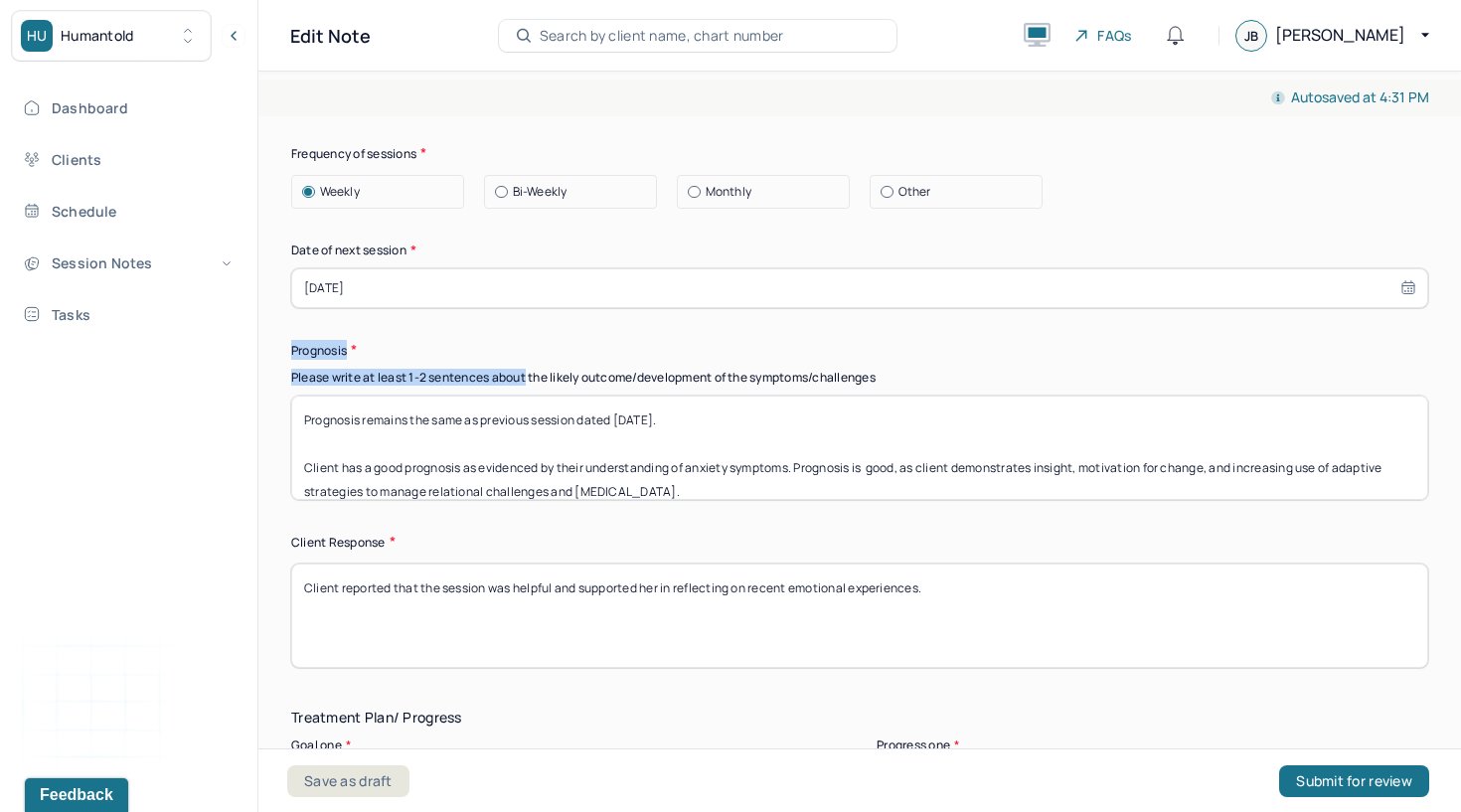 scroll, scrollTop: 2731, scrollLeft: 0, axis: vertical 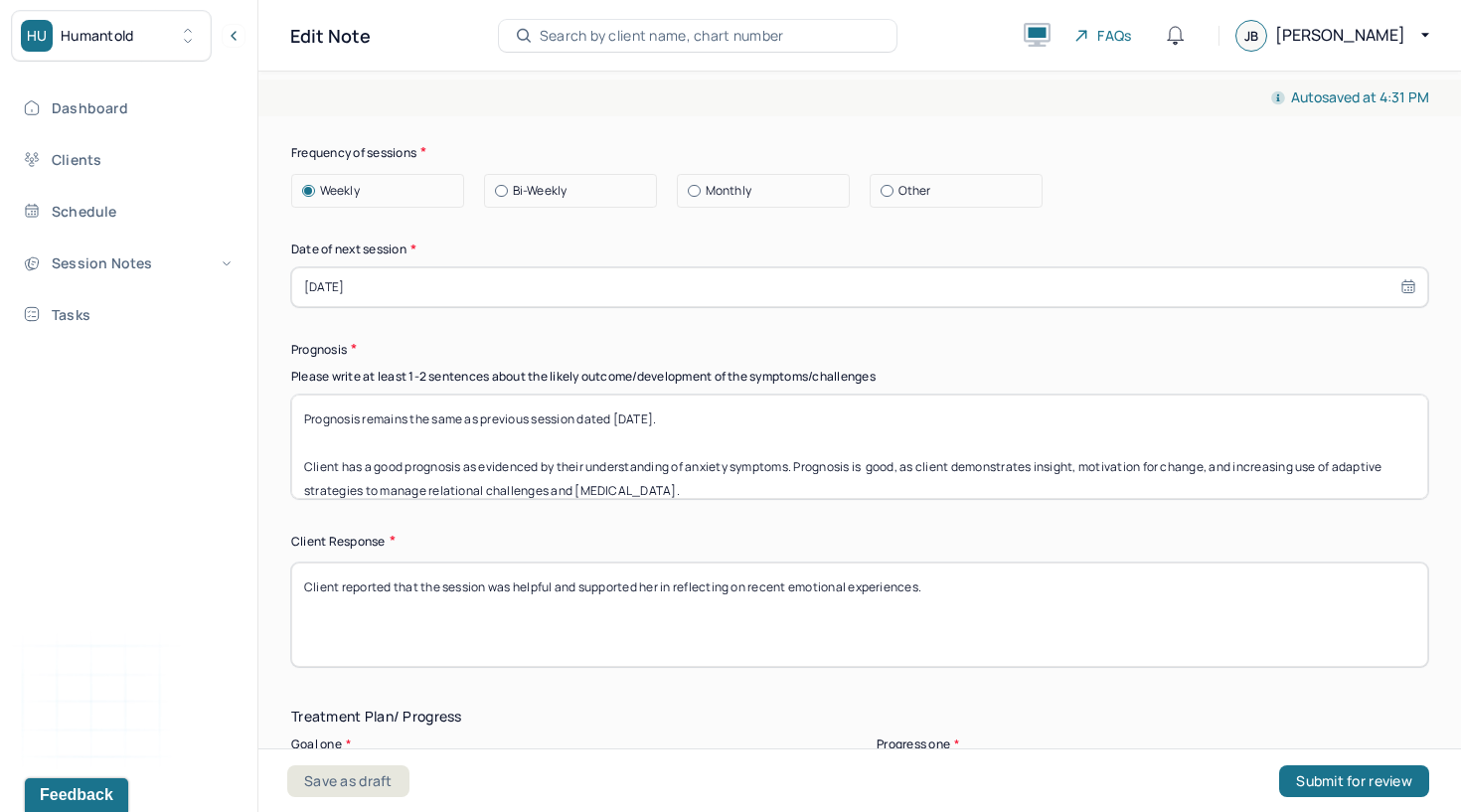 drag, startPoint x: 799, startPoint y: 468, endPoint x: 799, endPoint y: 488, distance: 20 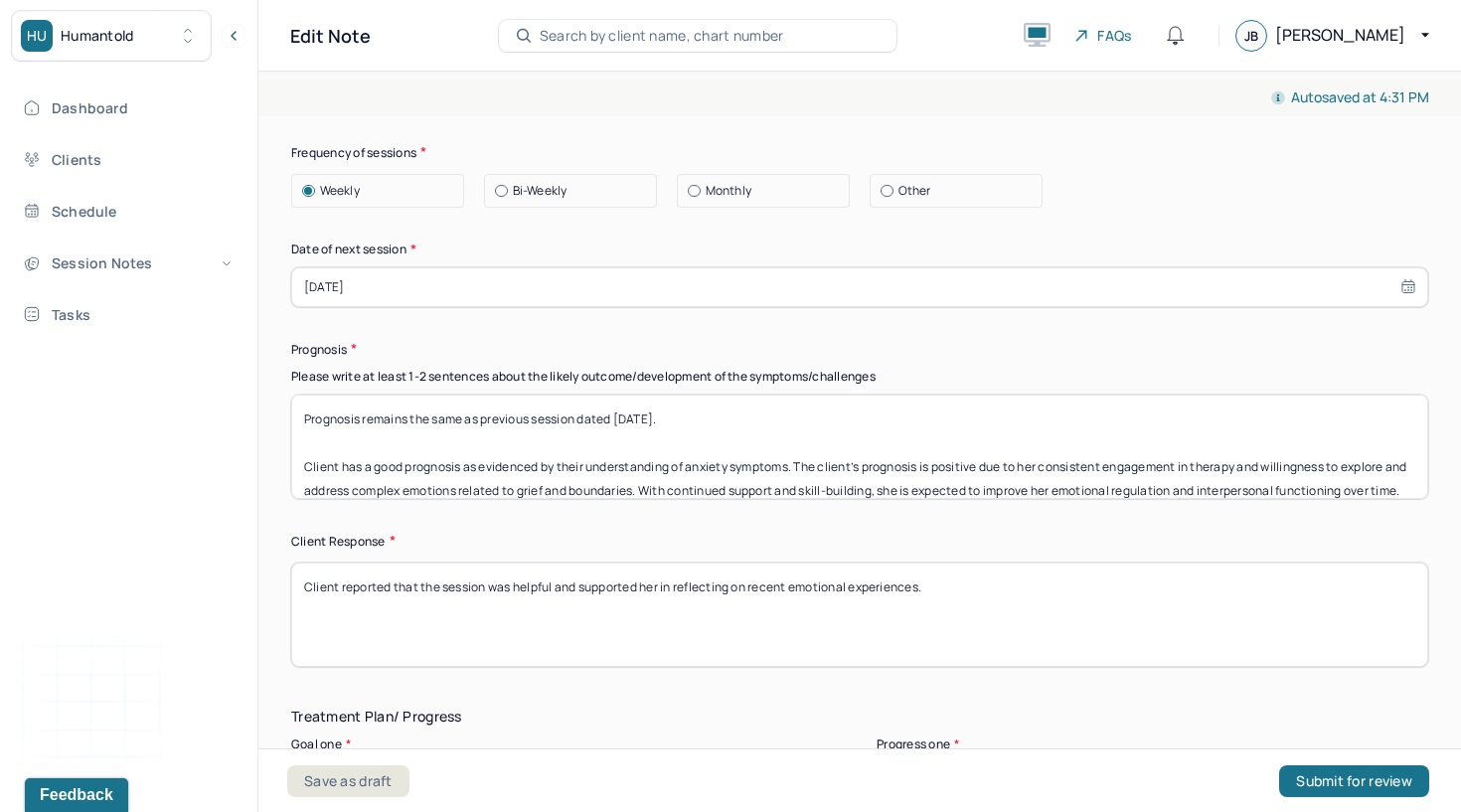 scroll, scrollTop: 40, scrollLeft: 0, axis: vertical 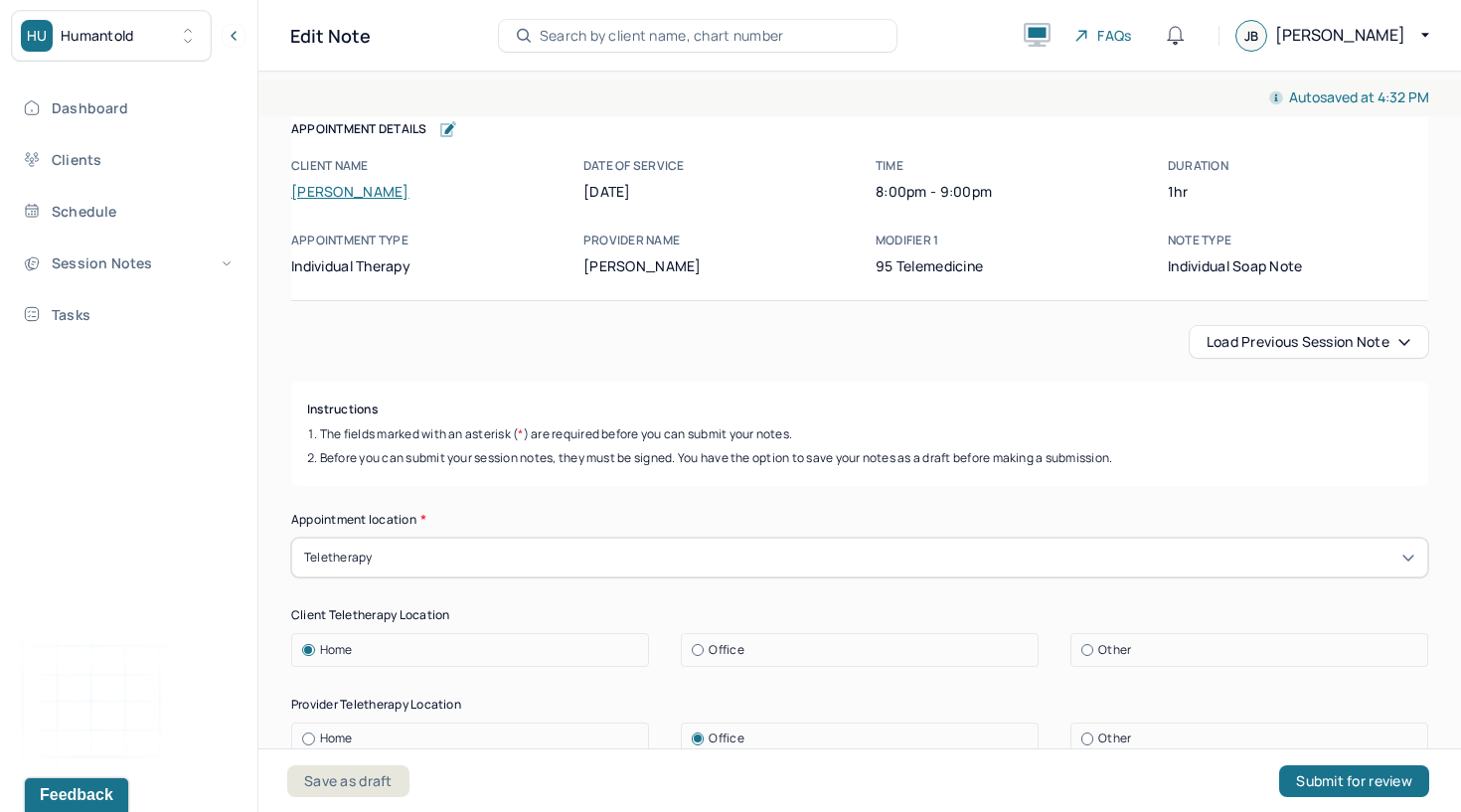 click on "Load previous session note" at bounding box center (1309, 342) 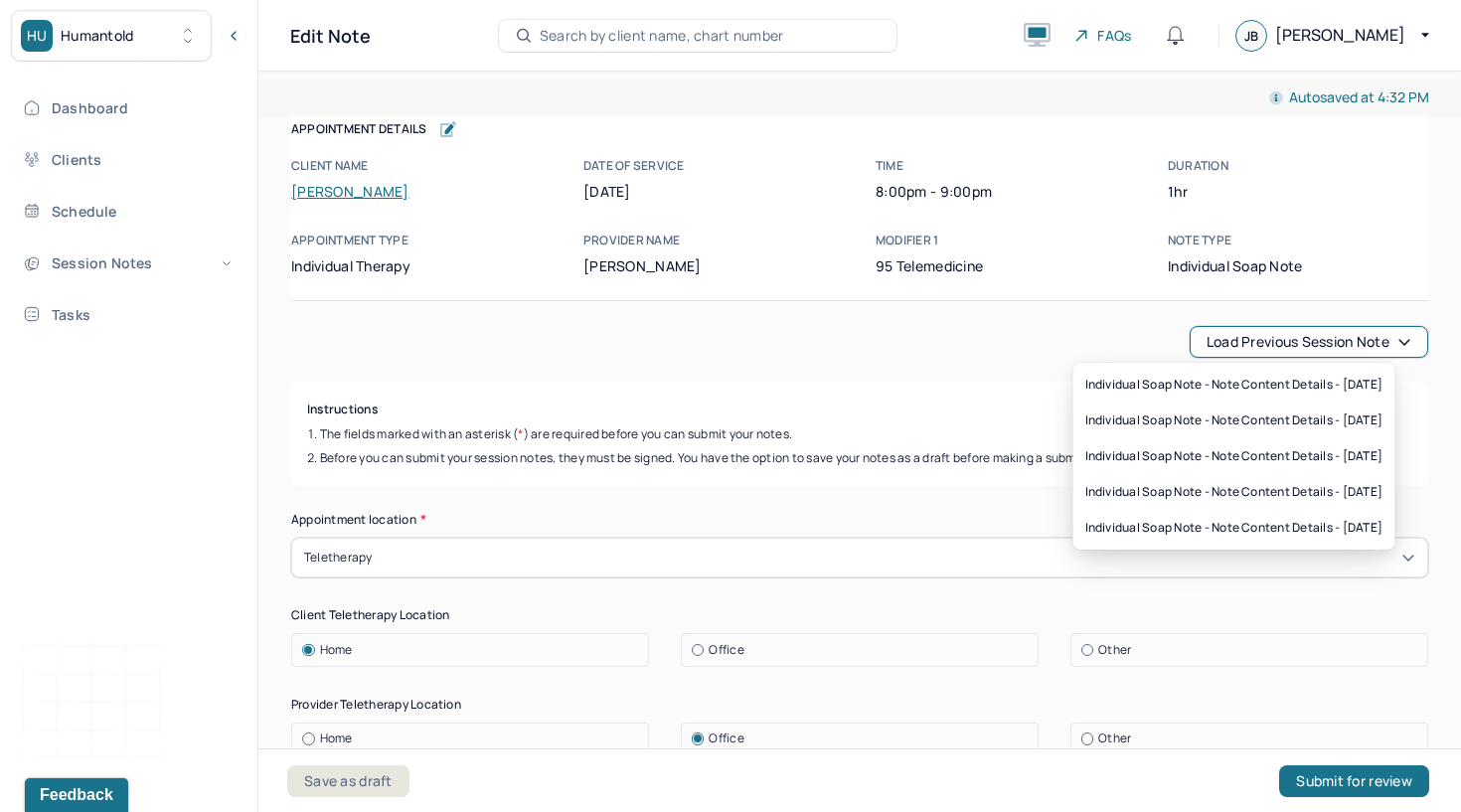 click on "Load previous session note" at bounding box center [860, 342] 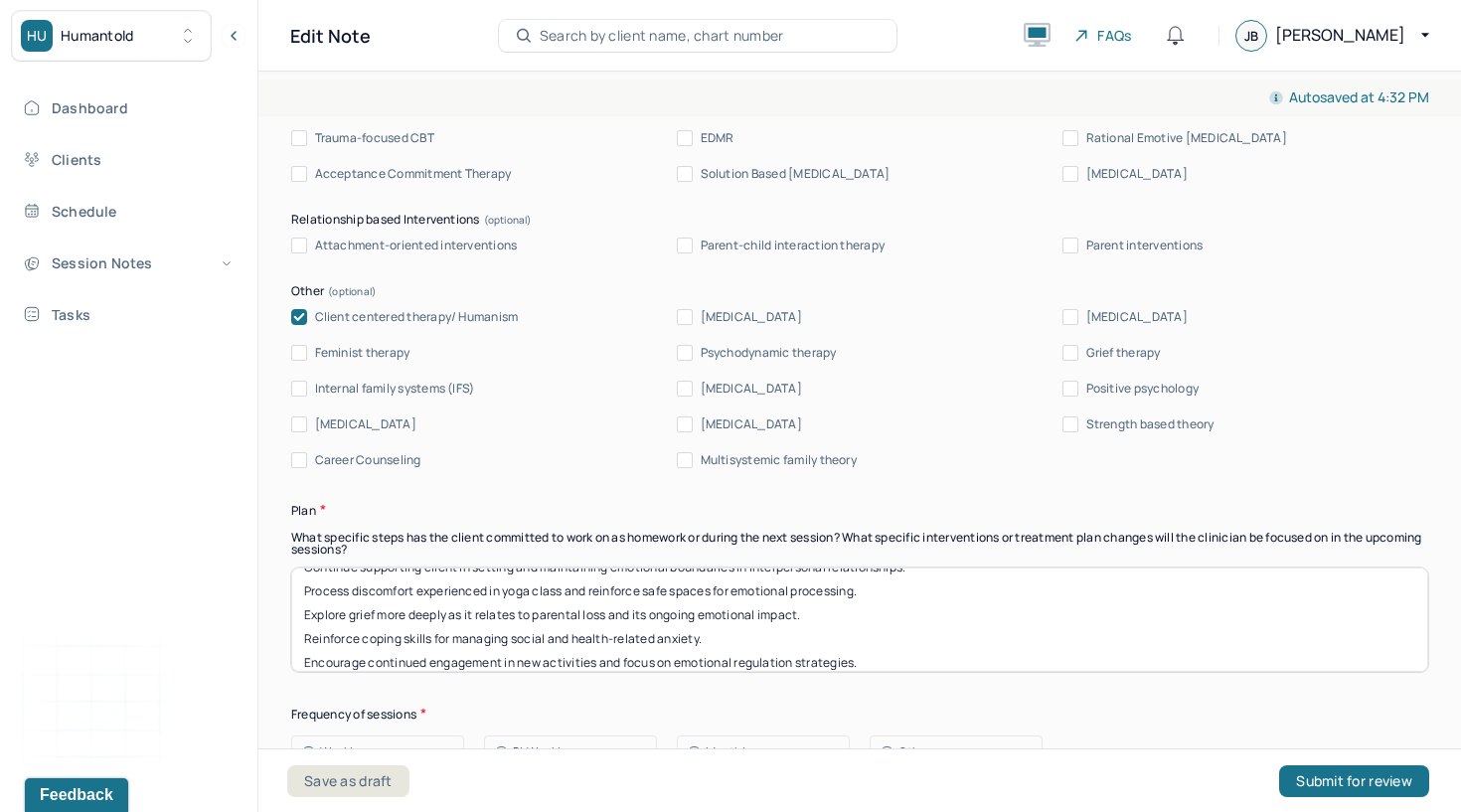 scroll, scrollTop: 2217, scrollLeft: 0, axis: vertical 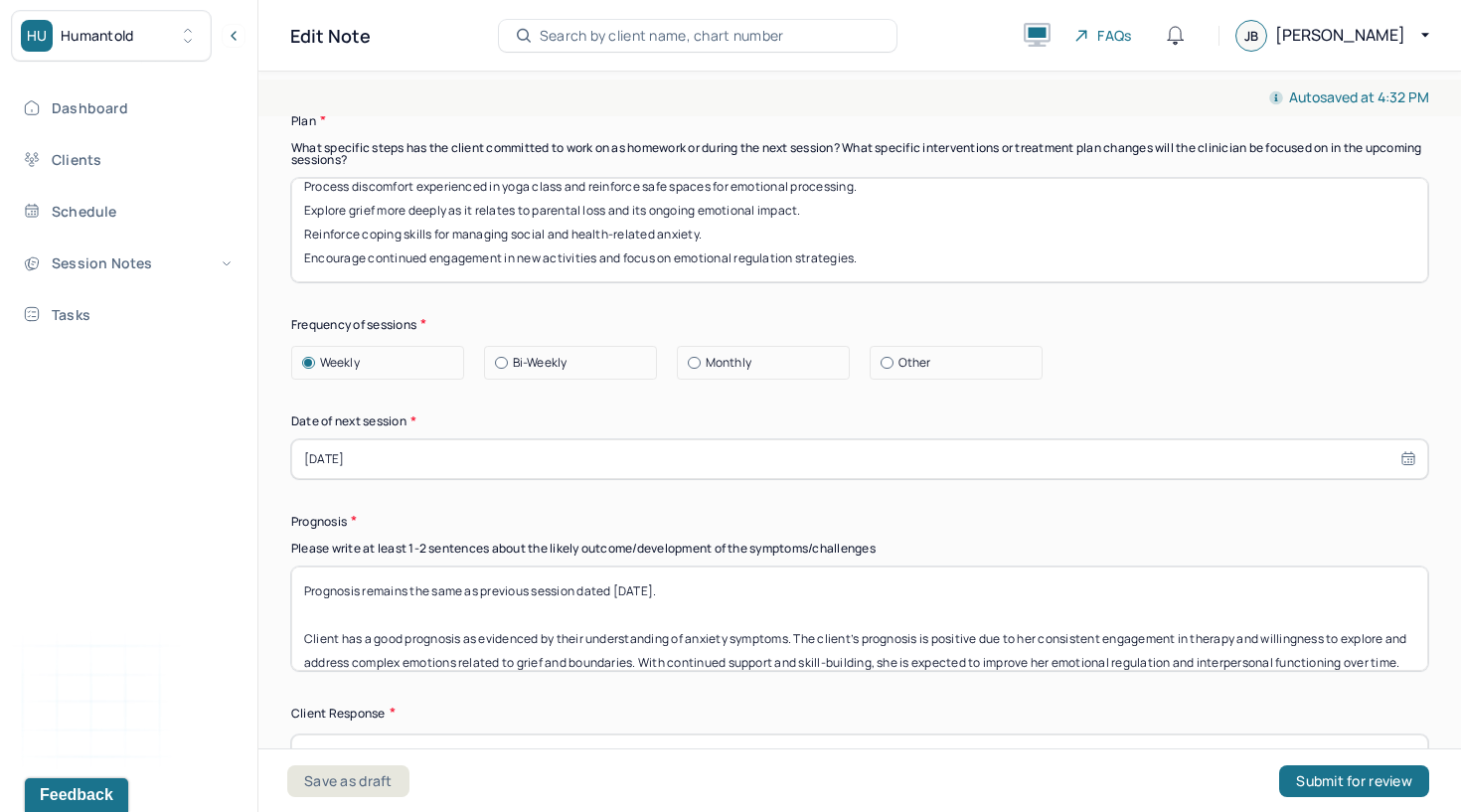 click on "Prognosis remains the same as previous session dated [DATE].
Client has a good prognosis as evidenced by their understanding of anxiety symptoms. The client’s prognosis is positive due to her consistent engagement in therapy and willingness to explore and address complex emotions related to grief and boundaries. With continued support and skill-building, she is expected to improve her emotional regulation and interpersonal functioning over time." at bounding box center (860, 618) 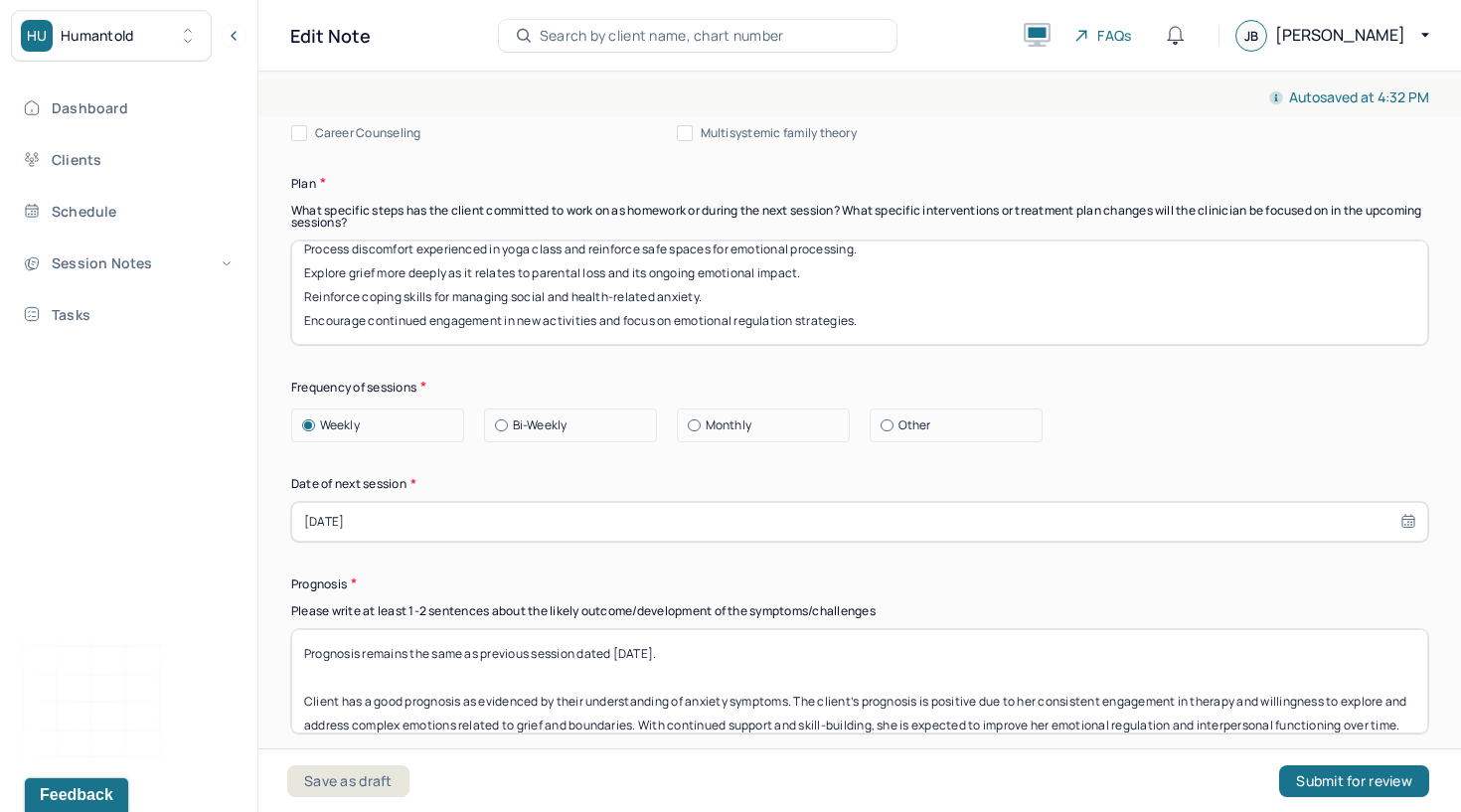 scroll, scrollTop: 2498, scrollLeft: 0, axis: vertical 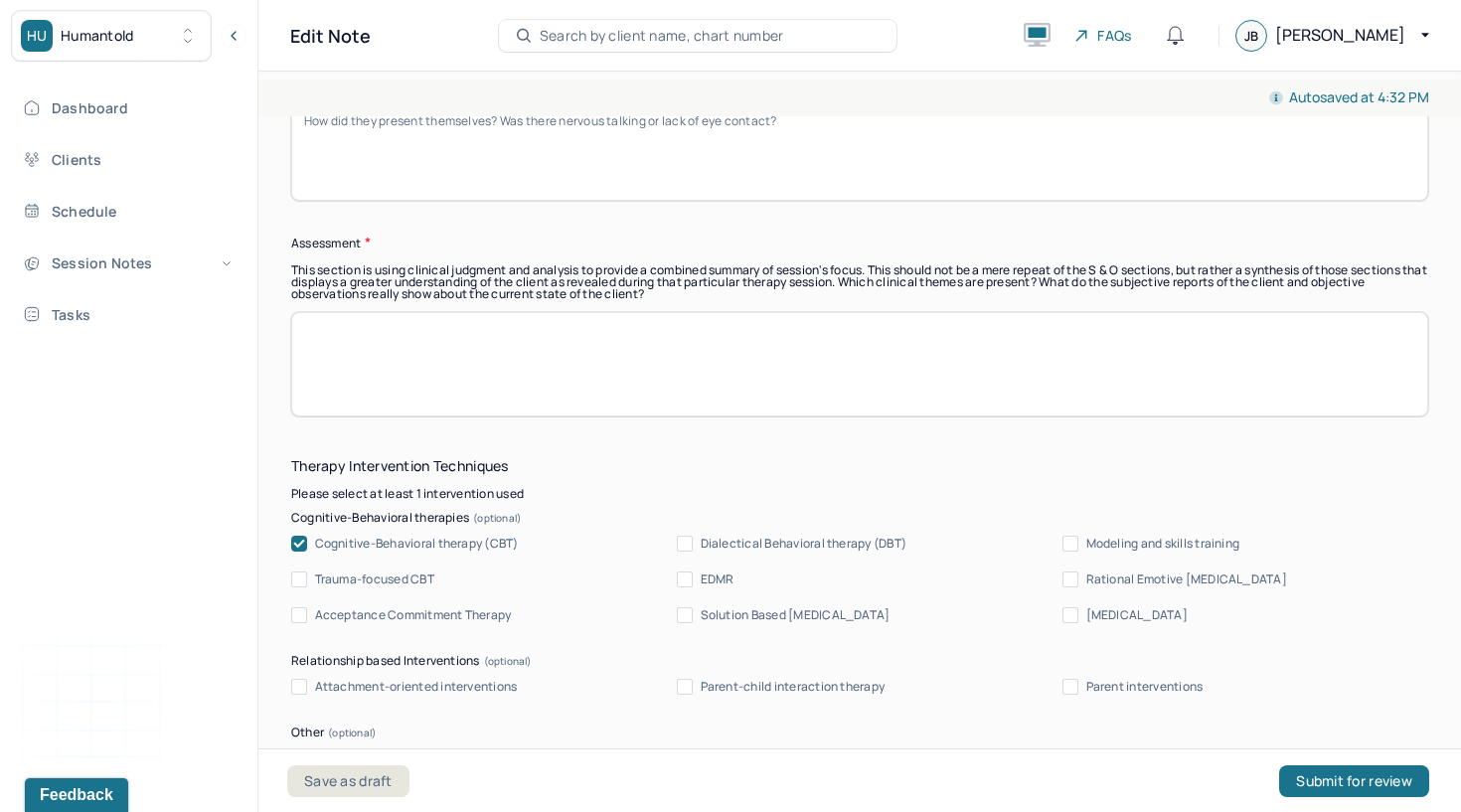 type on "Prognosis remains the same as previous session dated [DATE].
Client has a good prognosis as evidenced by their understanding of anxiety symptoms. The client’s prognosis is positive due to her consistent engagement in therapy and willingness to explore and address complex emotions related to grief and boundaries. With continued support and skill-building, she is expected to improve her emotional regulation and interpersonal functioning over time." 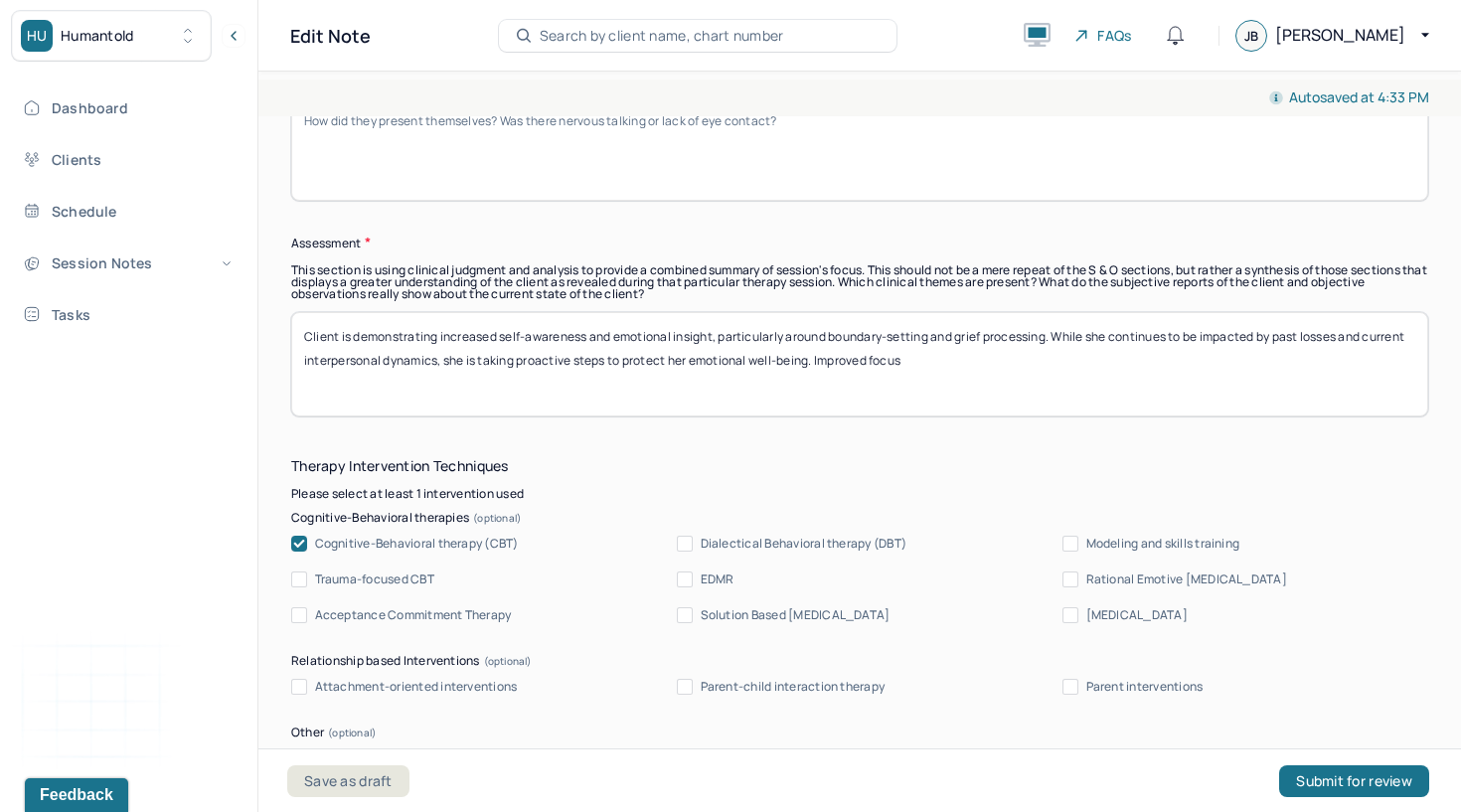 type on "Client is demonstrating increased self-awareness and emotional insight, particularly around boundary-setting and grief processing. While she continues to be impacted by past losses and current interpersonal dynamics, she is taking proactive steps to protect her emotional well-being. Improved focus" 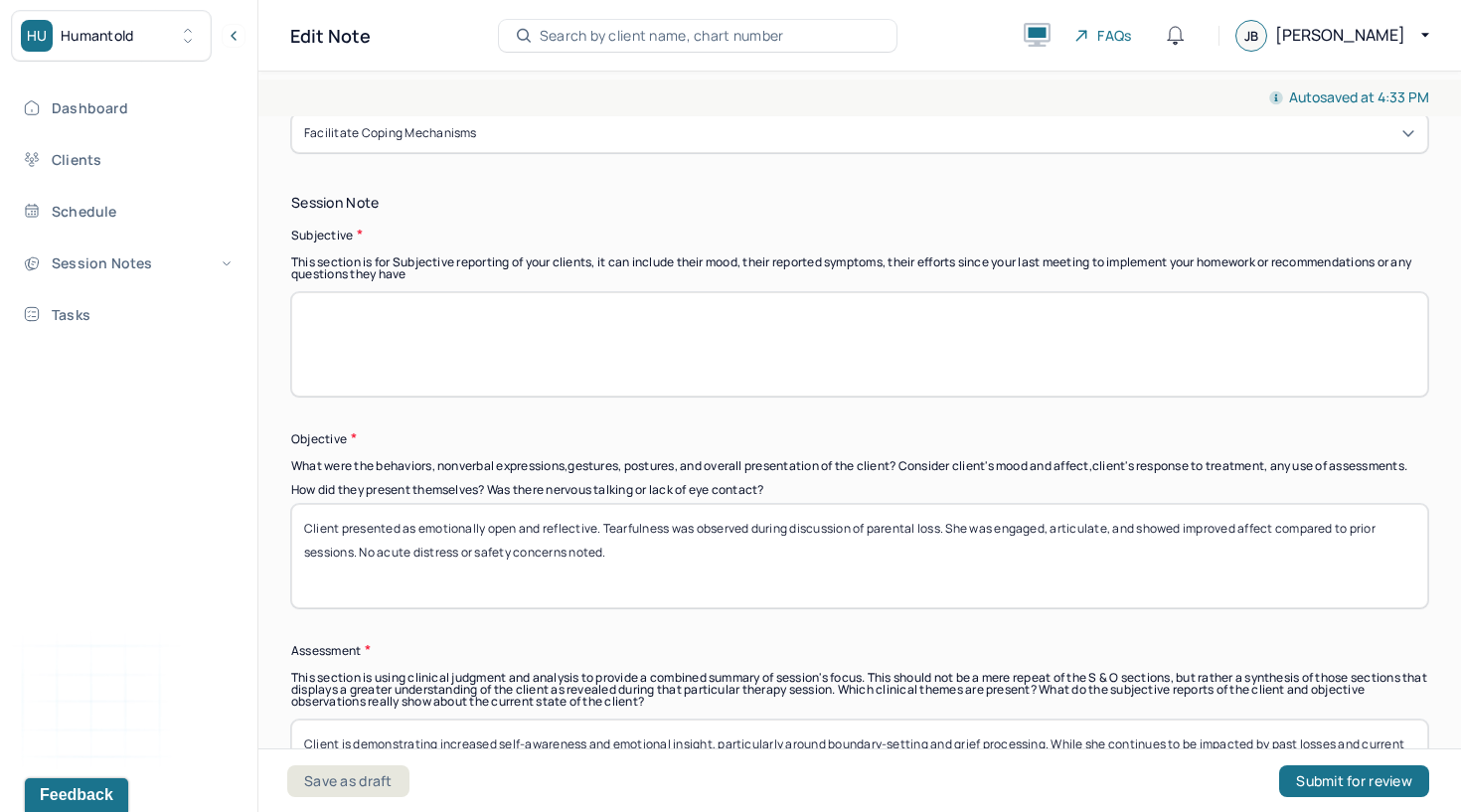 scroll, scrollTop: 1302, scrollLeft: 0, axis: vertical 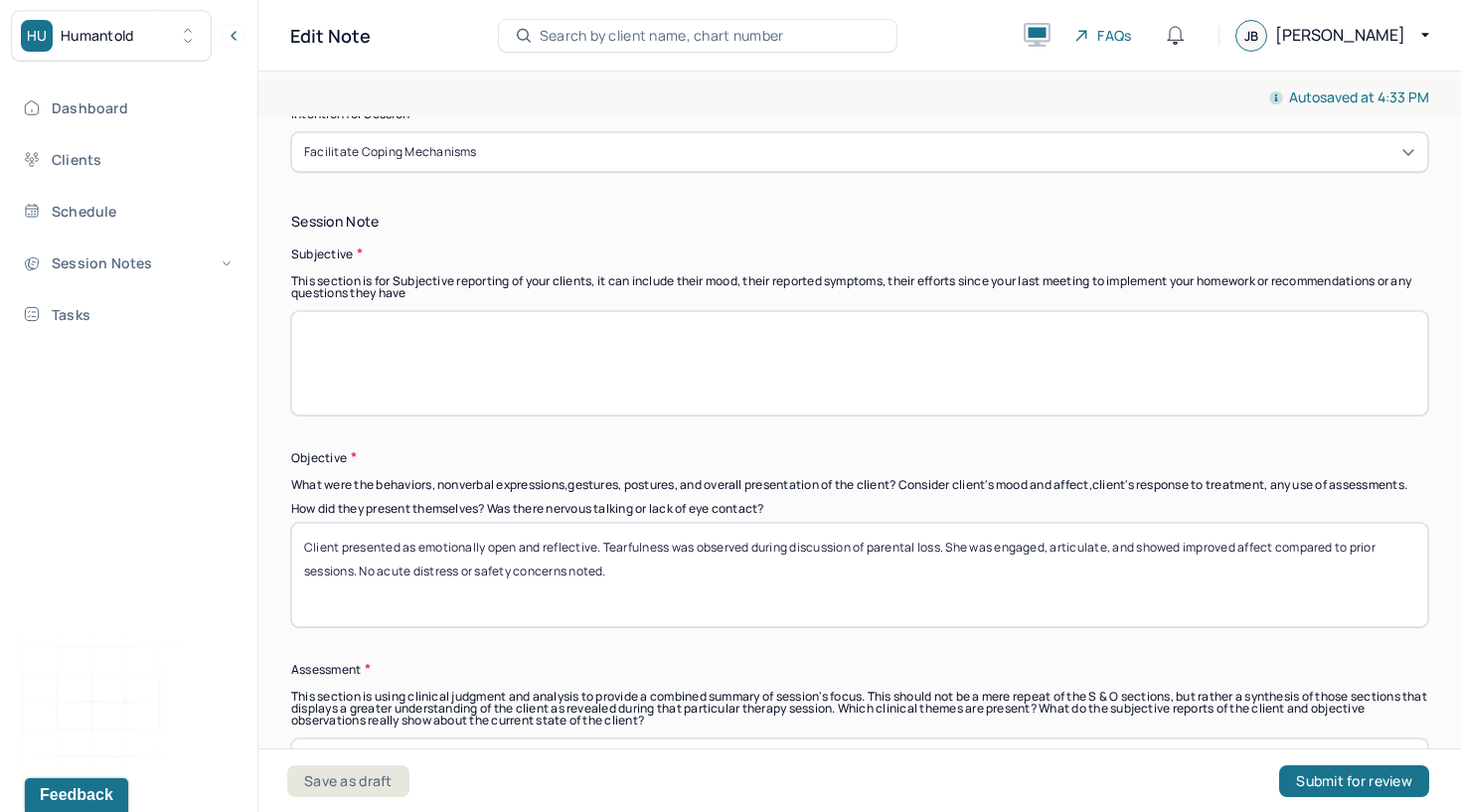 type on "Client presented as emotionally open and reflective. Tearfulness was observed during discussion of parental loss. She was engaged, articulate, and showed improved affect compared to prior sessions. No acute distress or safety concerns noted." 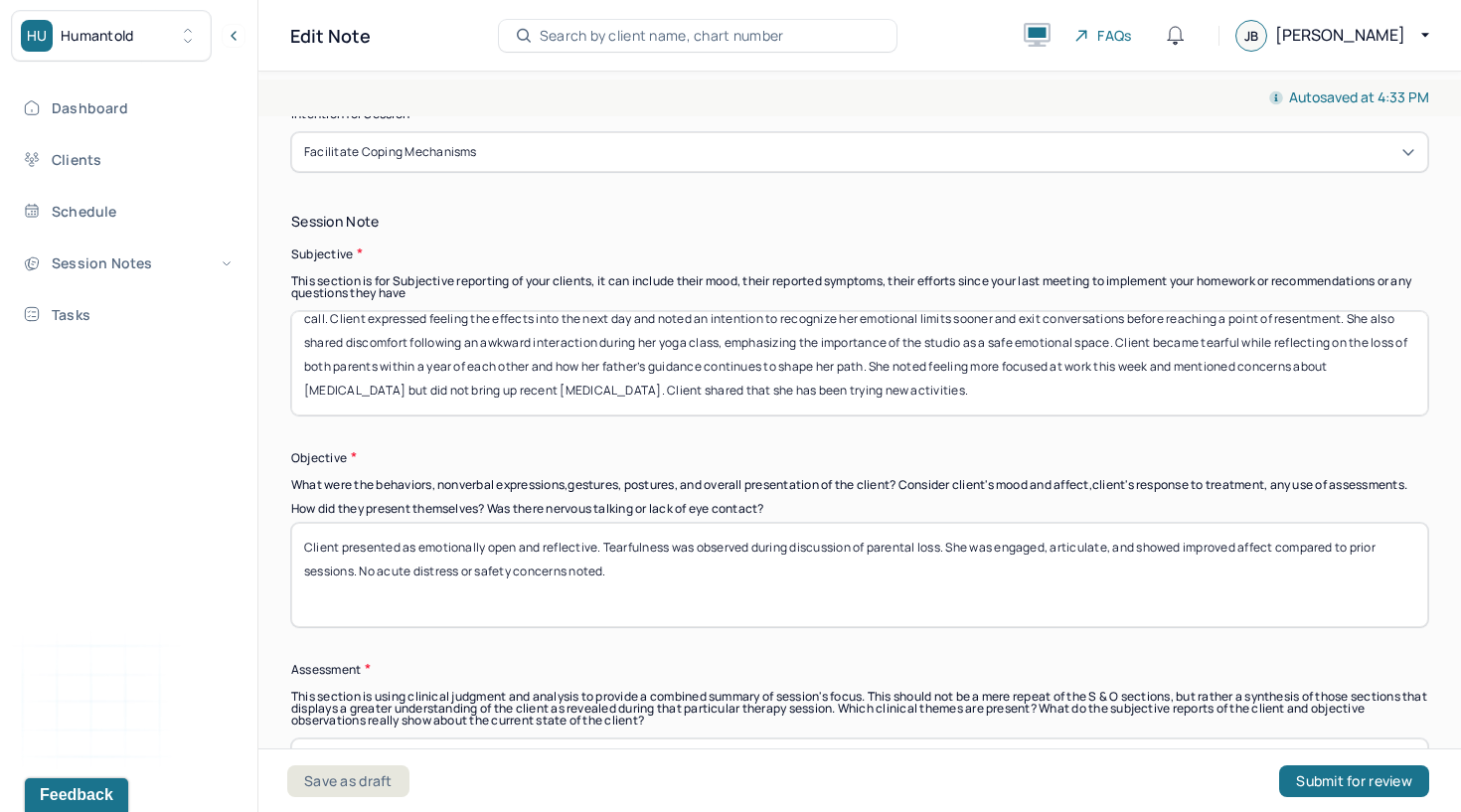 scroll, scrollTop: 40, scrollLeft: 0, axis: vertical 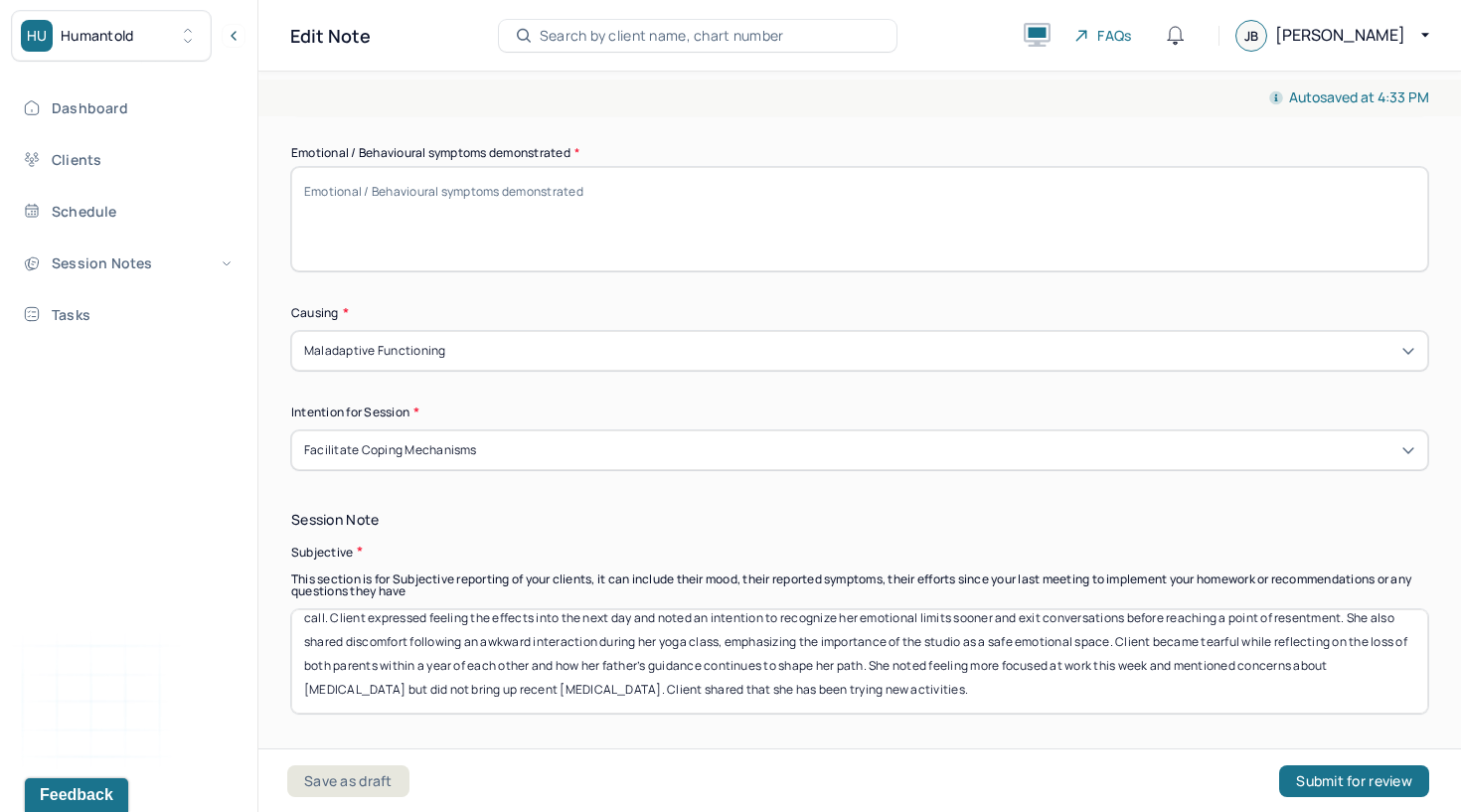 type on "Client discussed ongoing efforts to establish emotional boundaries with friends, sharing a recent experience in which she felt emotionally overwhelmed after a friend vented heavily during a phone call. Client expressed feeling the effects into the next day and noted an intention to recognize her emotional limits sooner and exit conversations before reaching a point of resentment. She also shared discomfort following an awkward interaction during her yoga class, emphasizing the importance of the studio as a safe emotional space. Client became tearful while reflecting on the loss of both parents within a year of each other and how her father’s guidance continues to shape her path. She noted feeling more focused at work this week and mentioned concerns about [MEDICAL_DATA] but did not bring up recent [MEDICAL_DATA]. Client shared that she has been trying new activities." 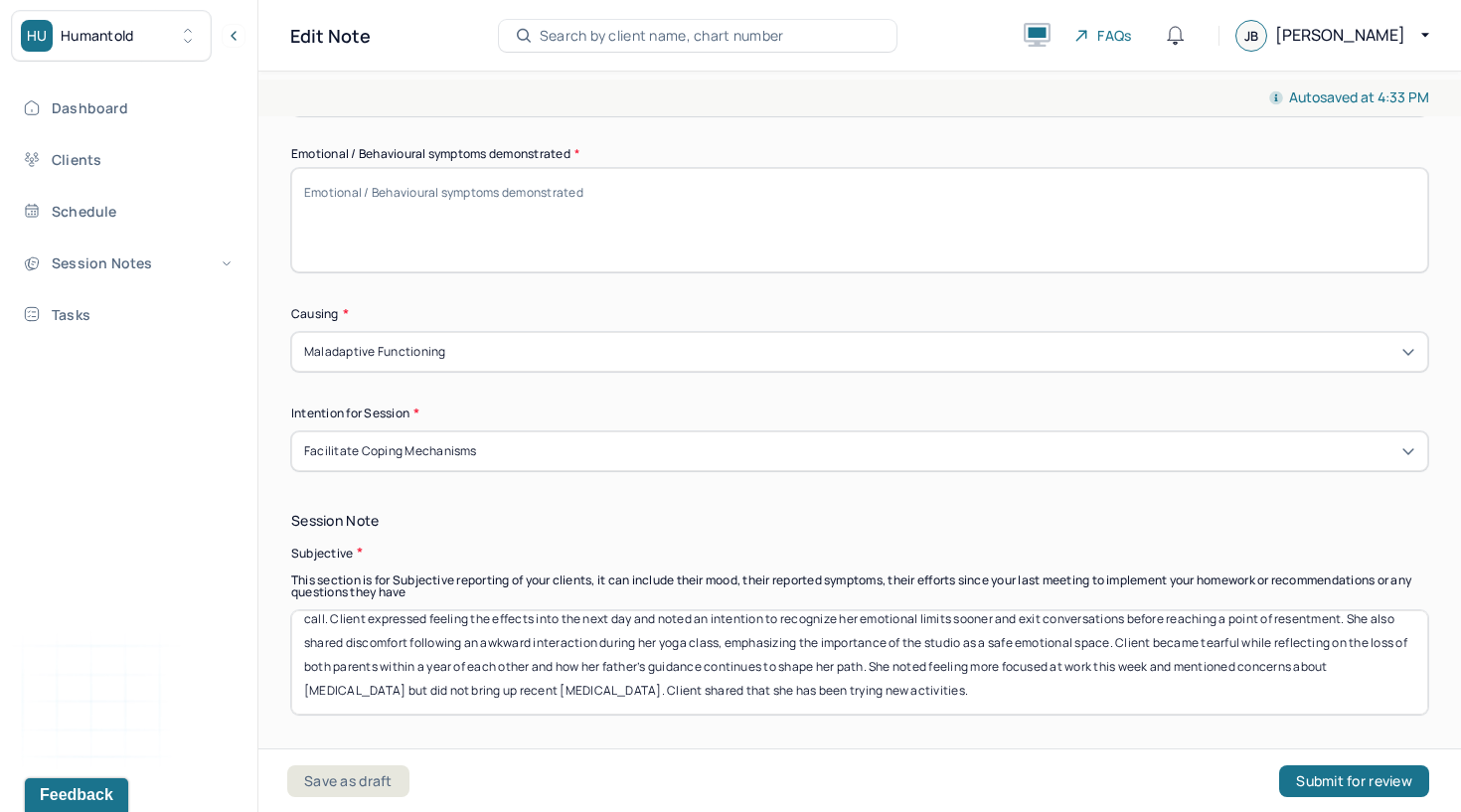 click on "Emotional / Behavioural symptoms demonstrated *" at bounding box center (860, 220) 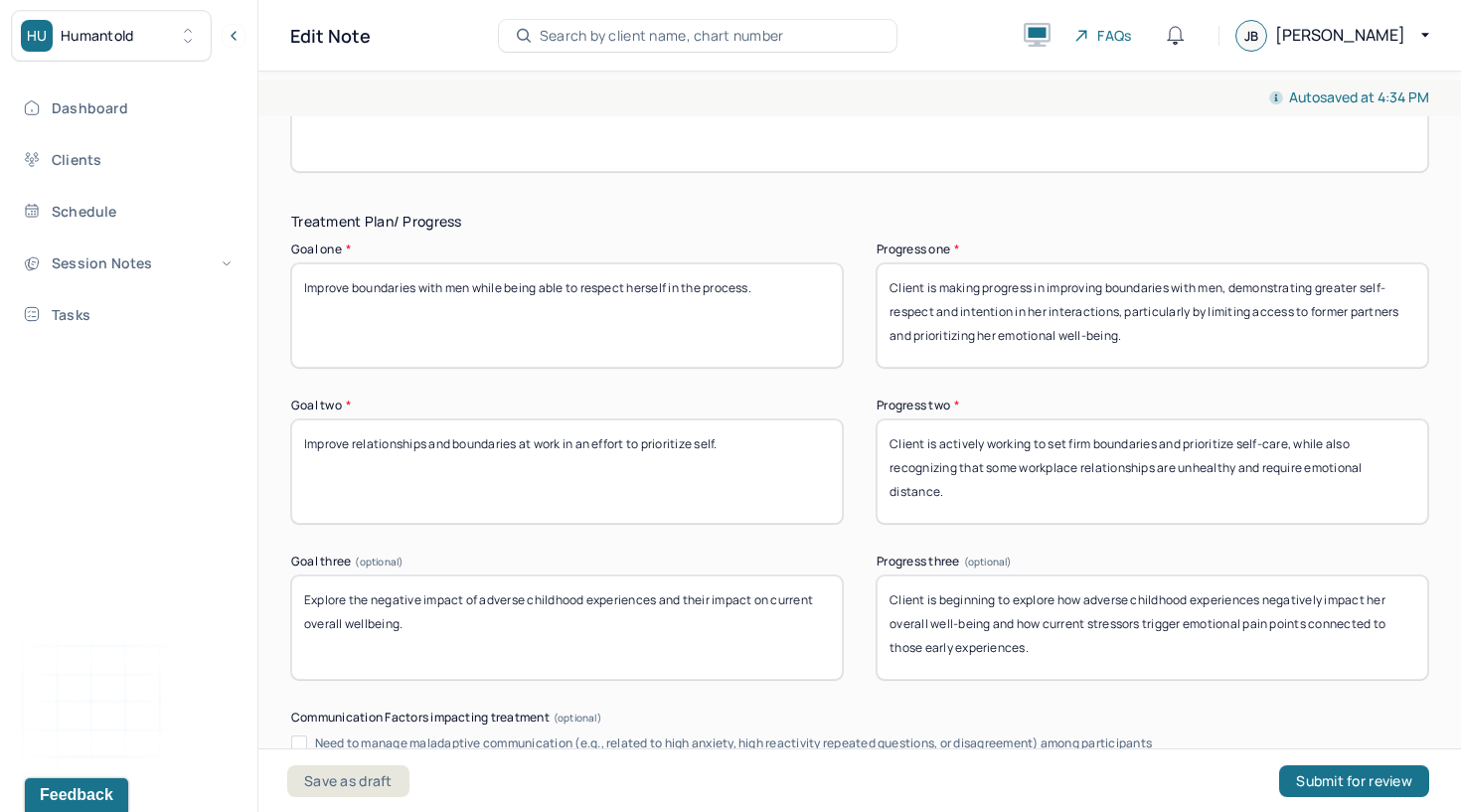 scroll, scrollTop: 3228, scrollLeft: 0, axis: vertical 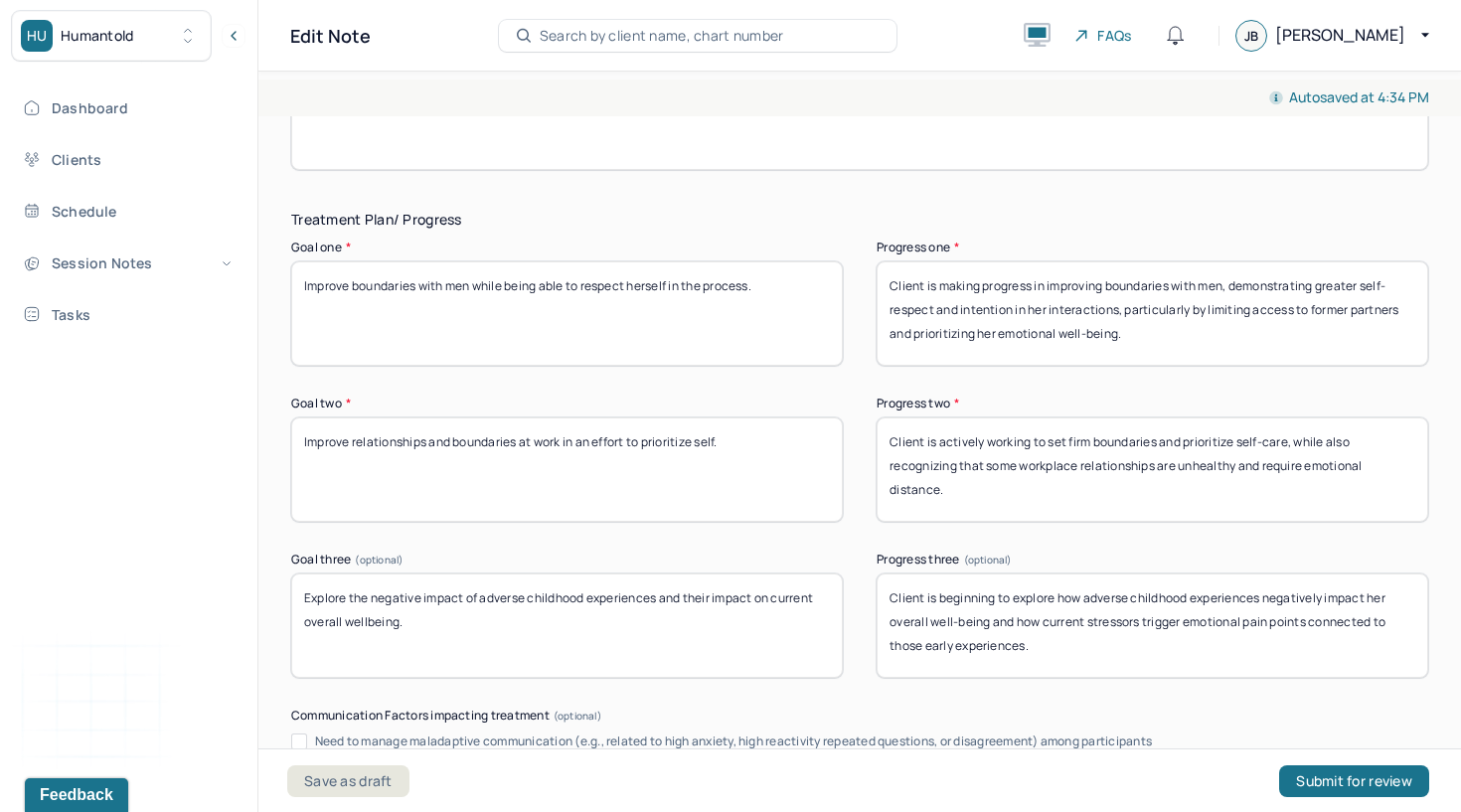 type on "Client demonstrated emotional vulnerability, insight, and increased self-awareness, particularly around grief, boundary-setting, and the impact of recent interpersonal experiences." 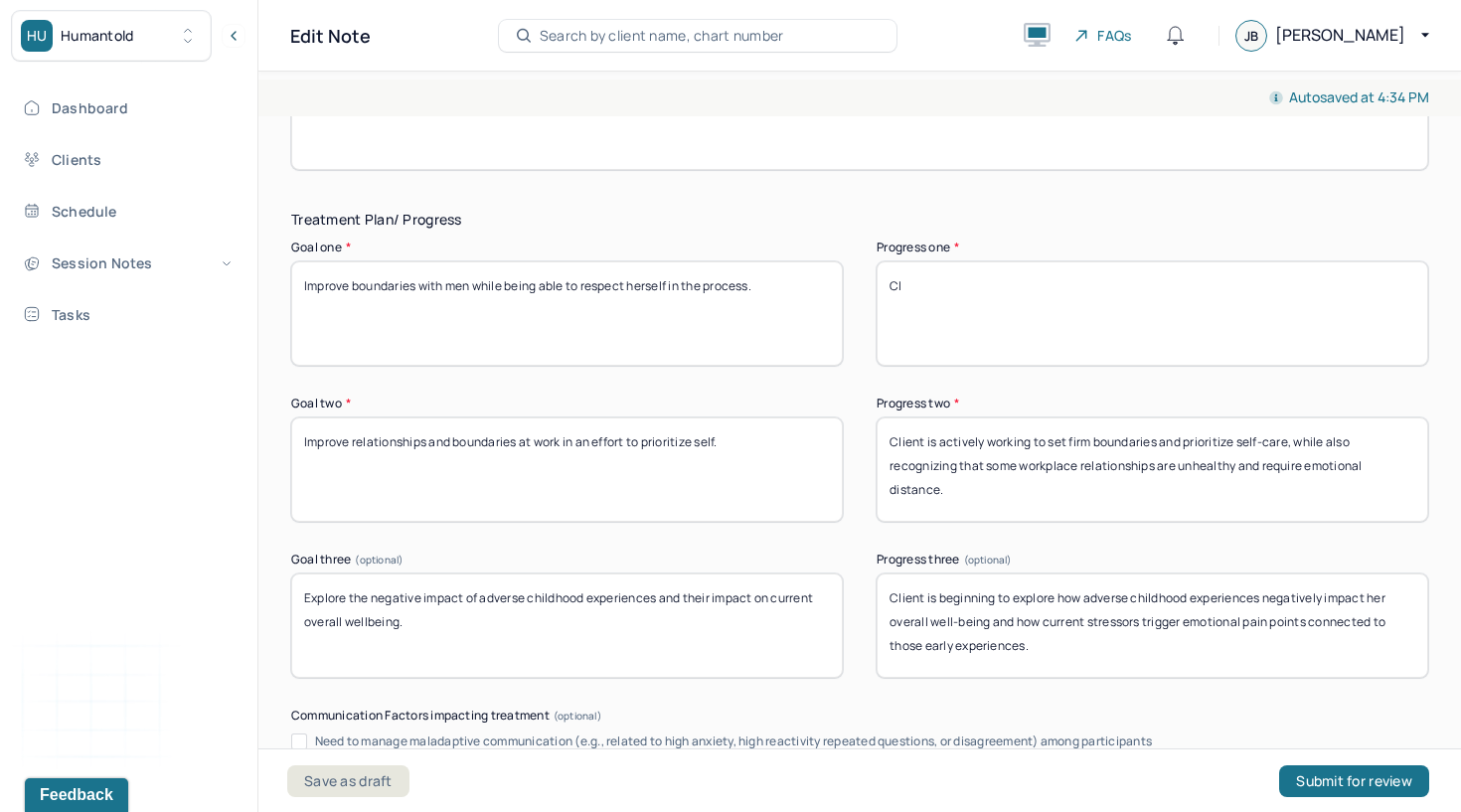 type on "C" 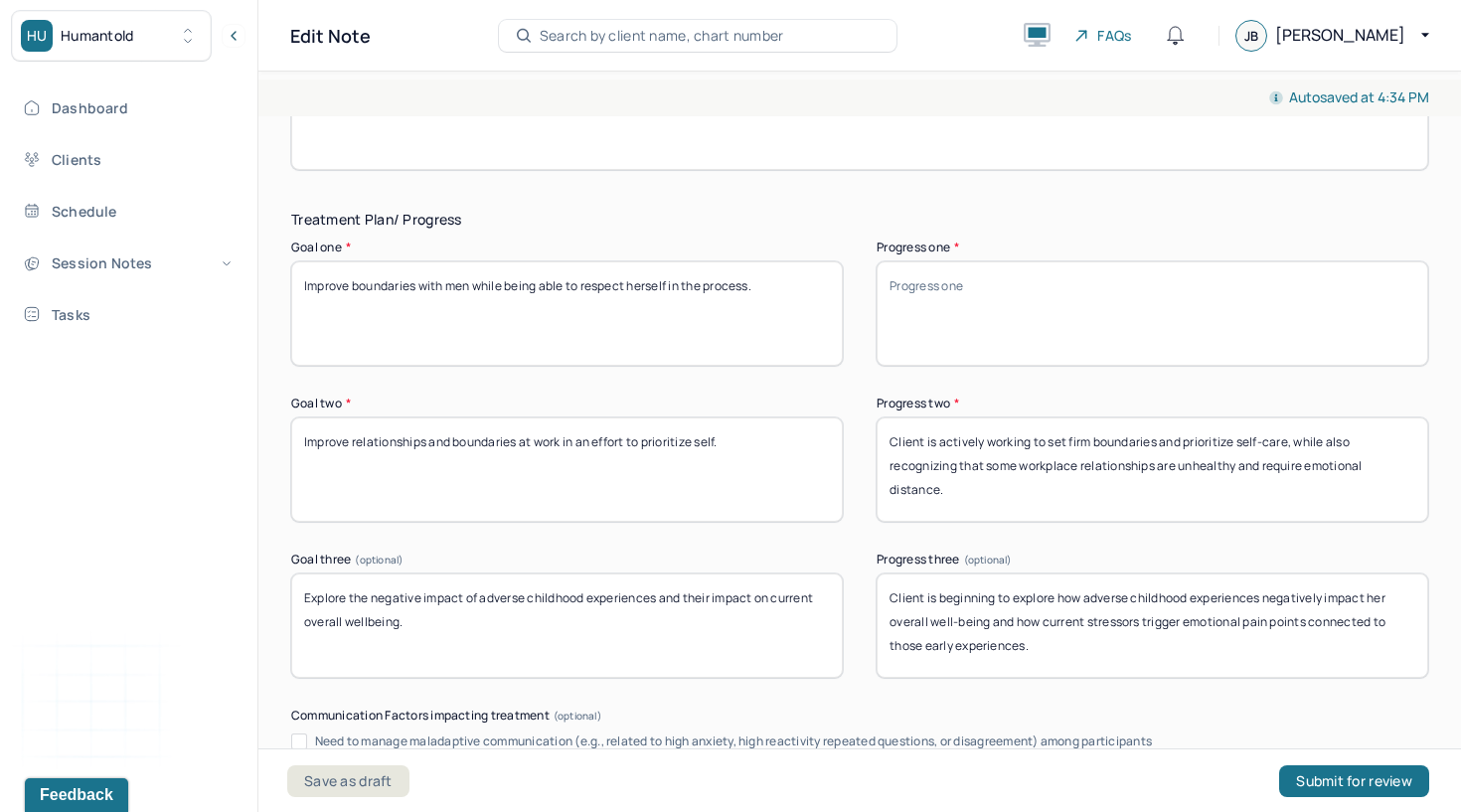 paste on "Client has begun to recognize and assert healthier boundaries with men, demonstrating increased self-respect and awareness of her emotional needs during interpersonal interactions." 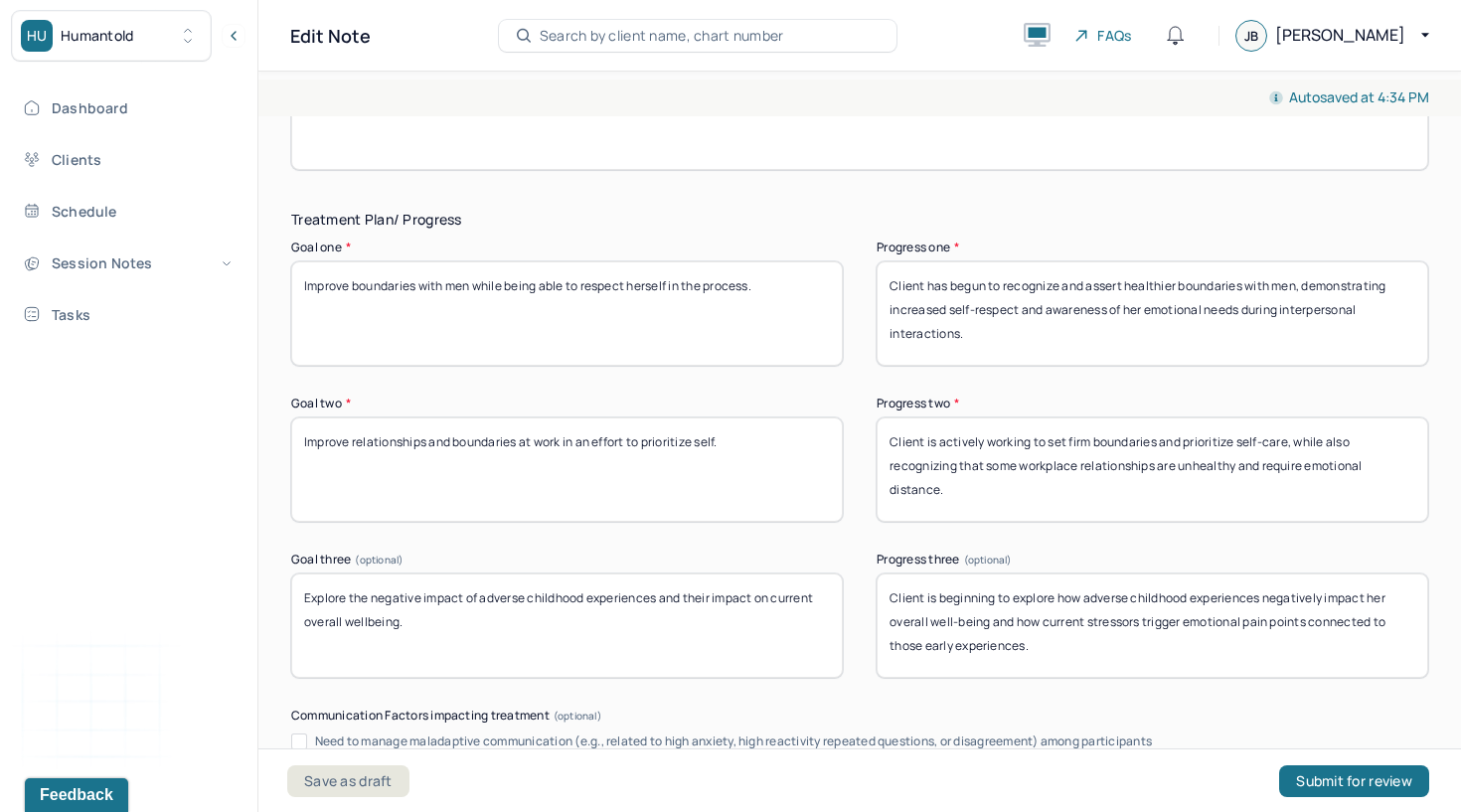 type on "Client has begun to recognize and assert healthier boundaries with men, demonstrating increased self-respect and awareness of her emotional needs during interpersonal interactions." 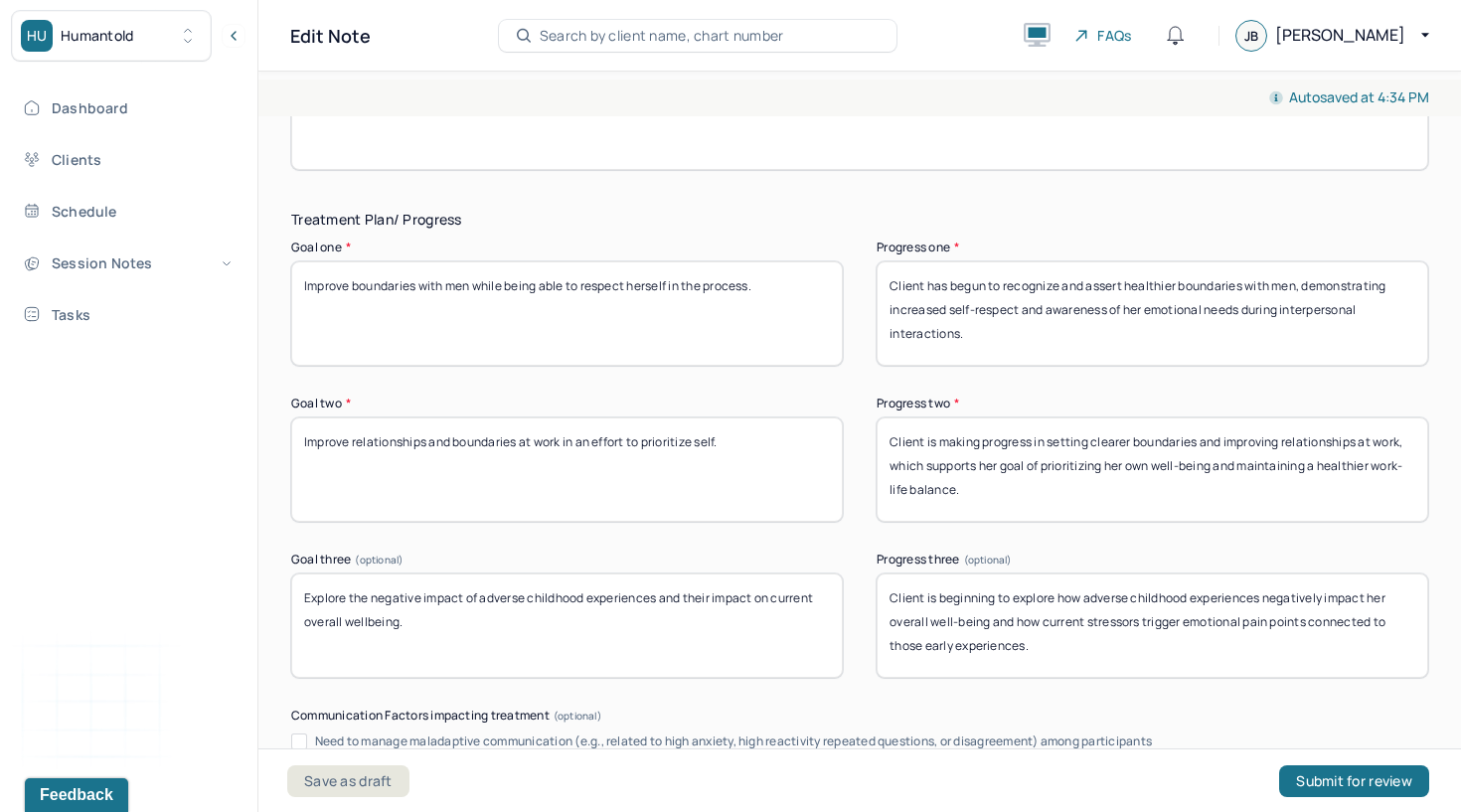 type on "Client is making progress in setting clearer boundaries and improving relationships at work, which supports her goal of prioritizing her own well-being and maintaining a healthier work-life balance." 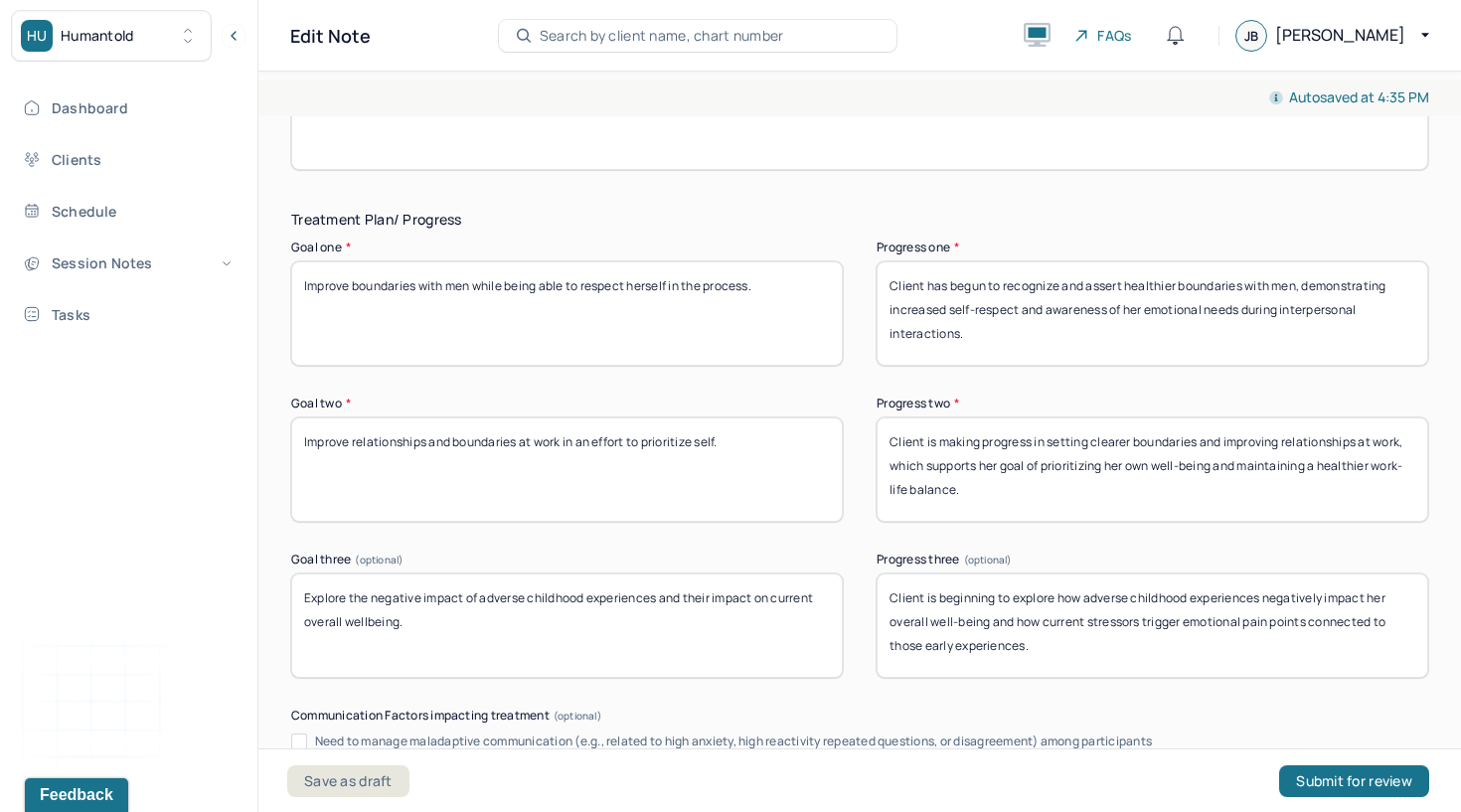 drag, startPoint x: 1040, startPoint y: 660, endPoint x: 851, endPoint y: 585, distance: 203.33716 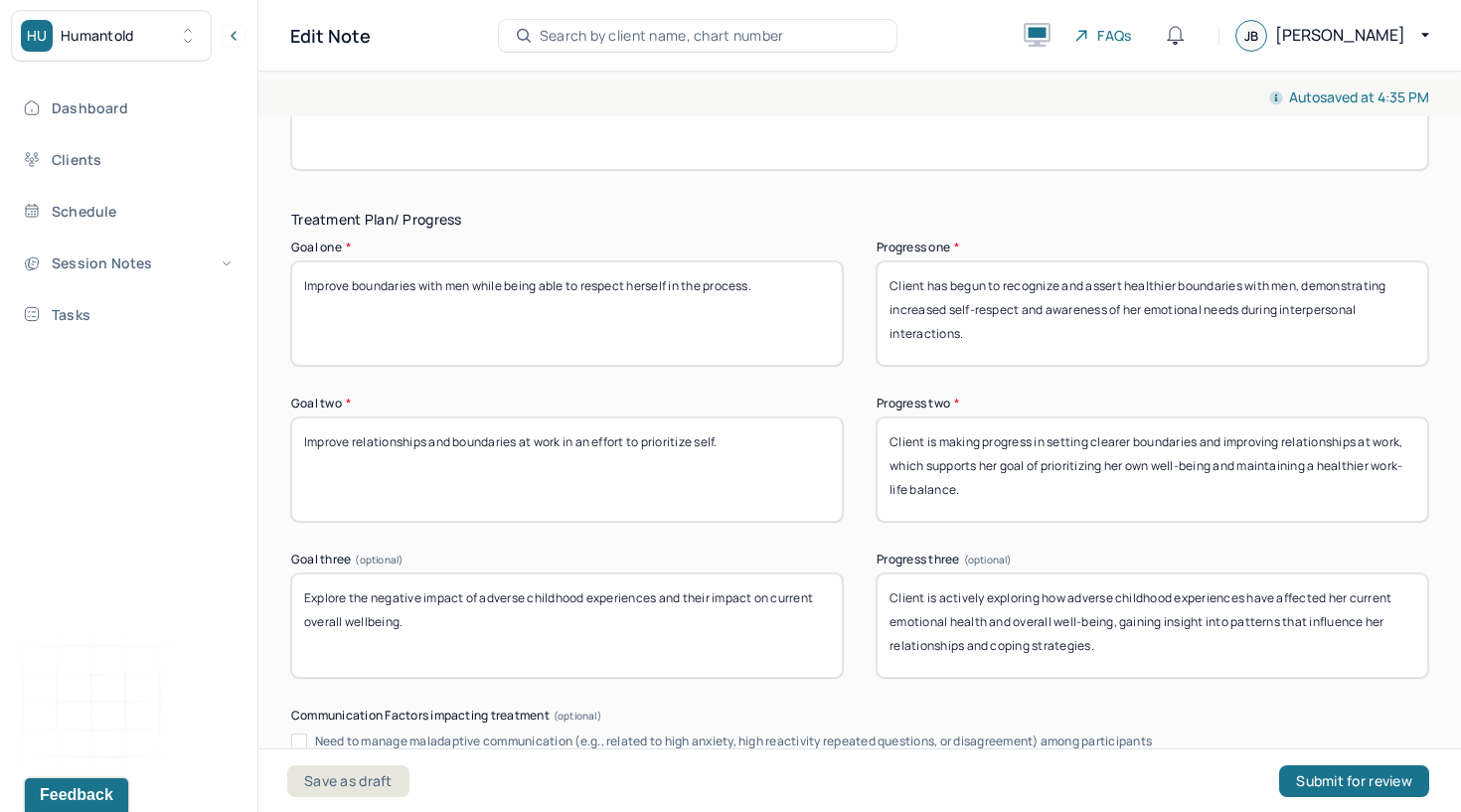 type on "Client is actively exploring how adverse childhood experiences have affected her current emotional health and overall well-being, gaining insight into patterns that influence her relationships and coping strategies." 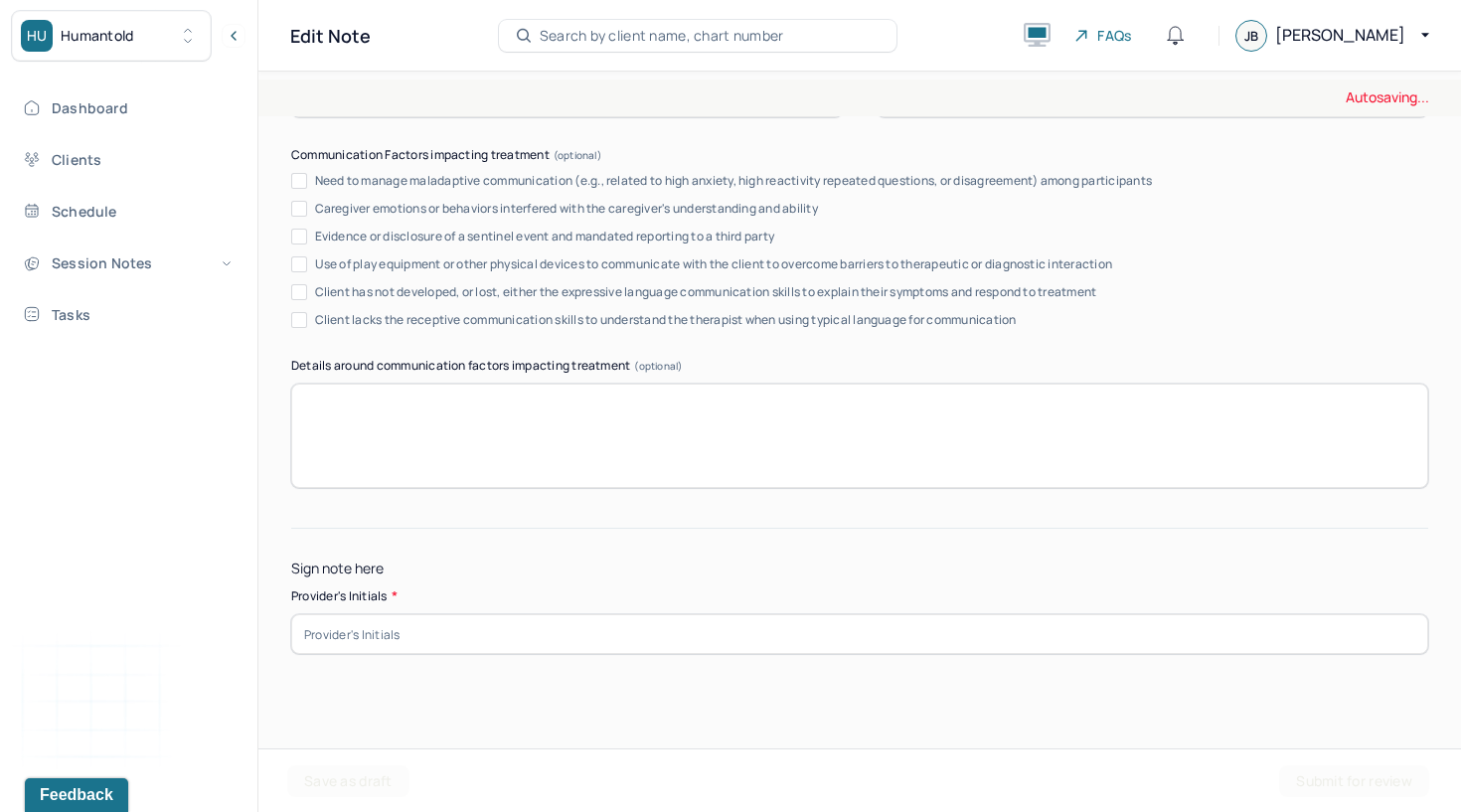 click at bounding box center [860, 634] 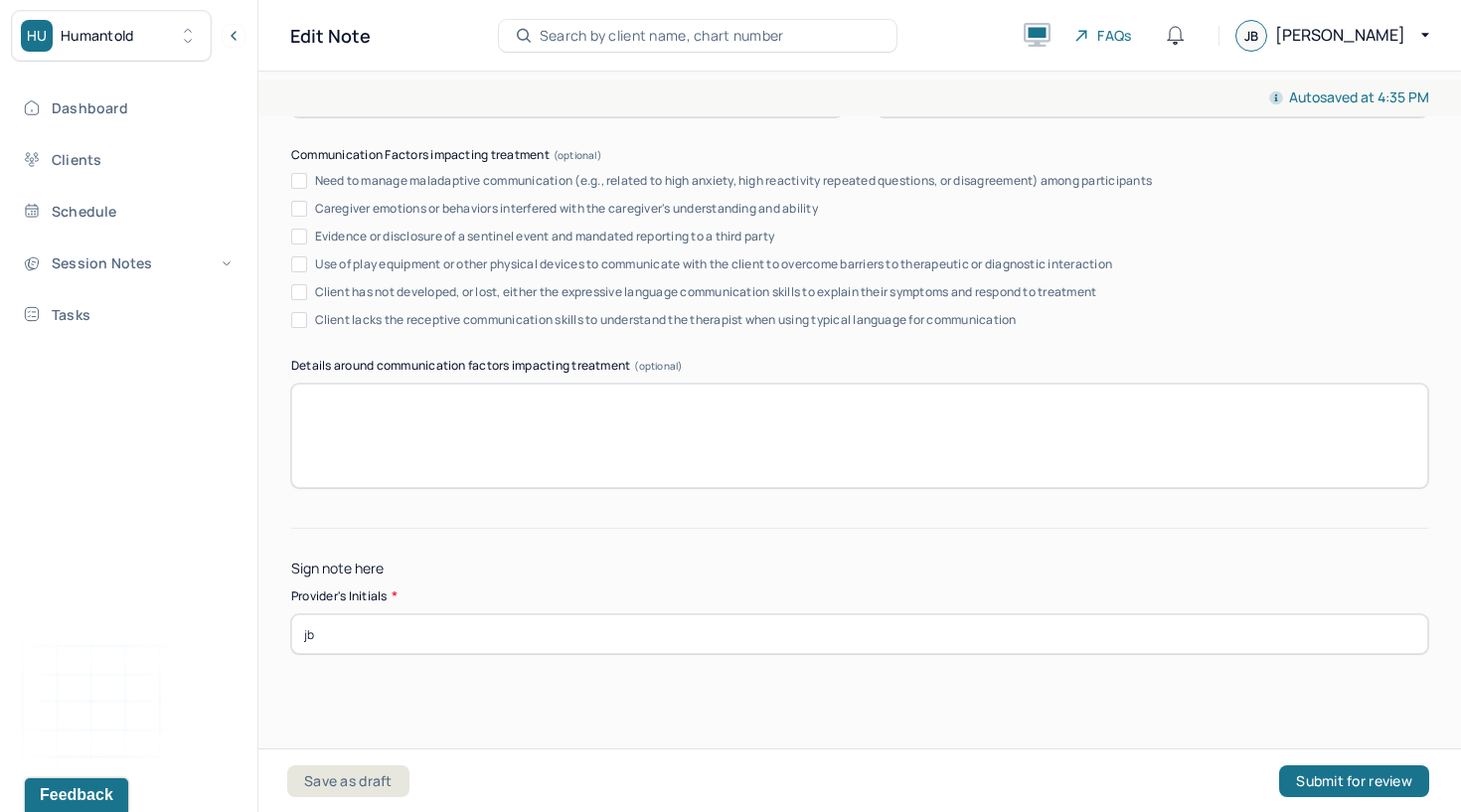 type on "jb" 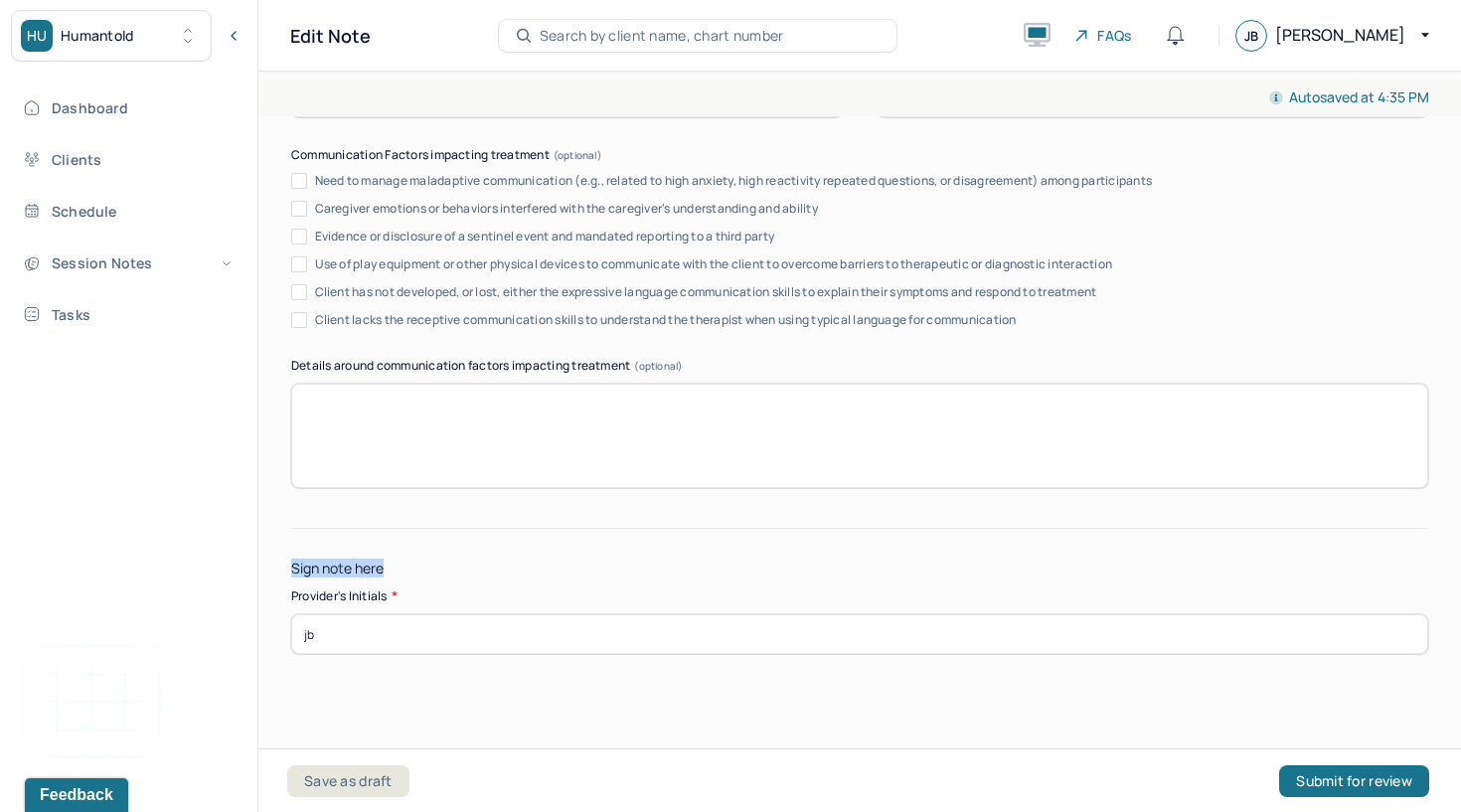click on "Sign note here Provider's Initials * jb" at bounding box center (860, 591) 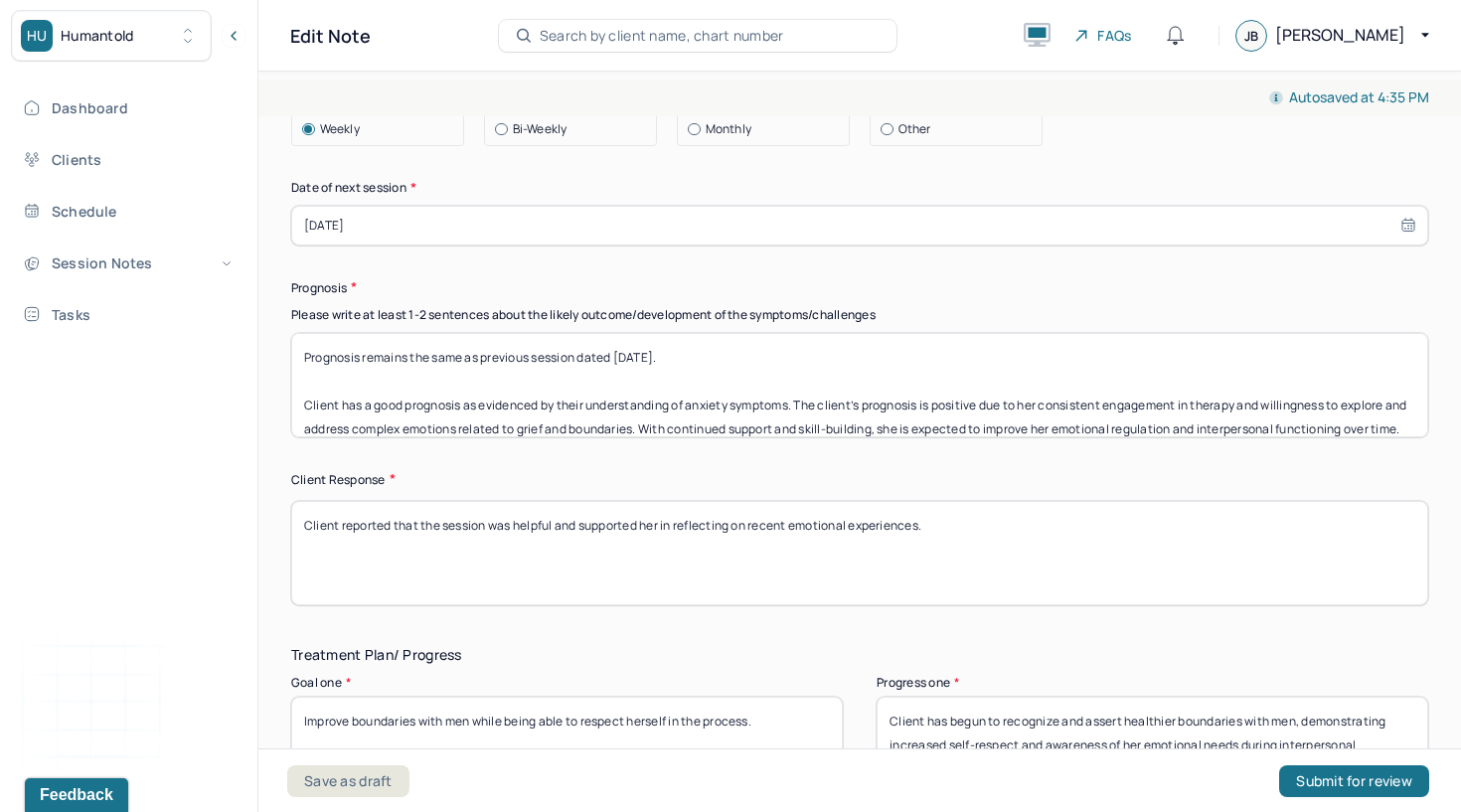 scroll, scrollTop: 2792, scrollLeft: 0, axis: vertical 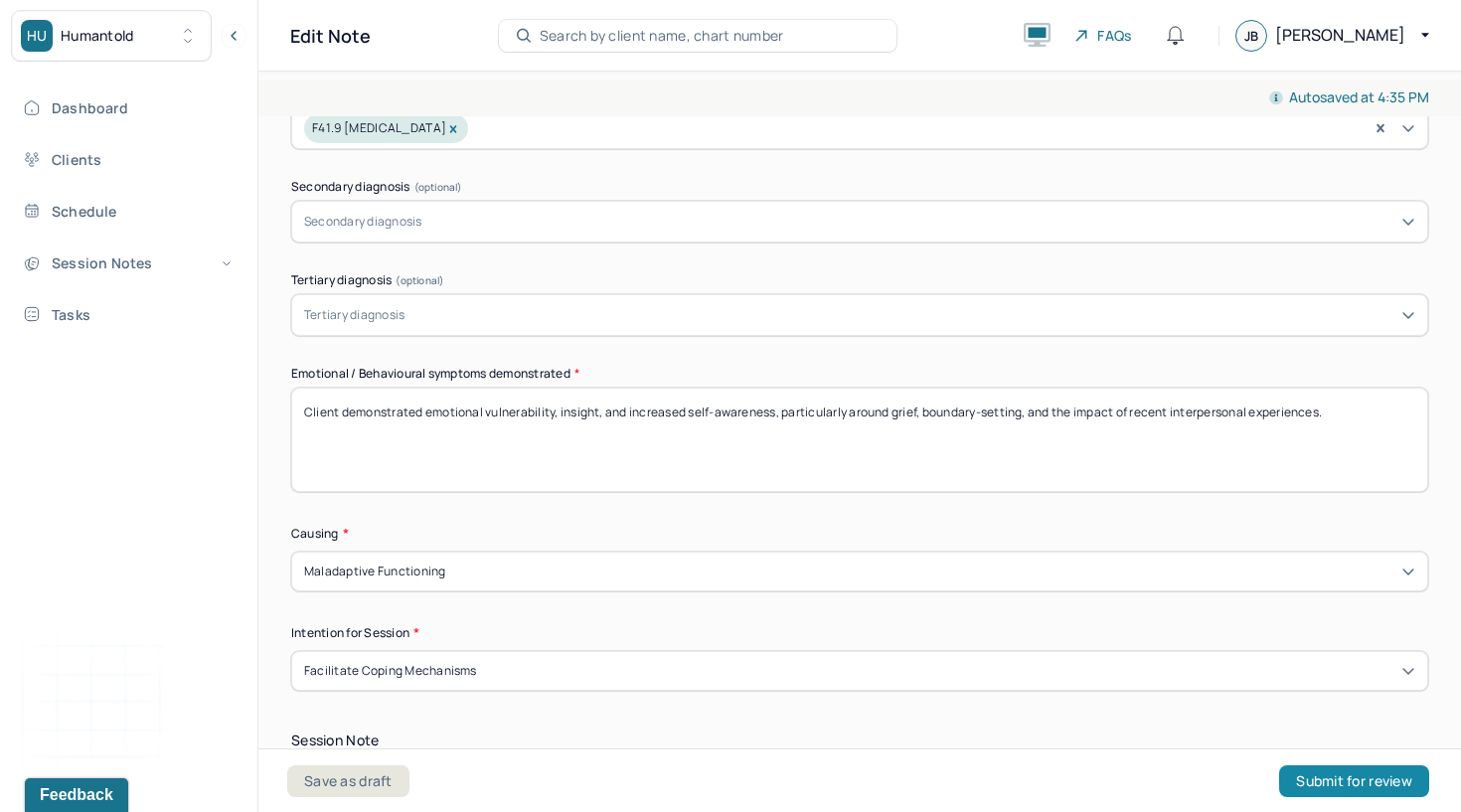 click on "Submit for review" at bounding box center (1354, 781) 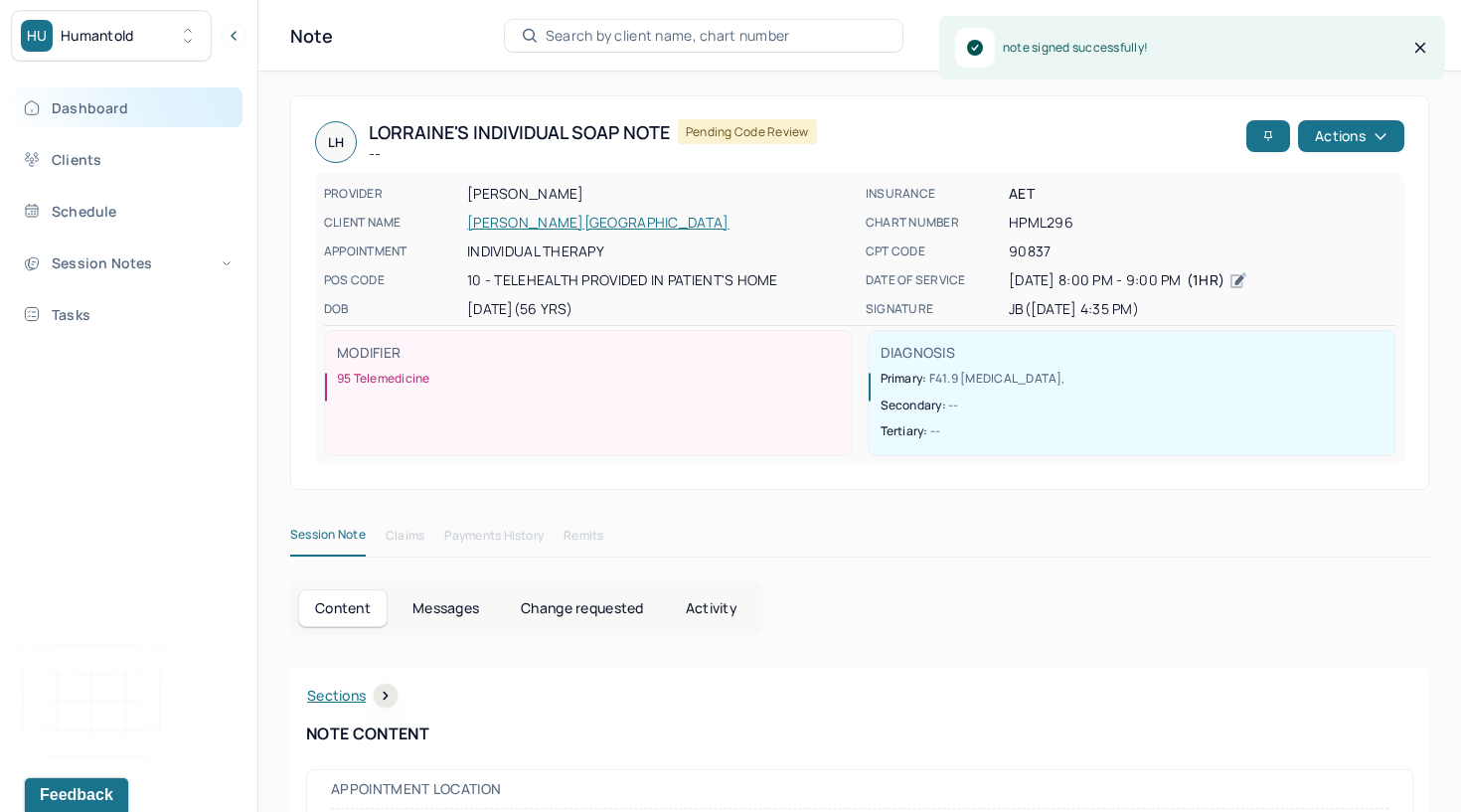 click on "Dashboard" at bounding box center [127, 107] 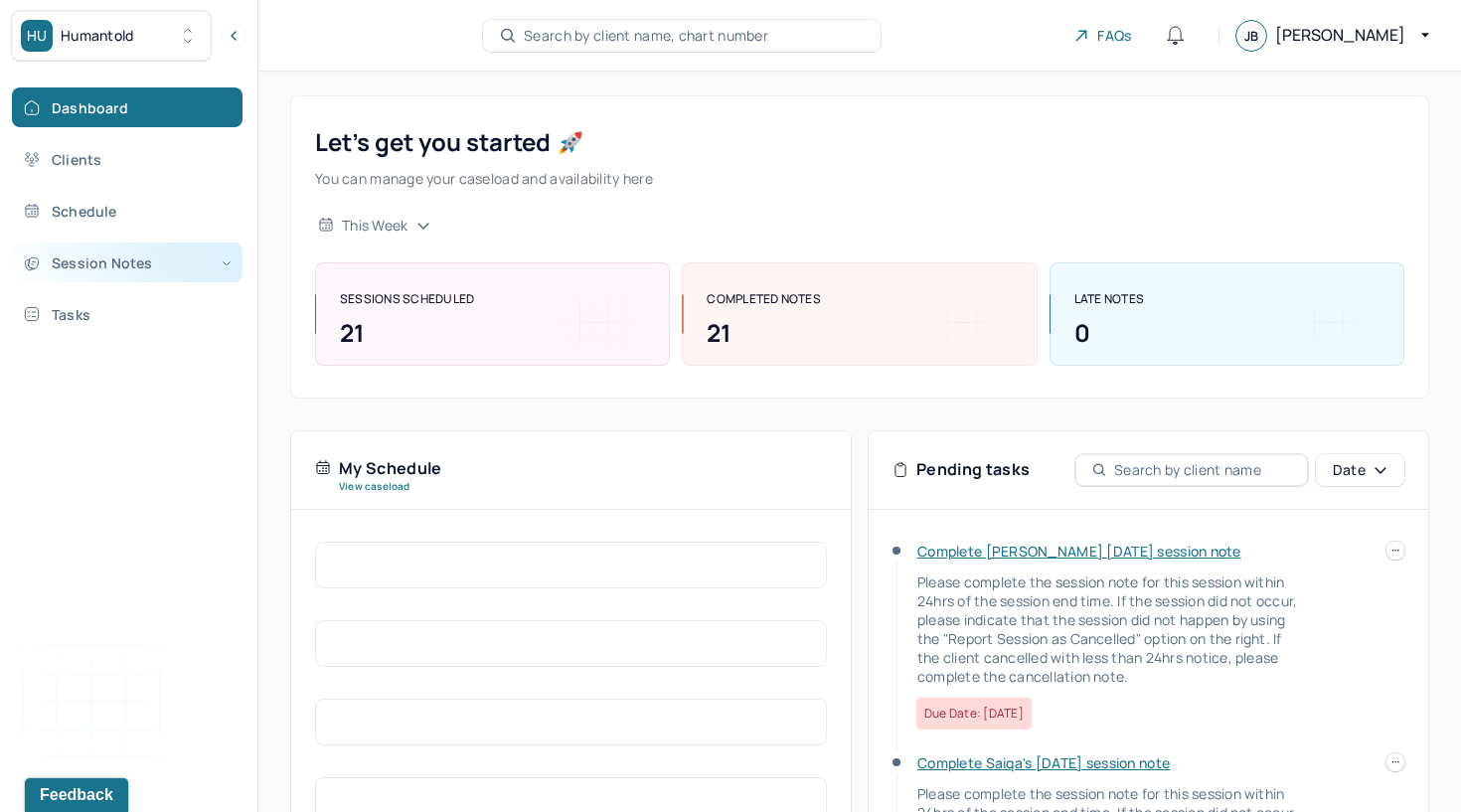 click on "Session Notes" at bounding box center [127, 262] 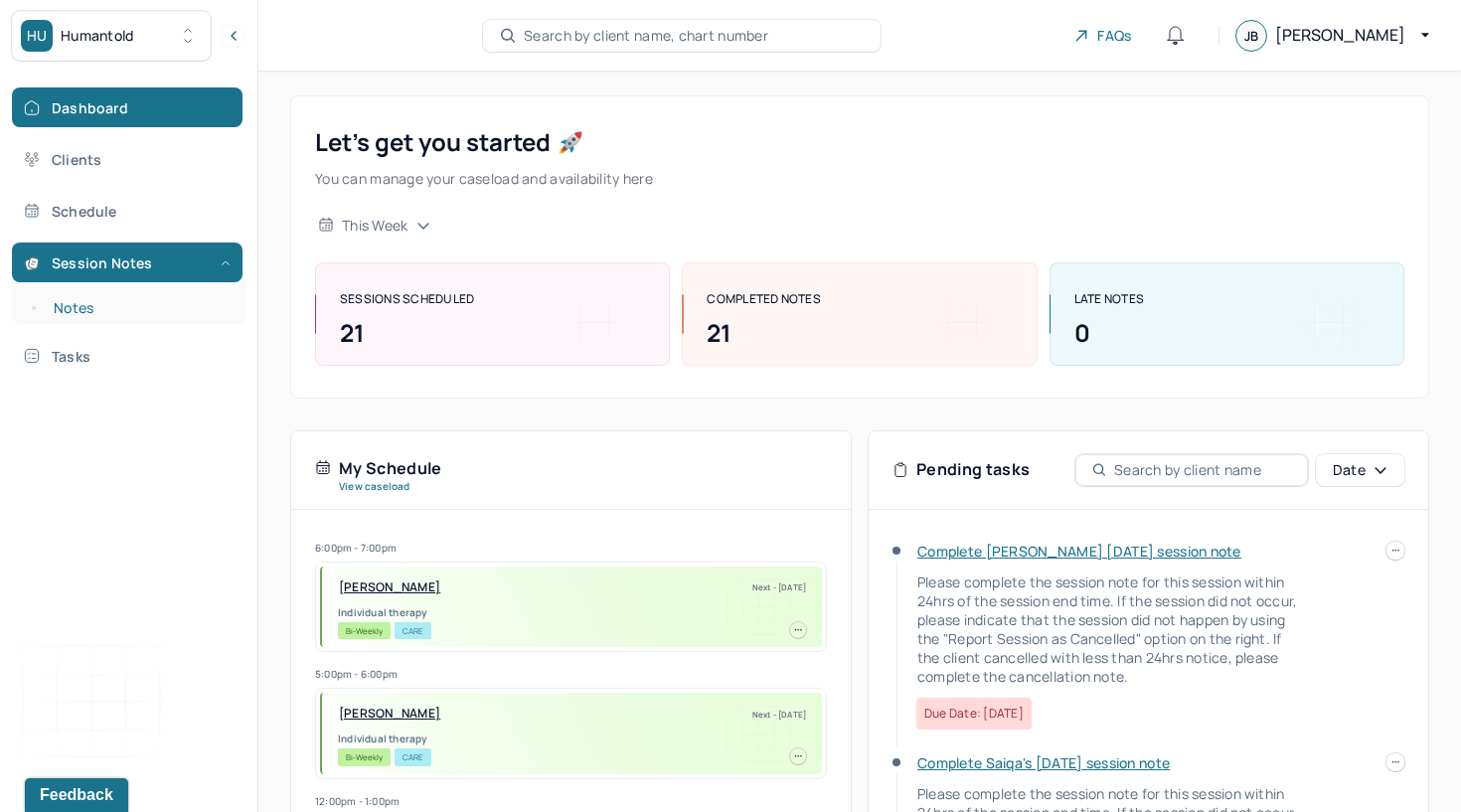 click on "Notes" at bounding box center [138, 308] 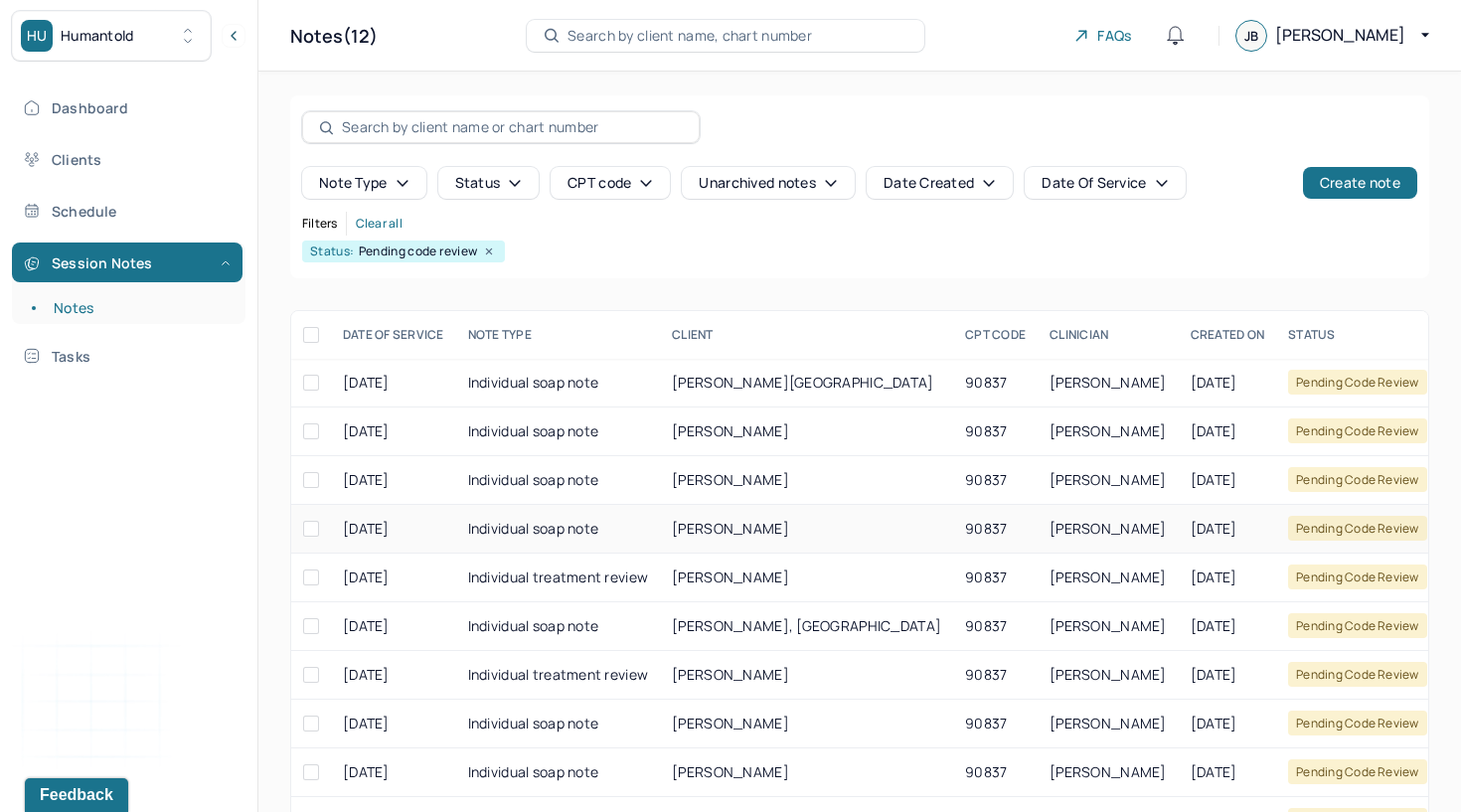 scroll, scrollTop: 0, scrollLeft: 0, axis: both 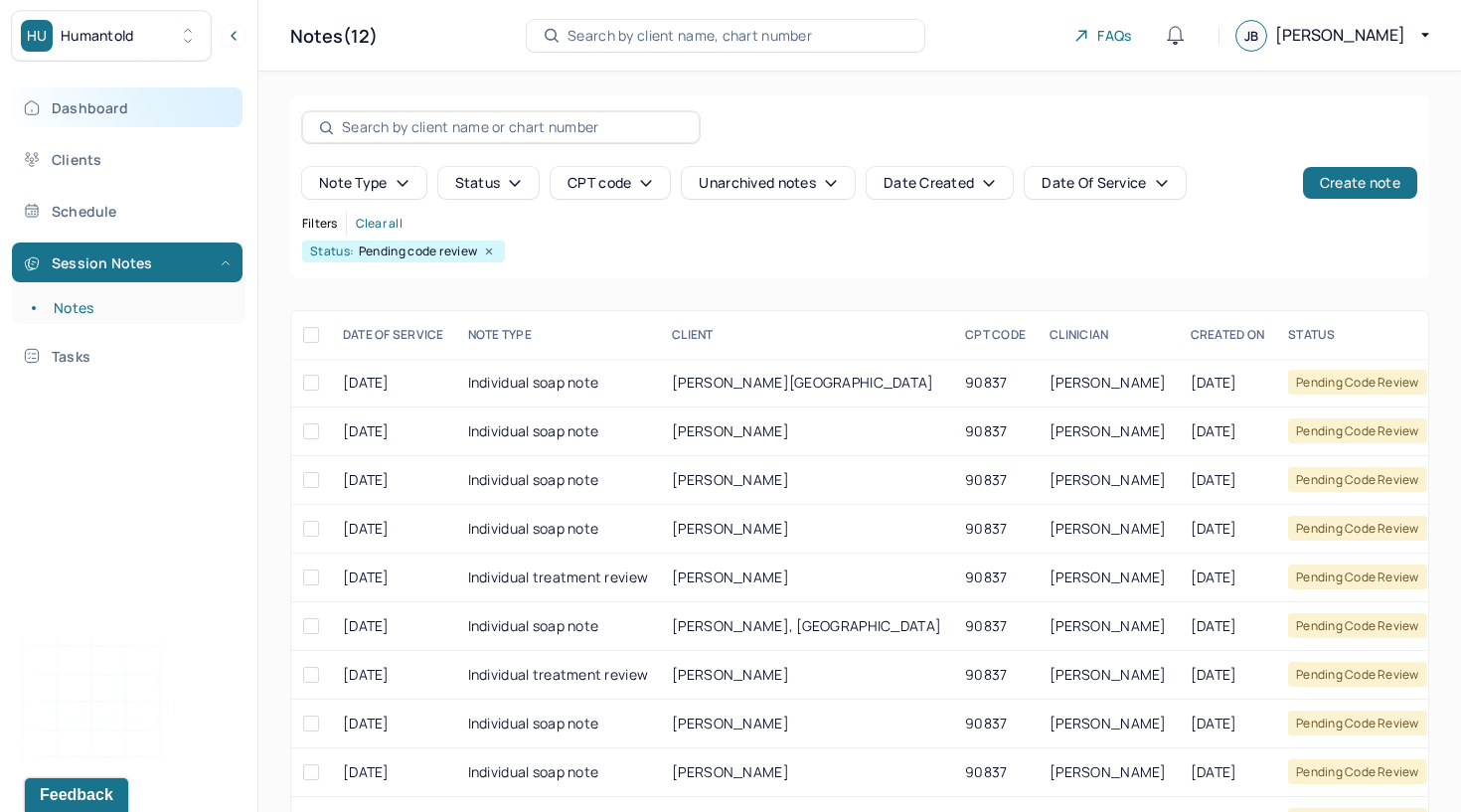 click on "Dashboard" at bounding box center (127, 107) 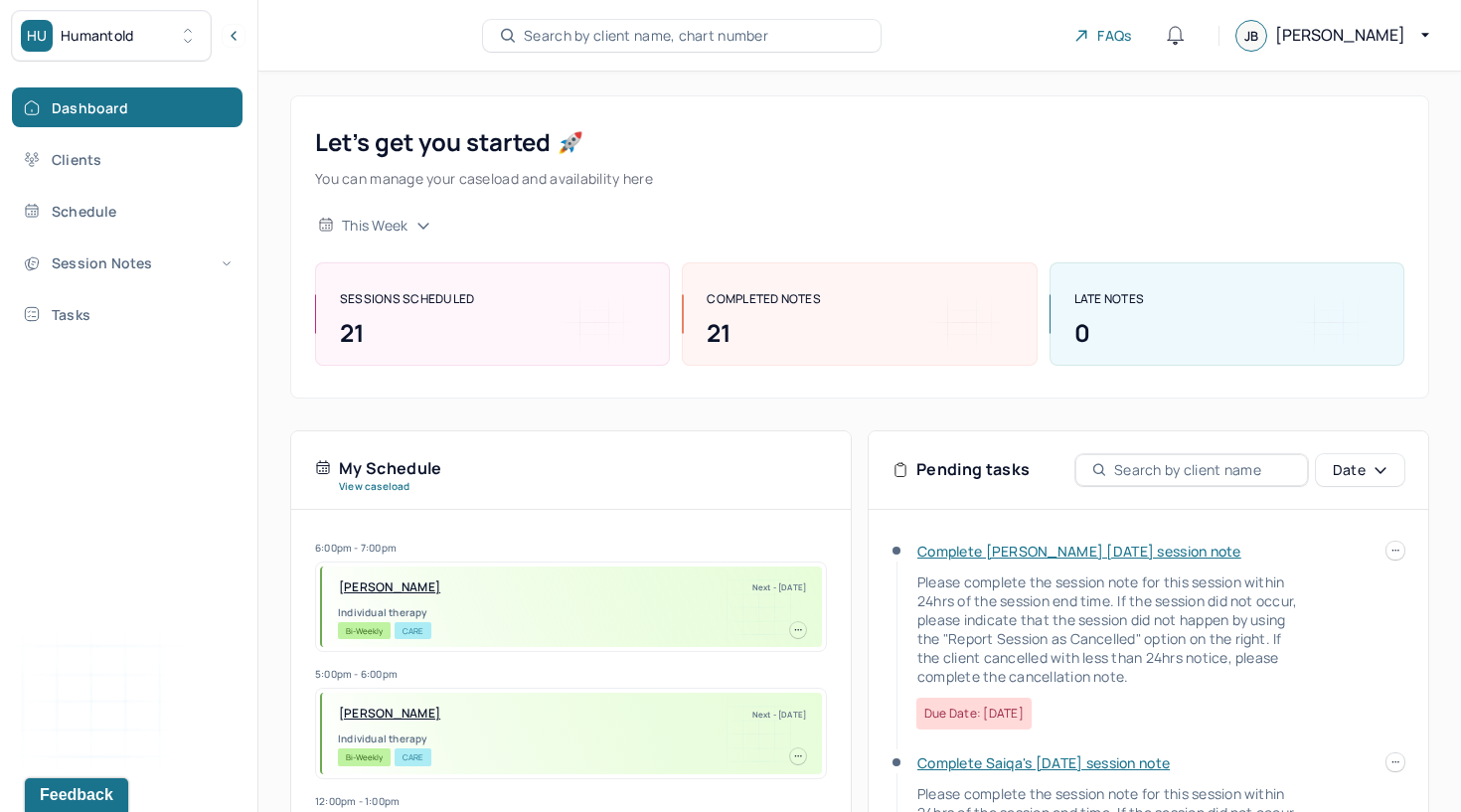 scroll, scrollTop: 0, scrollLeft: 0, axis: both 